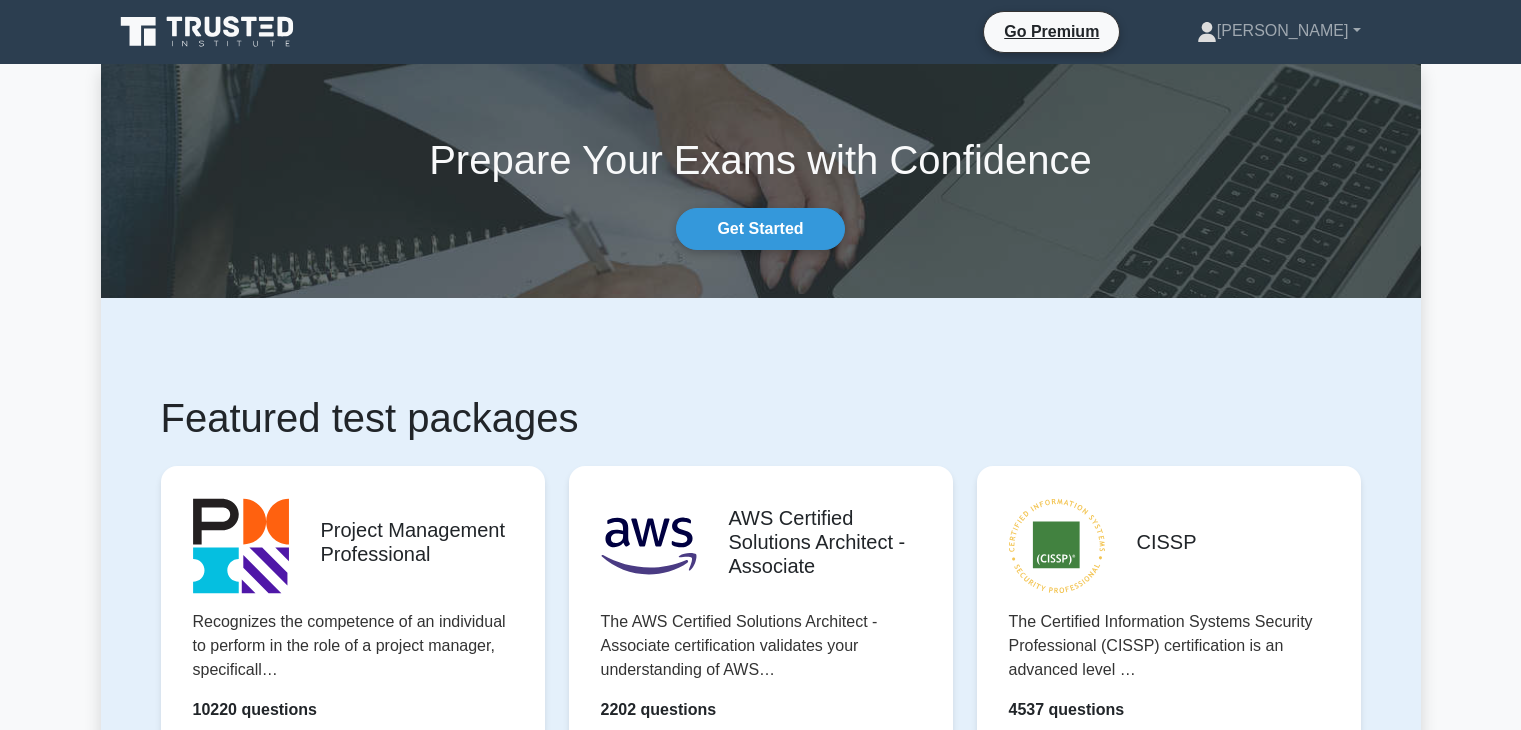 scroll, scrollTop: 0, scrollLeft: 0, axis: both 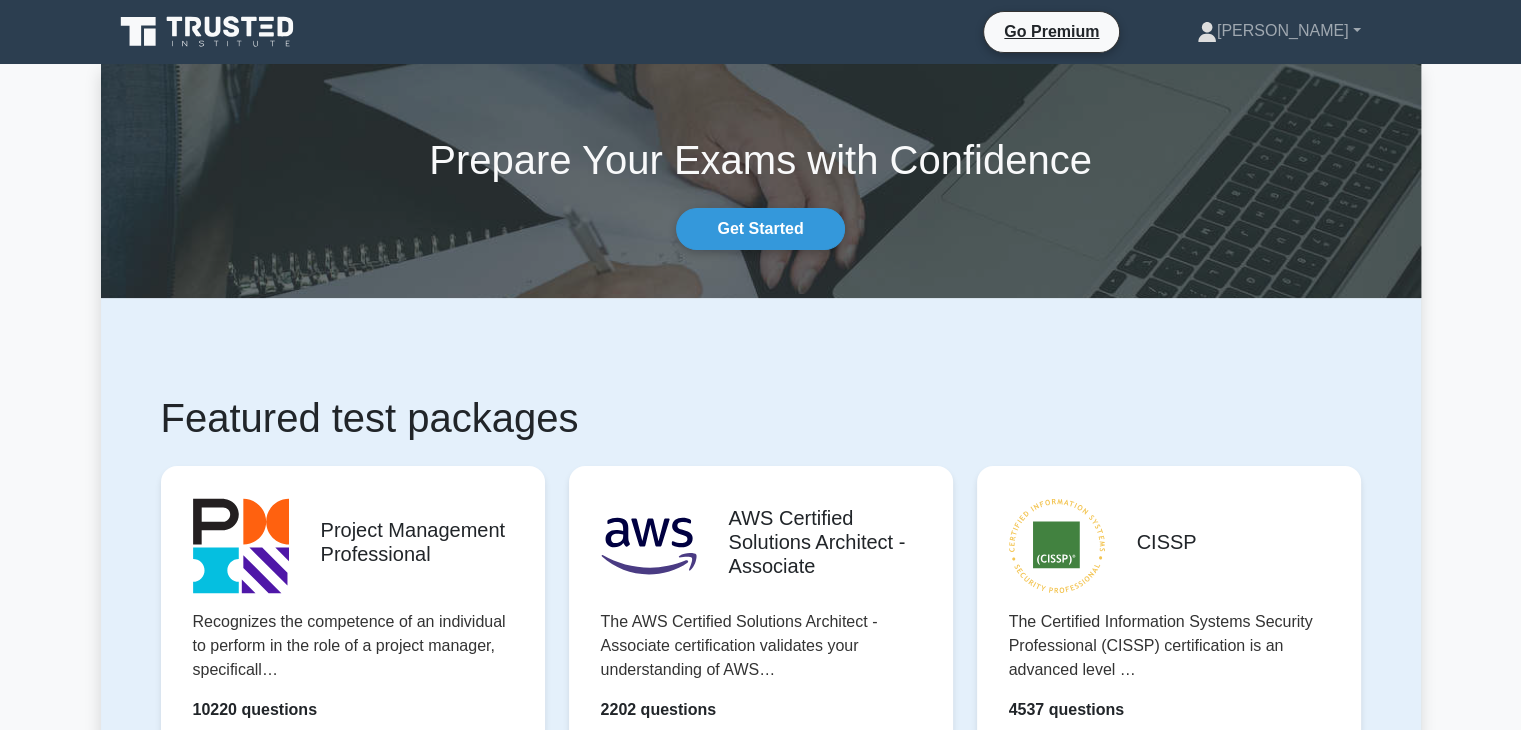 click 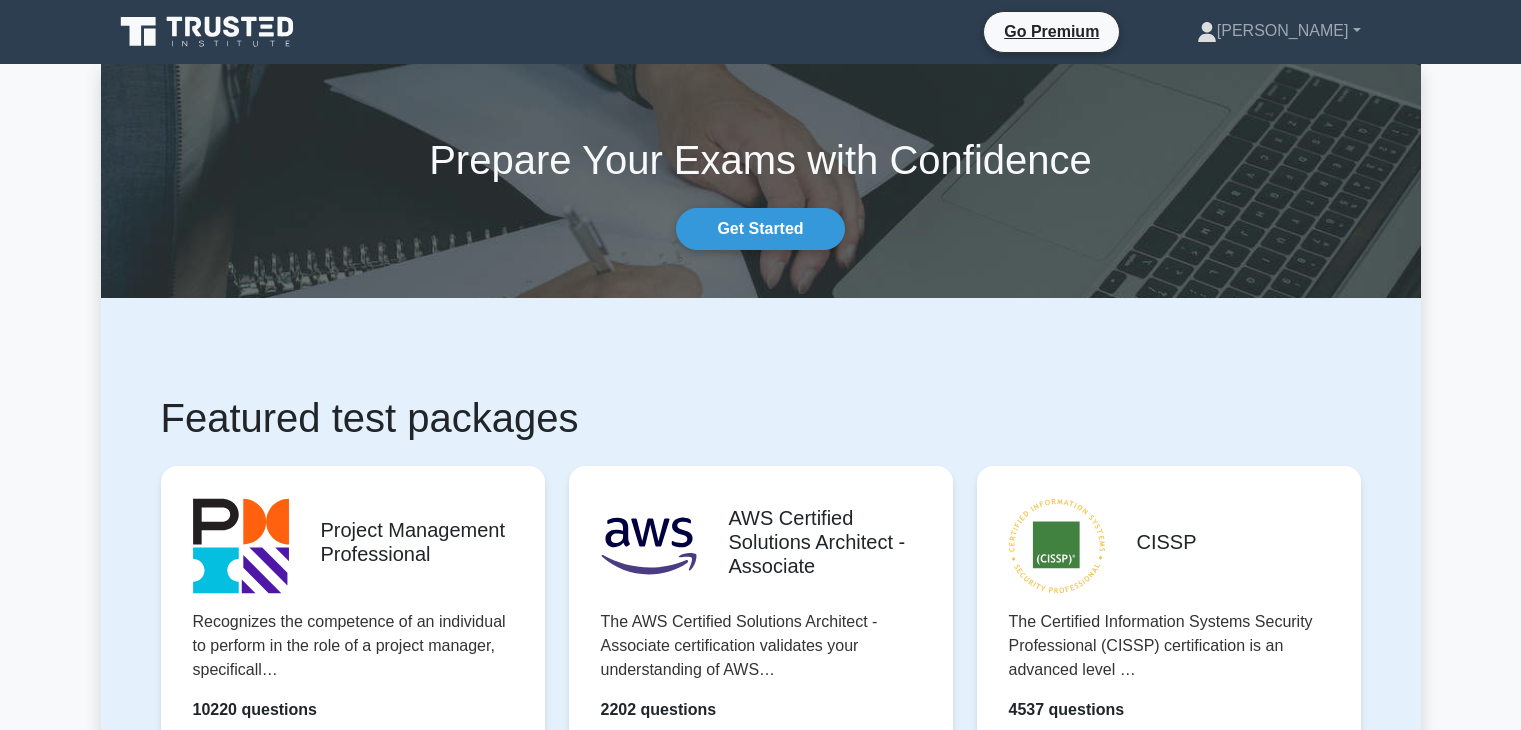 scroll, scrollTop: 0, scrollLeft: 0, axis: both 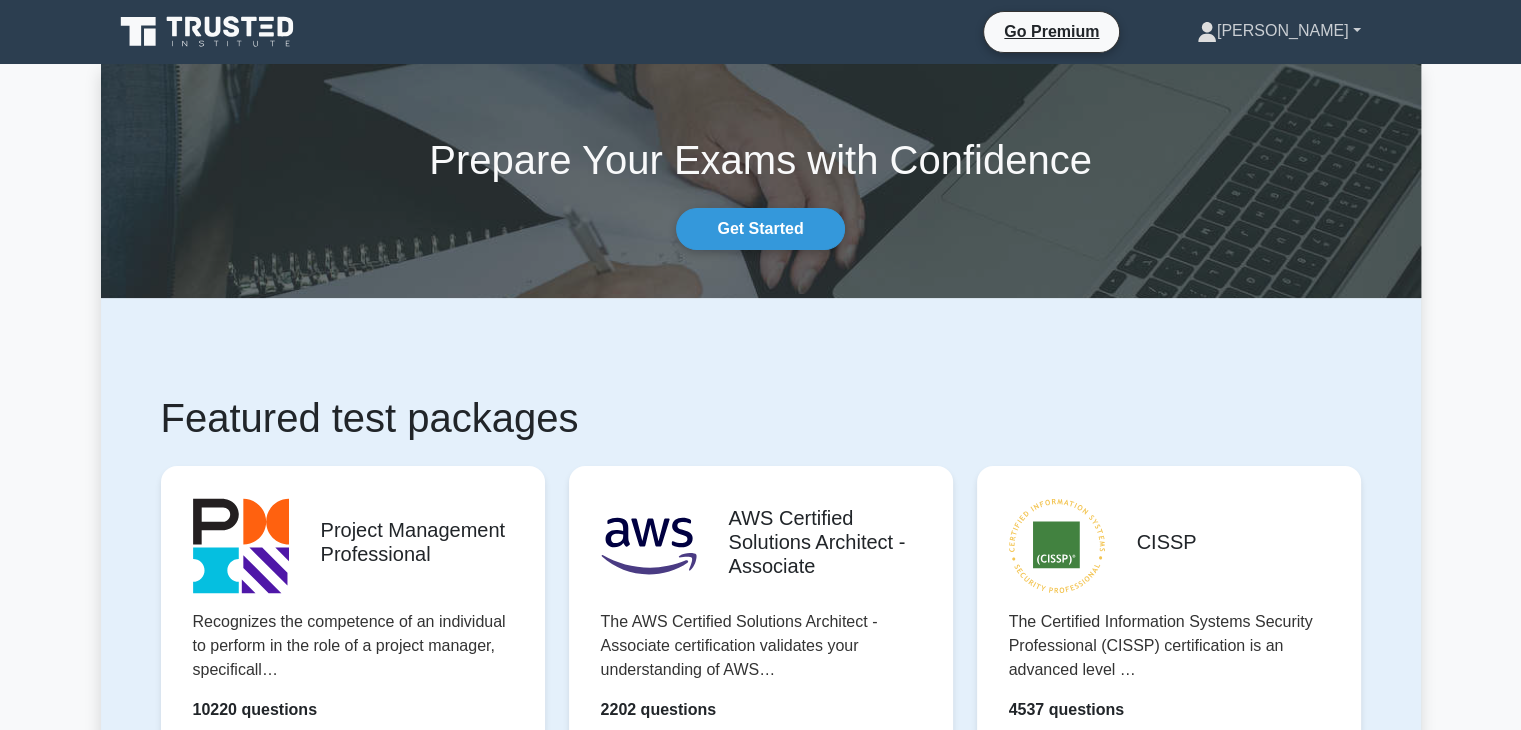 click on "[PERSON_NAME]" at bounding box center [1279, 31] 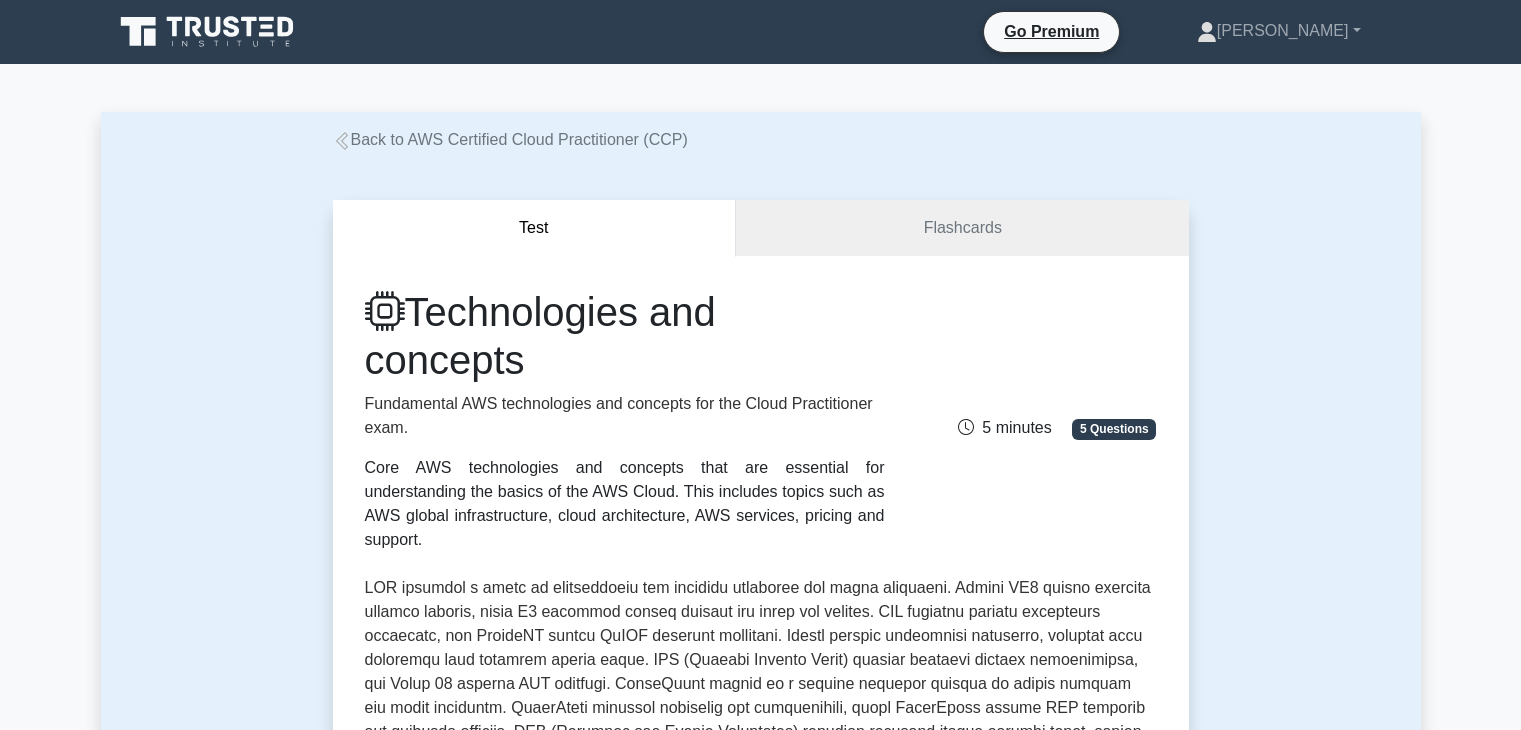 scroll, scrollTop: 0, scrollLeft: 0, axis: both 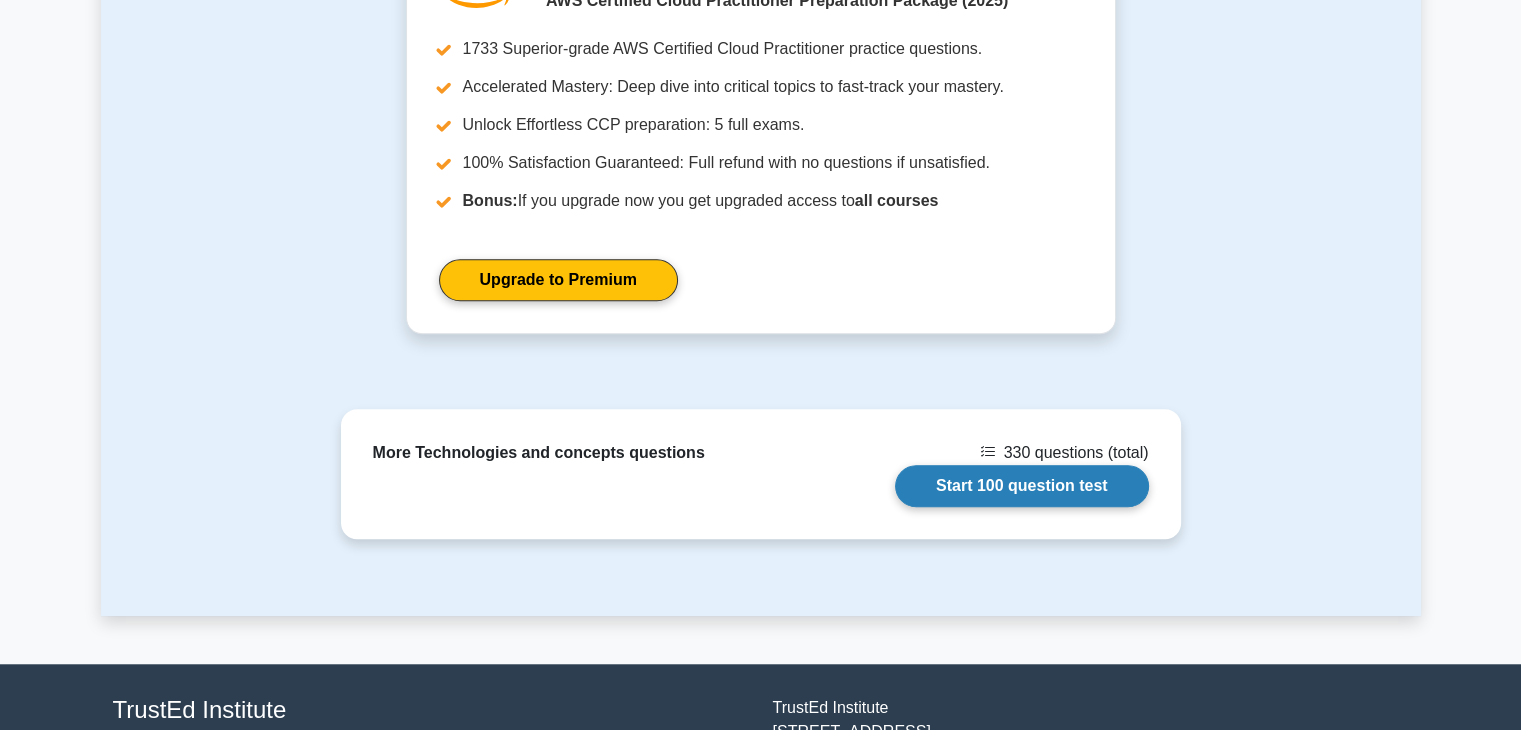 click on "Start 100 question test" at bounding box center [1022, 486] 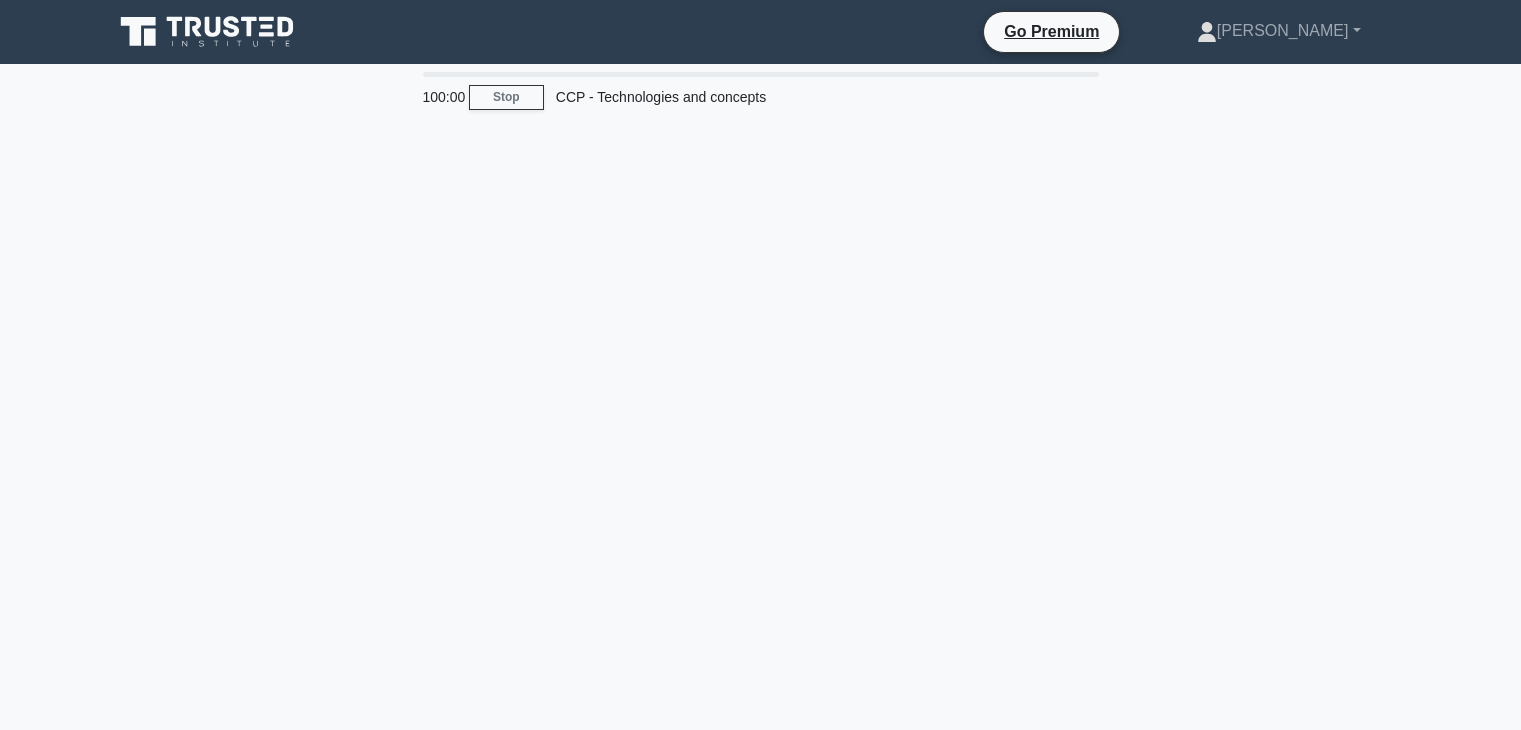 scroll, scrollTop: 0, scrollLeft: 0, axis: both 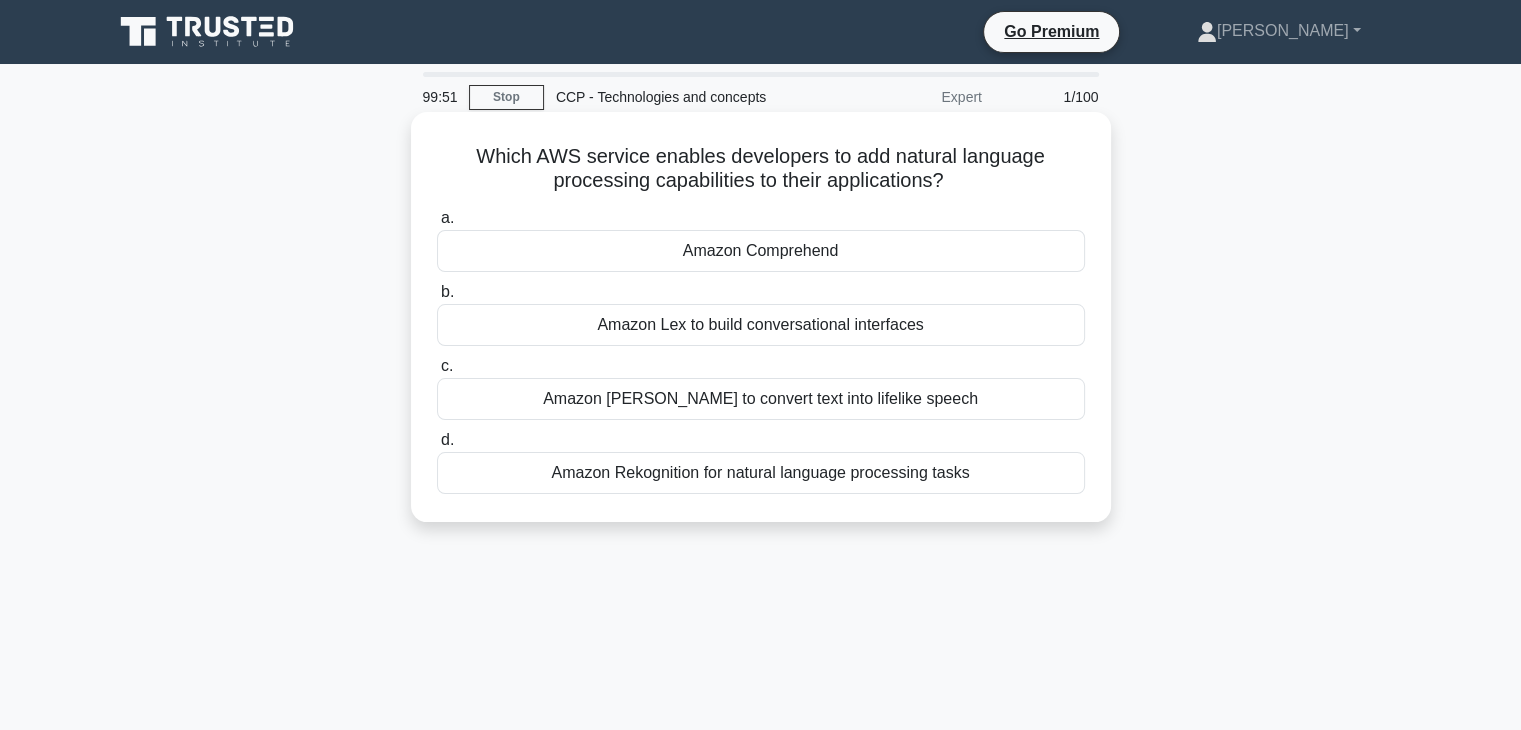 click on "Amazon Comprehend" at bounding box center [761, 251] 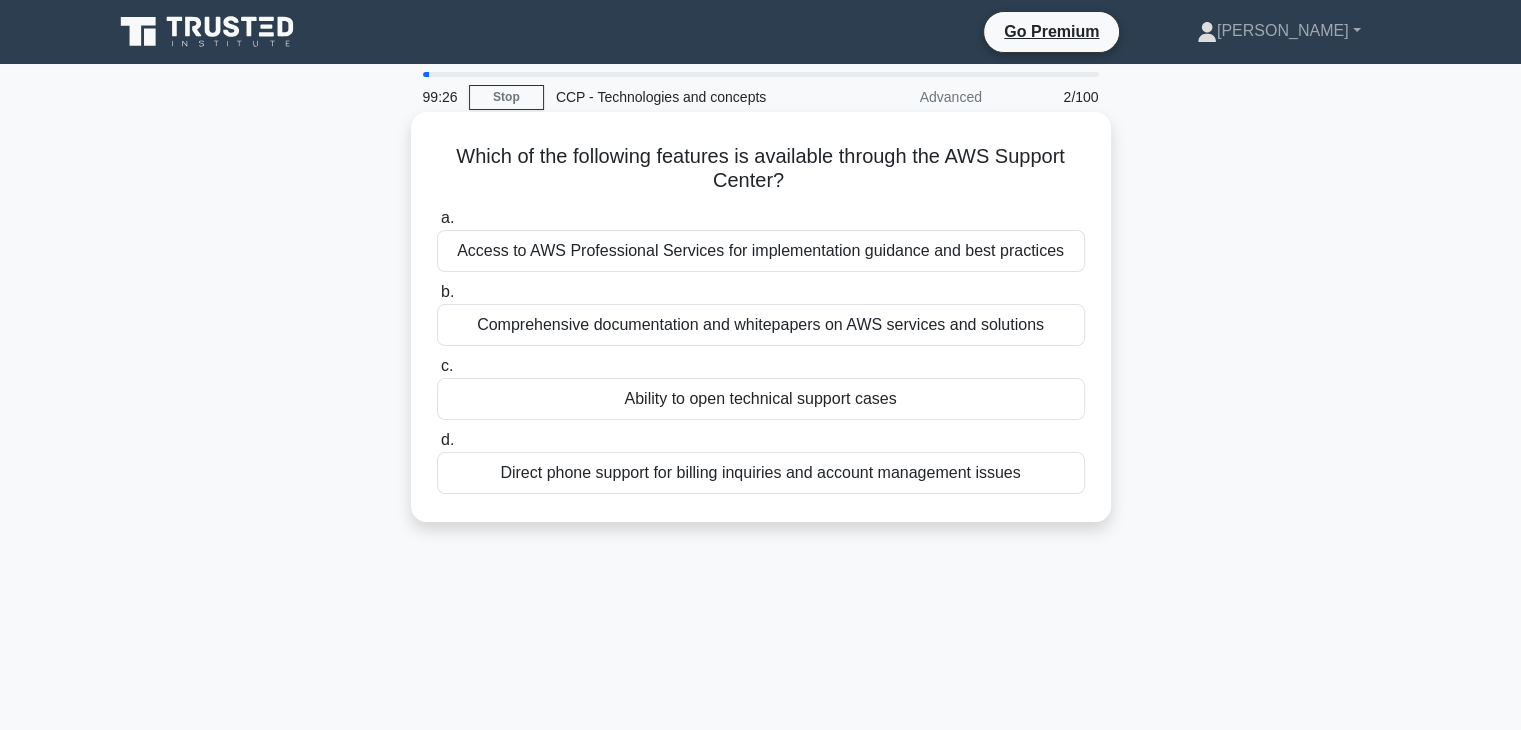 click on "Access to AWS Professional Services for implementation guidance and best practices" at bounding box center (761, 251) 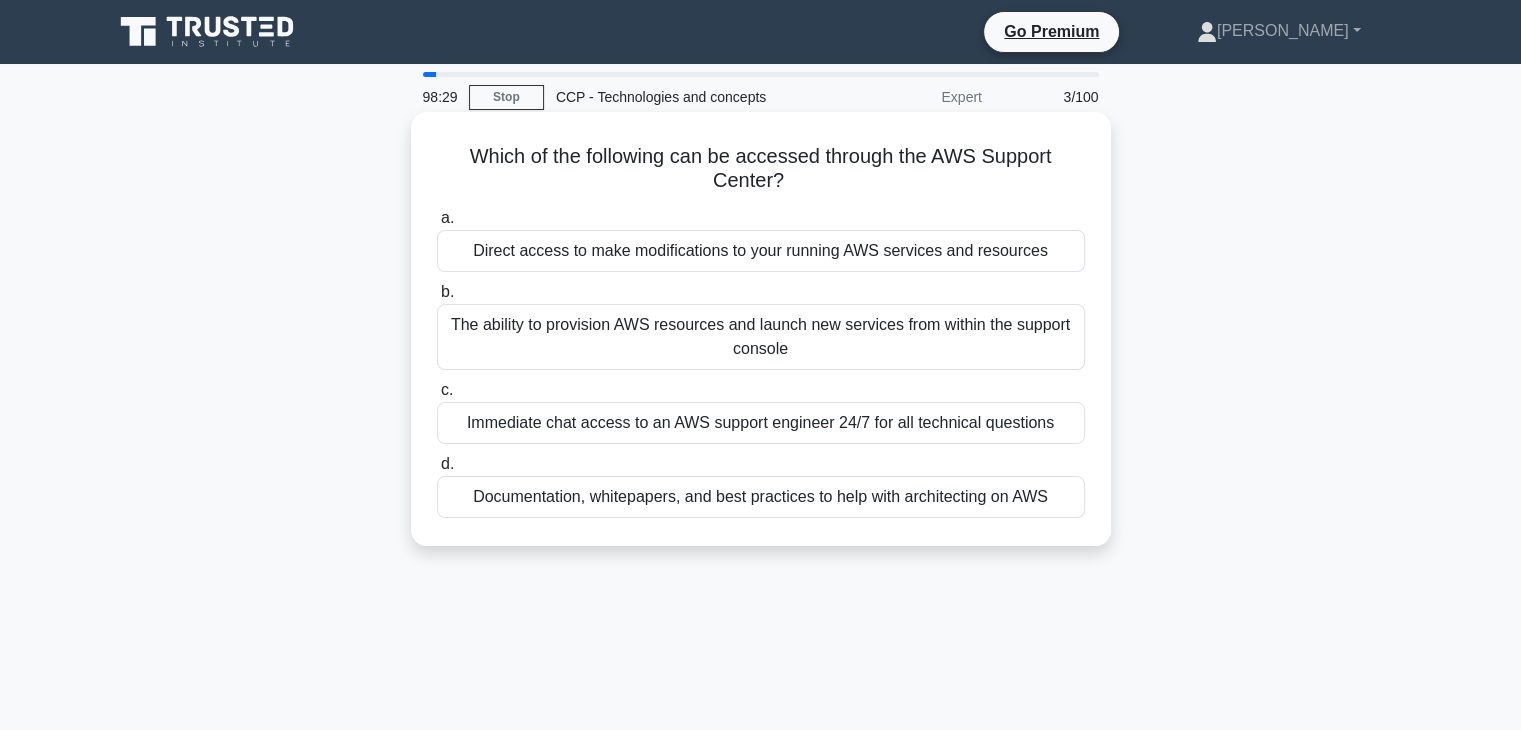 click on "Immediate chat access to an AWS support engineer 24/7 for all technical questions" at bounding box center (761, 423) 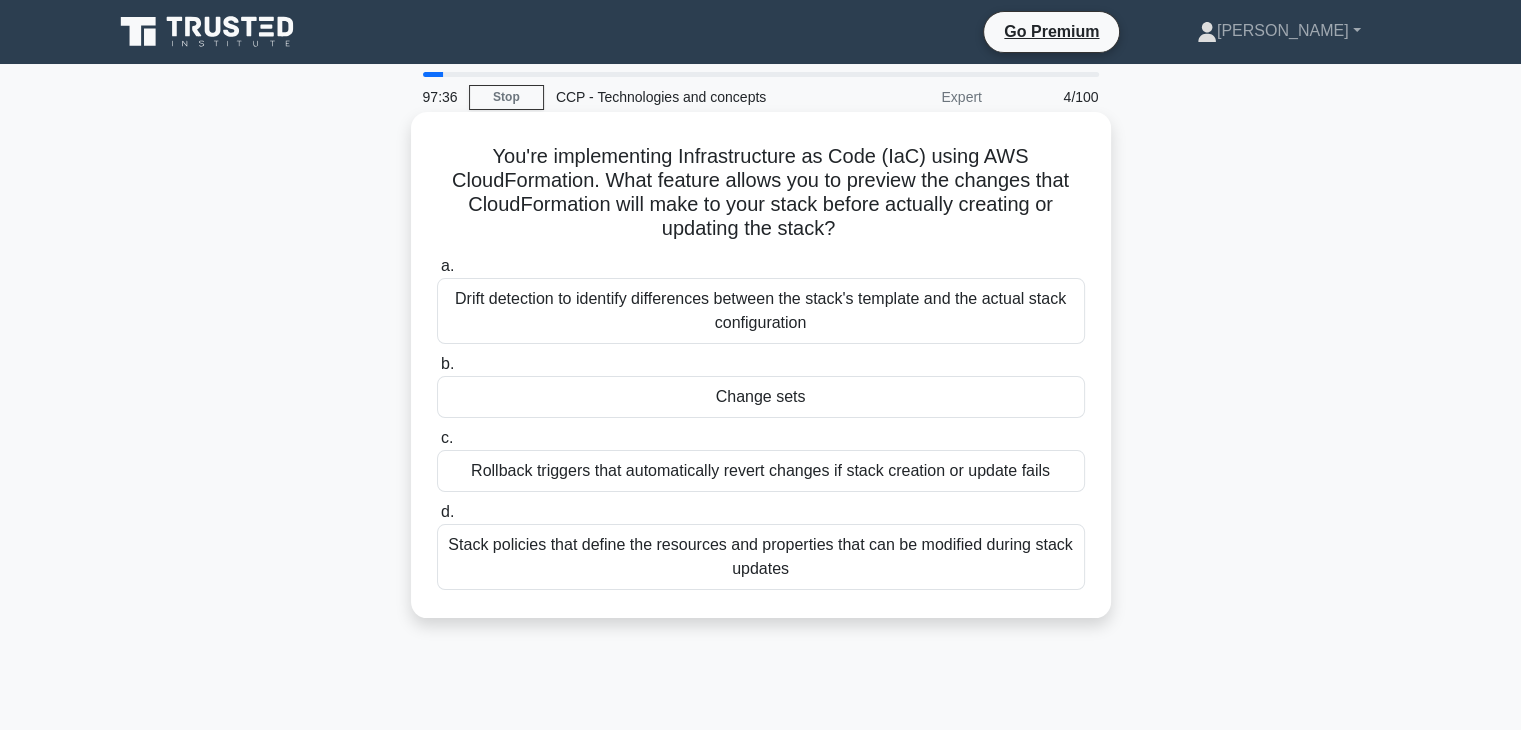 click on "Change sets" at bounding box center [761, 397] 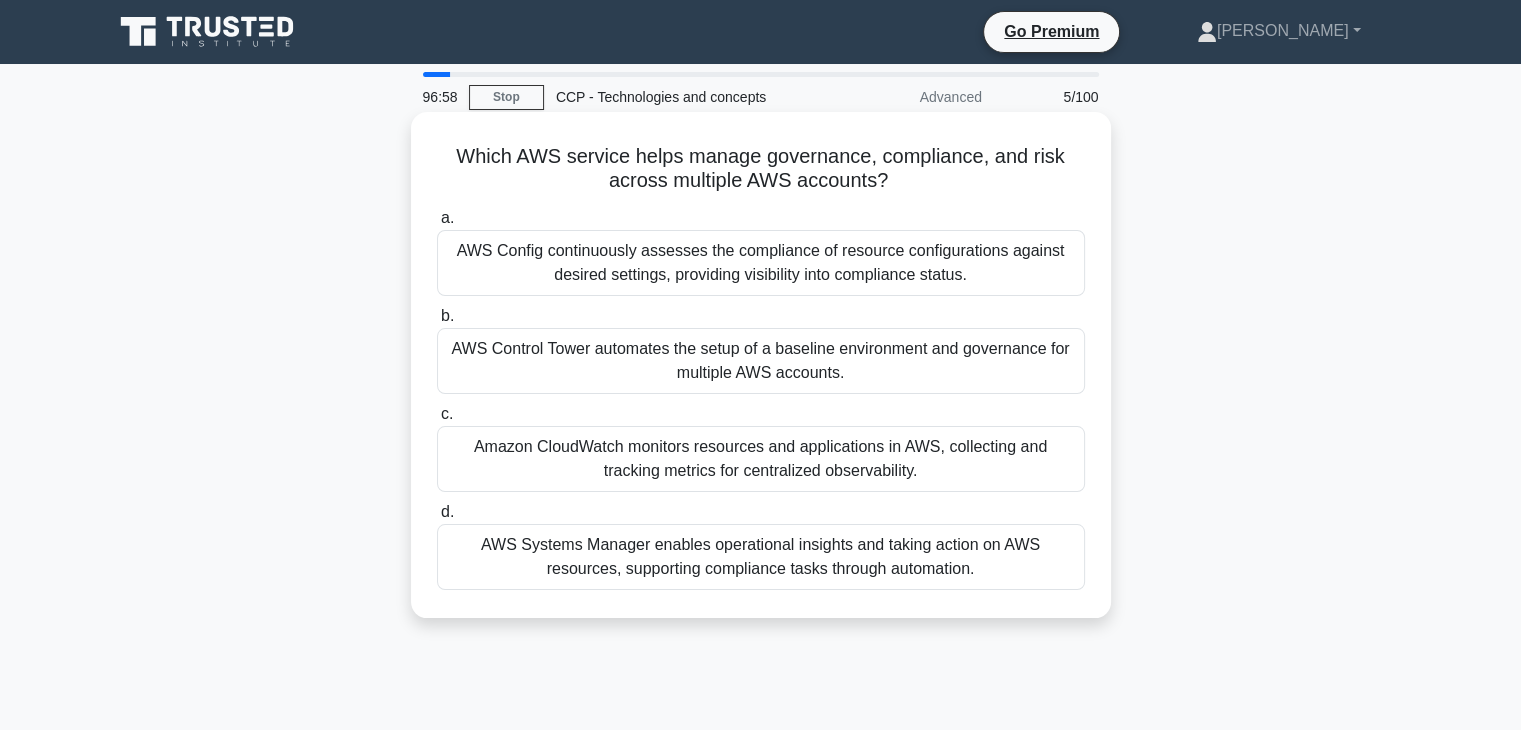 click on "AWS Control Tower automates the setup of a baseline environment and governance for multiple AWS accounts." at bounding box center (761, 361) 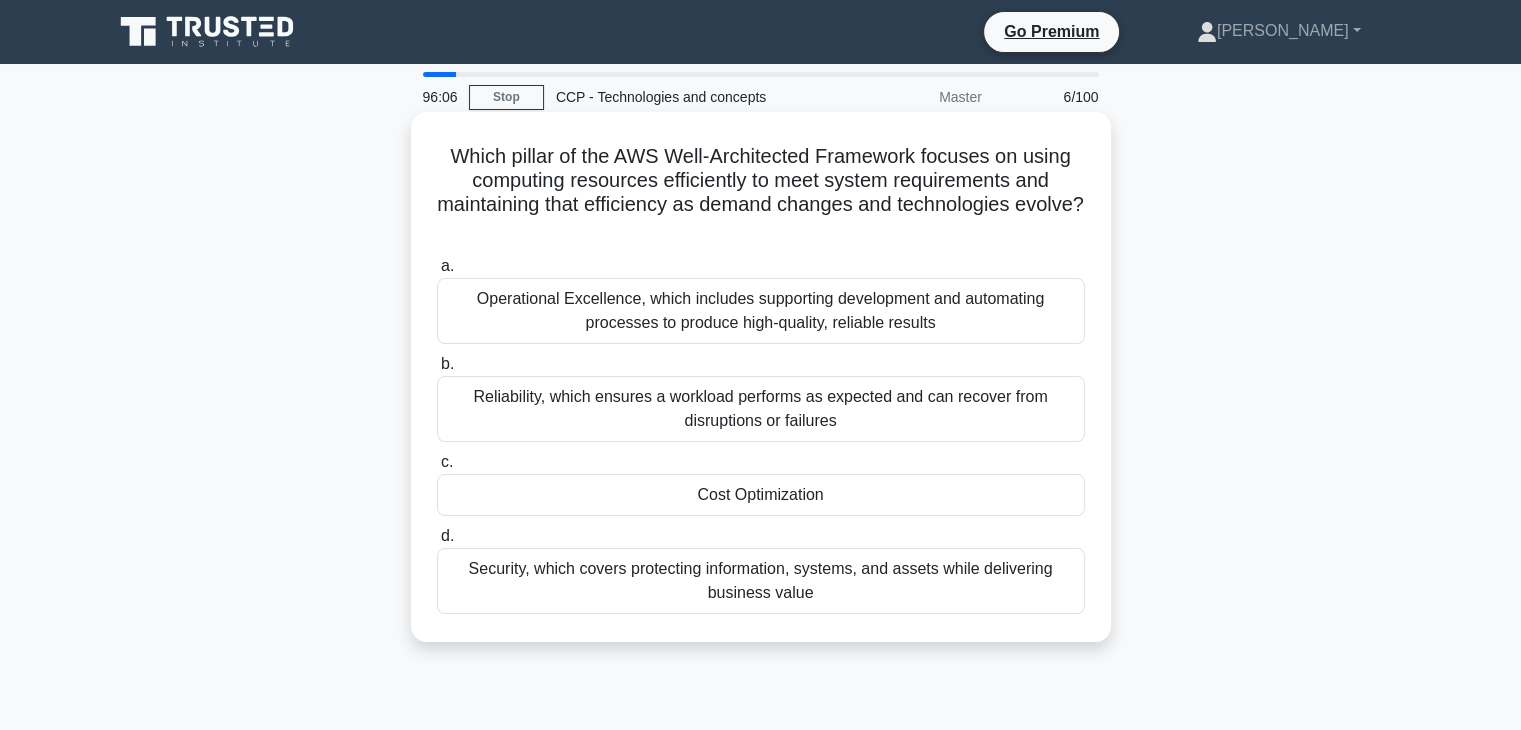 click on "Reliability, which ensures a workload performs as expected and can recover from disruptions or failures" at bounding box center [761, 409] 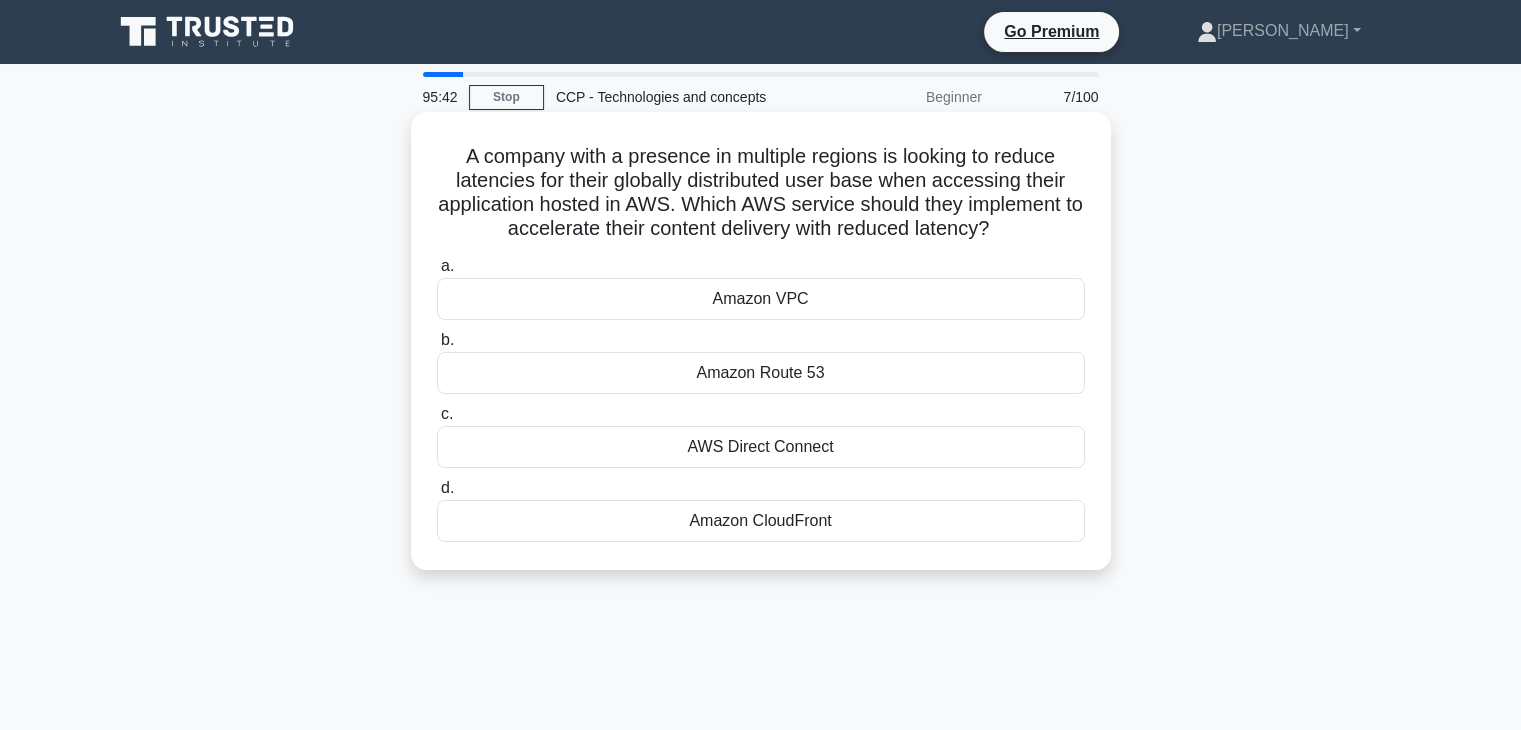 click on "Amazon CloudFront" at bounding box center (761, 521) 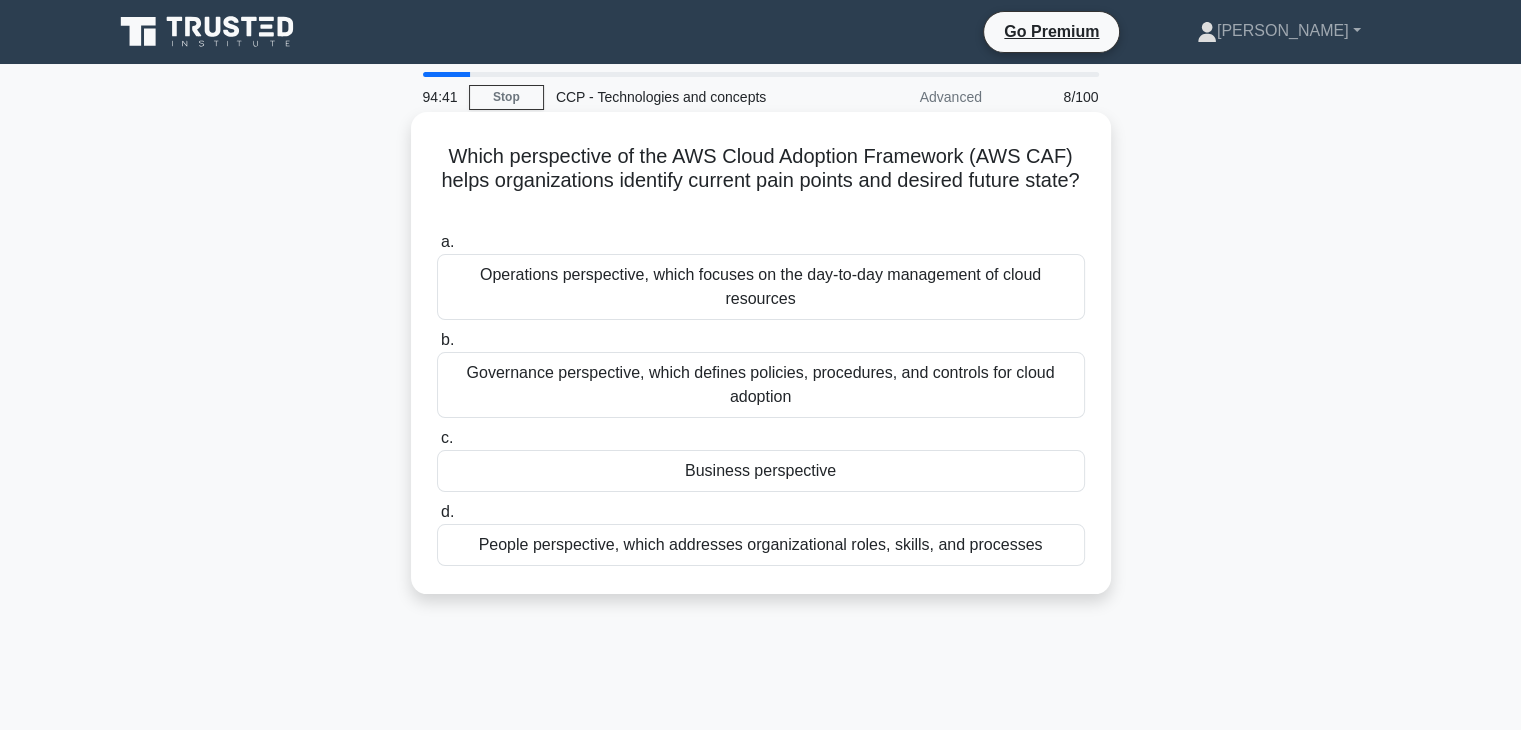 click on "Operations perspective, which focuses on the day-to-day management of cloud resources" at bounding box center (761, 287) 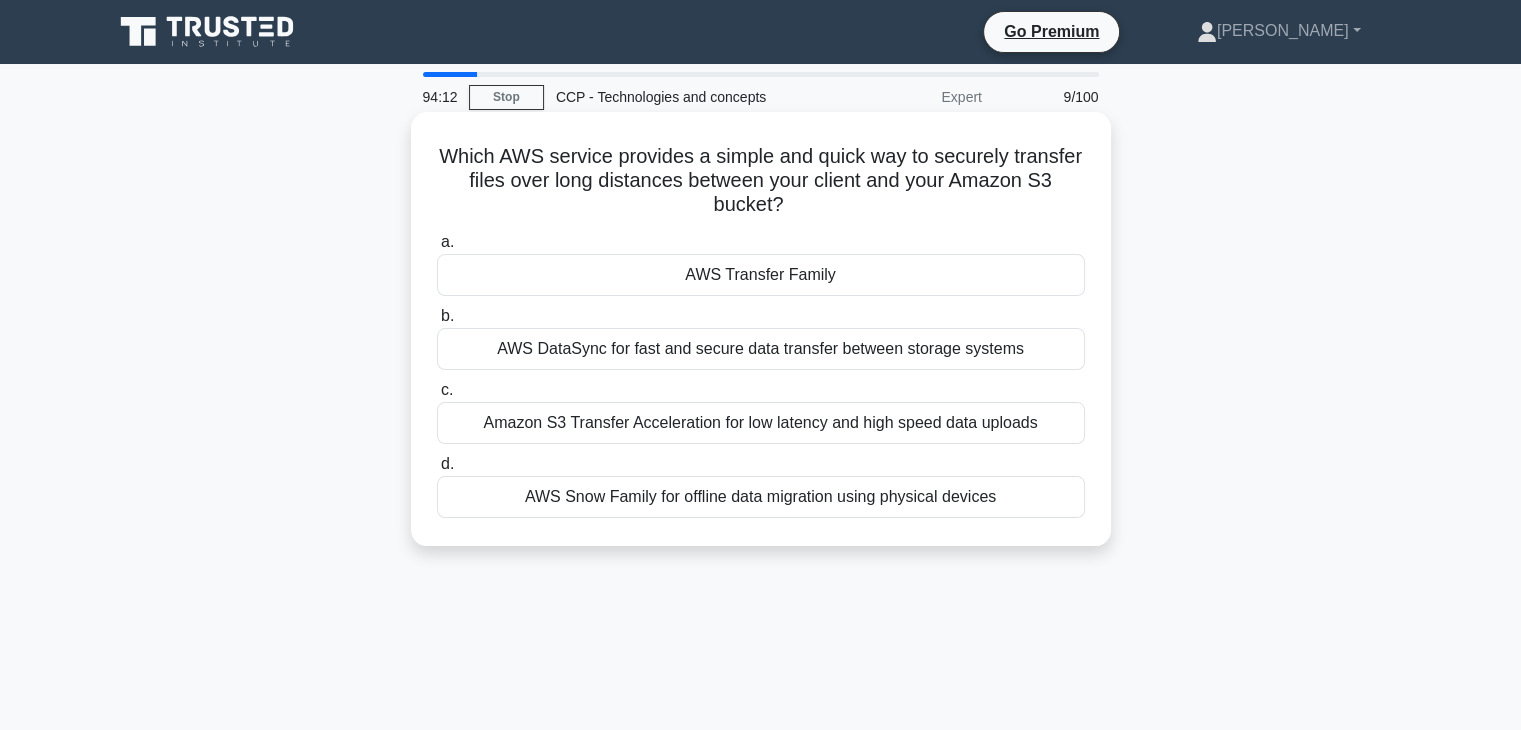 click on "Amazon S3 Transfer Acceleration for low latency and high speed data uploads" at bounding box center [761, 423] 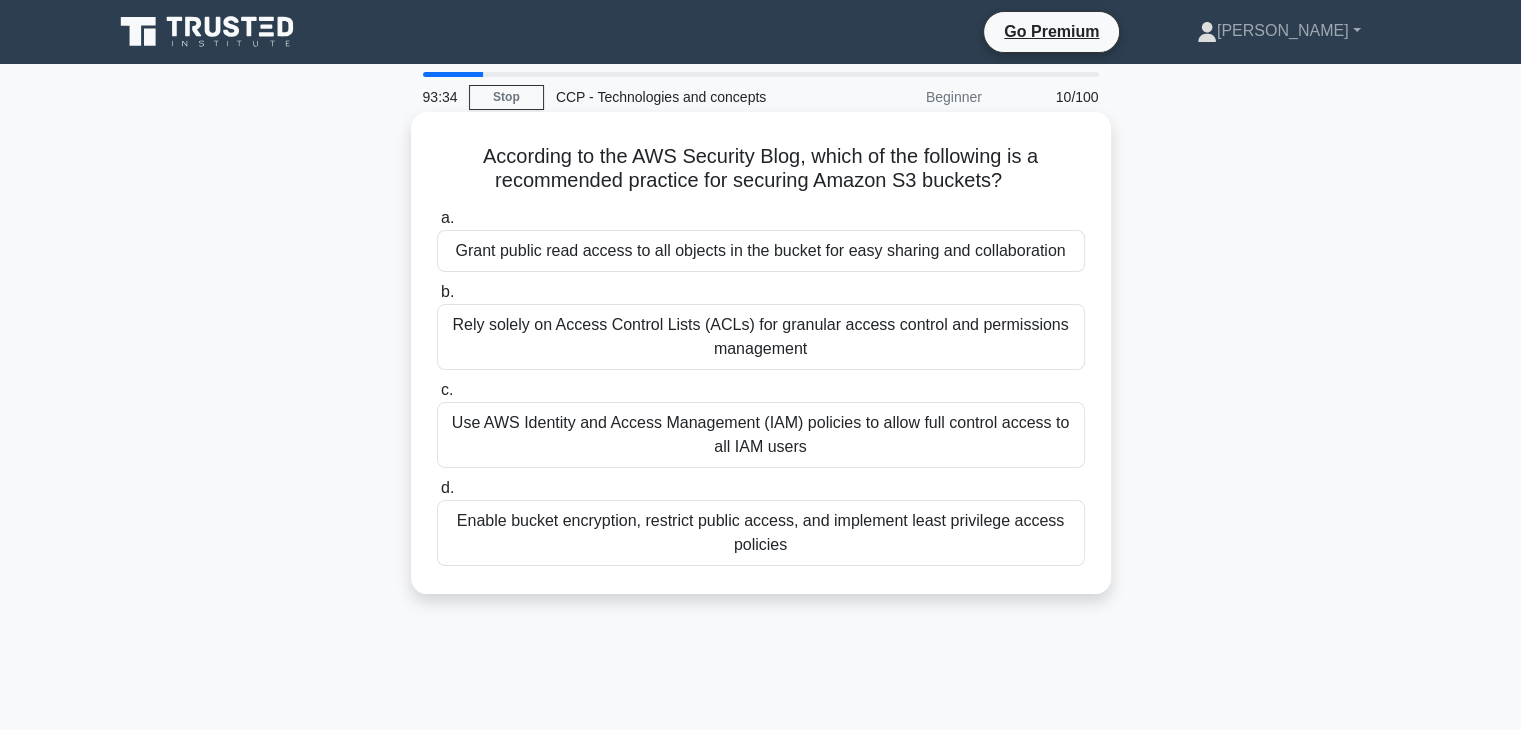 click on "Enable bucket encryption, restrict public access, and implement least privilege access policies" at bounding box center (761, 533) 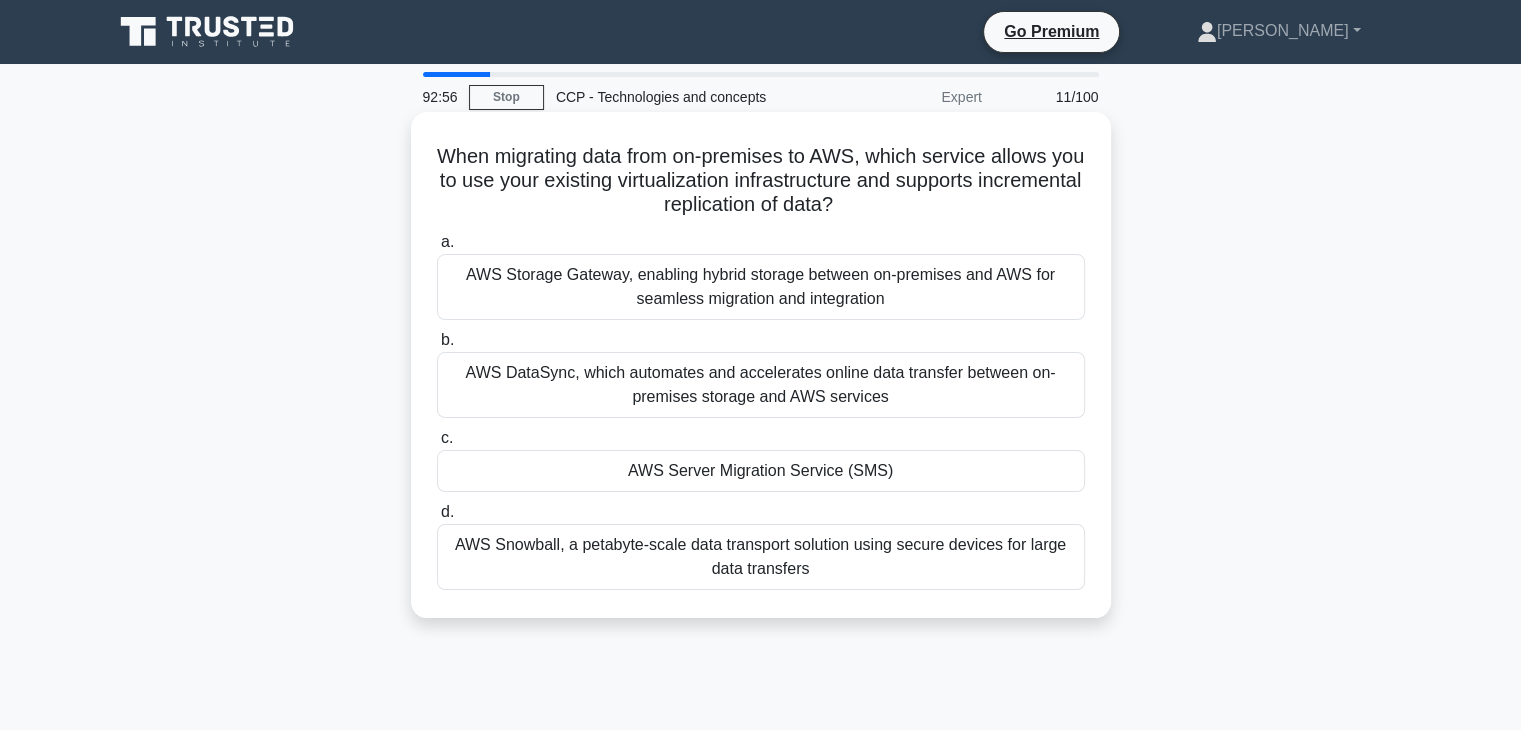 click on "AWS Storage Gateway, enabling hybrid storage between on-premises and AWS for seamless migration and integration" at bounding box center [761, 287] 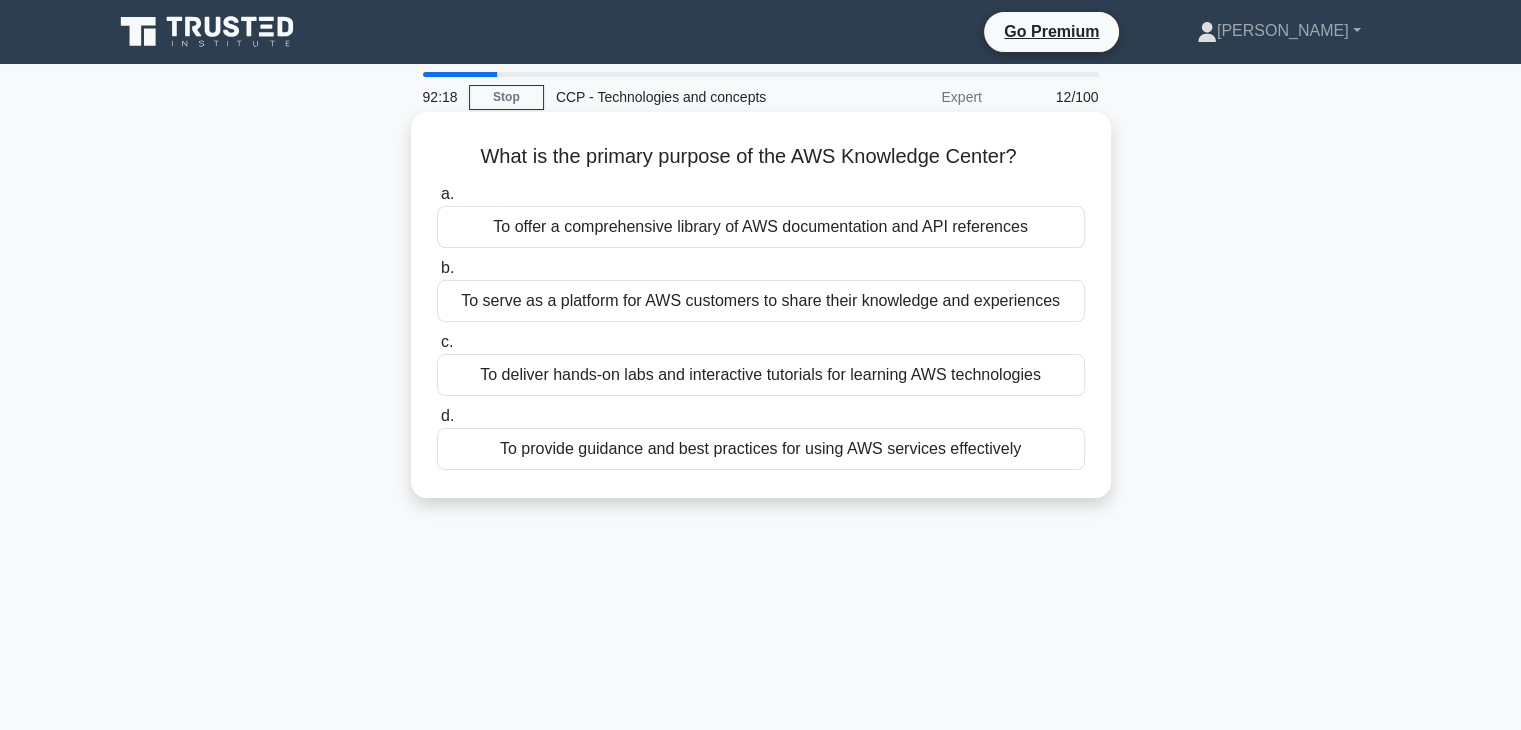 click on "To offer a comprehensive library of AWS documentation and API references" at bounding box center (761, 227) 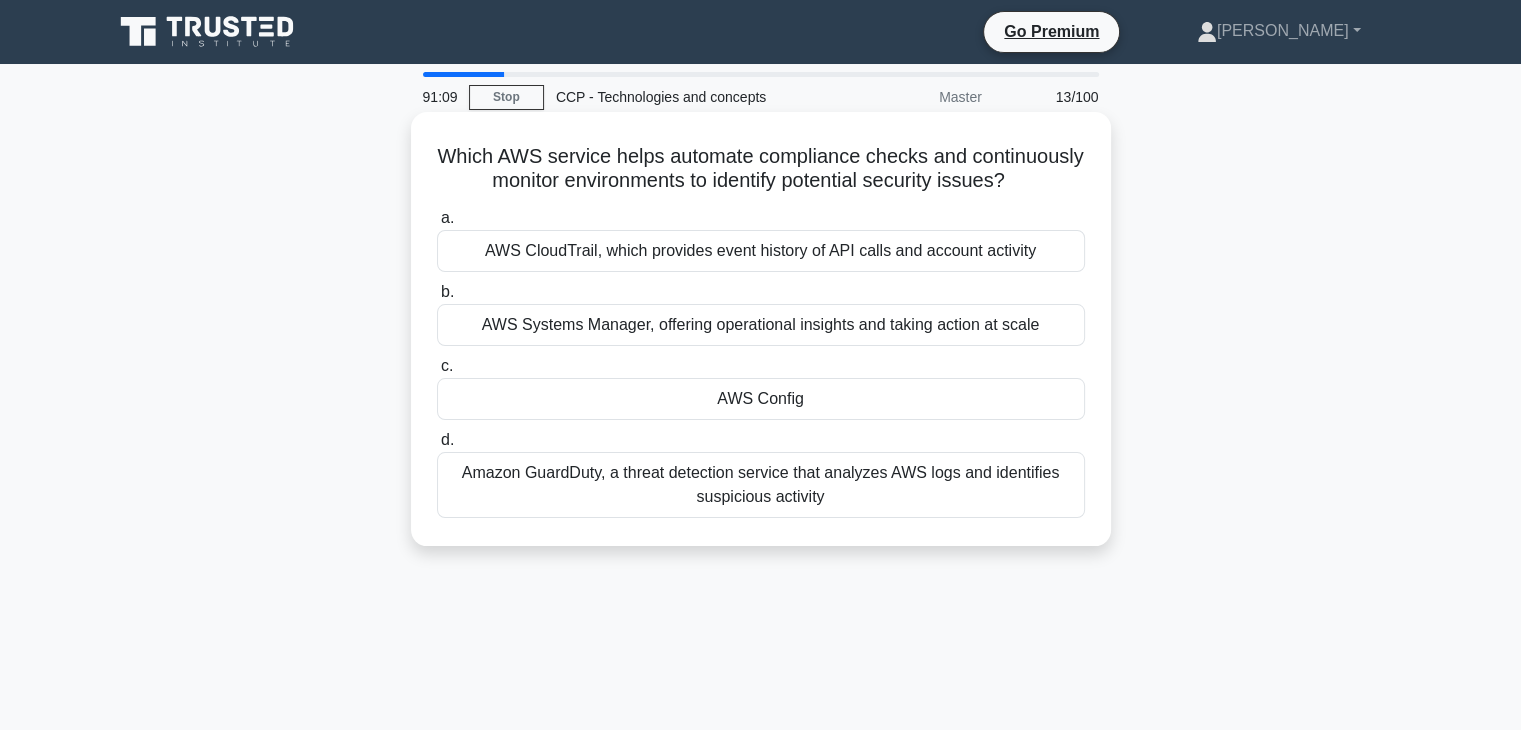 click on "AWS Config" at bounding box center (761, 399) 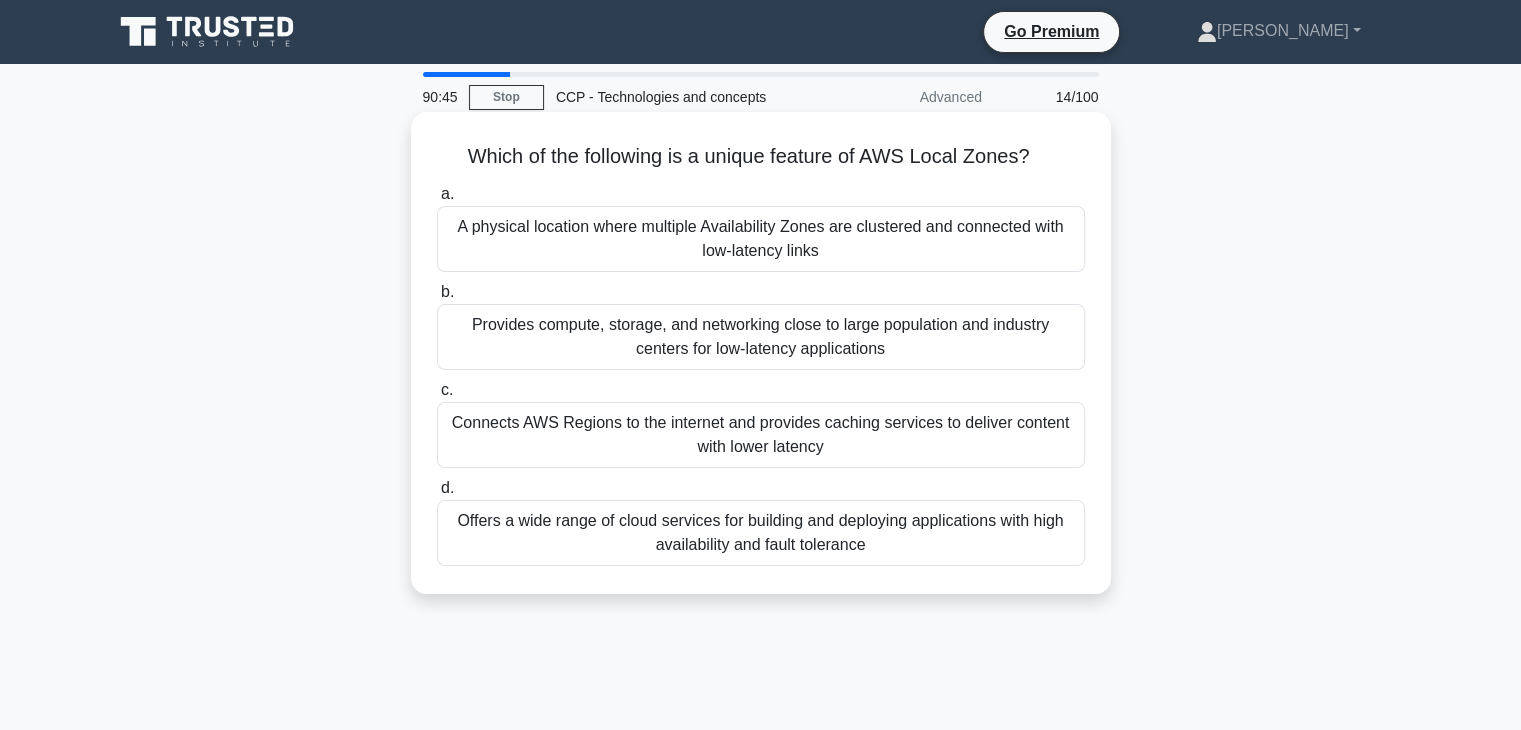 click on "Connects AWS Regions to the internet and provides caching services to deliver content with lower latency" at bounding box center [761, 435] 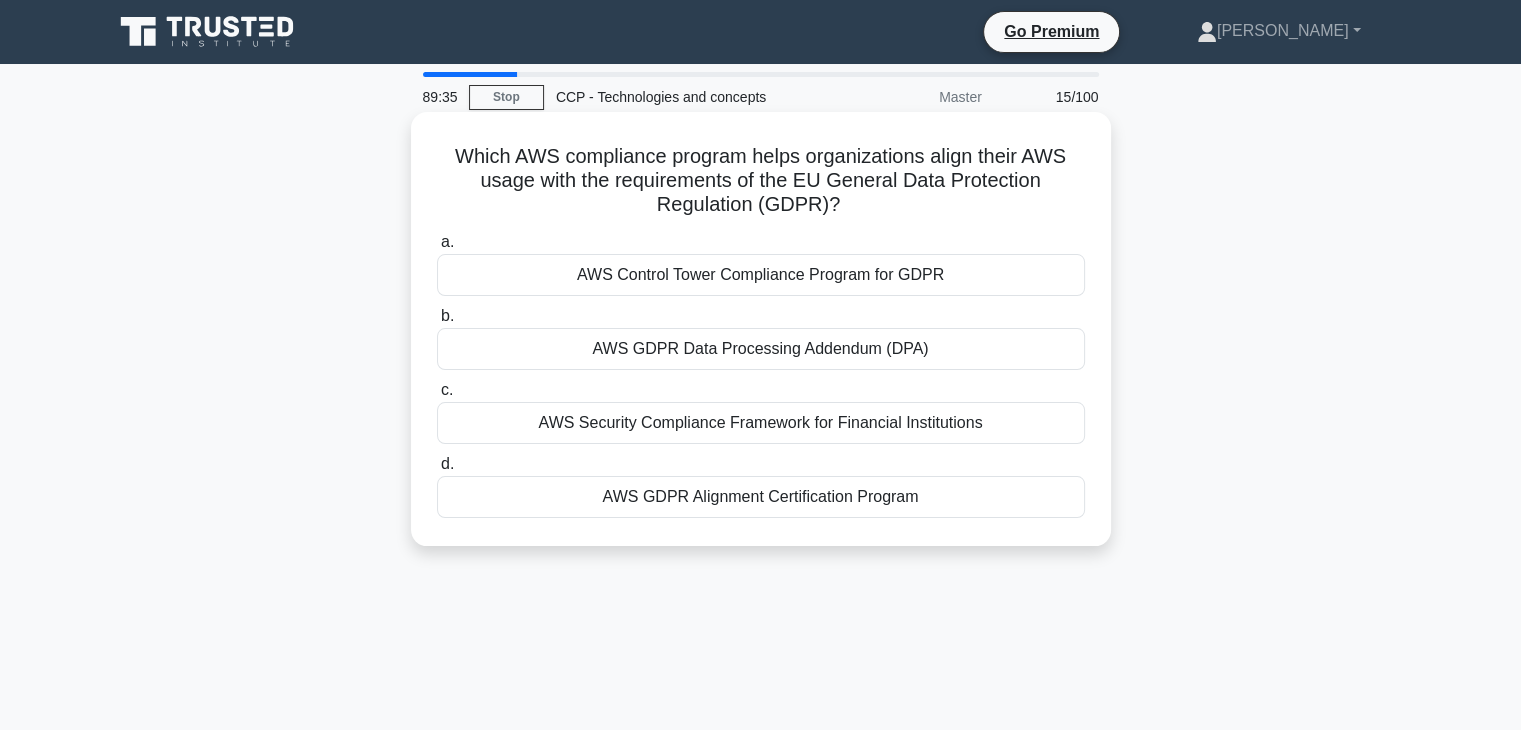 click on "AWS Control Tower Compliance Program for GDPR" at bounding box center (761, 275) 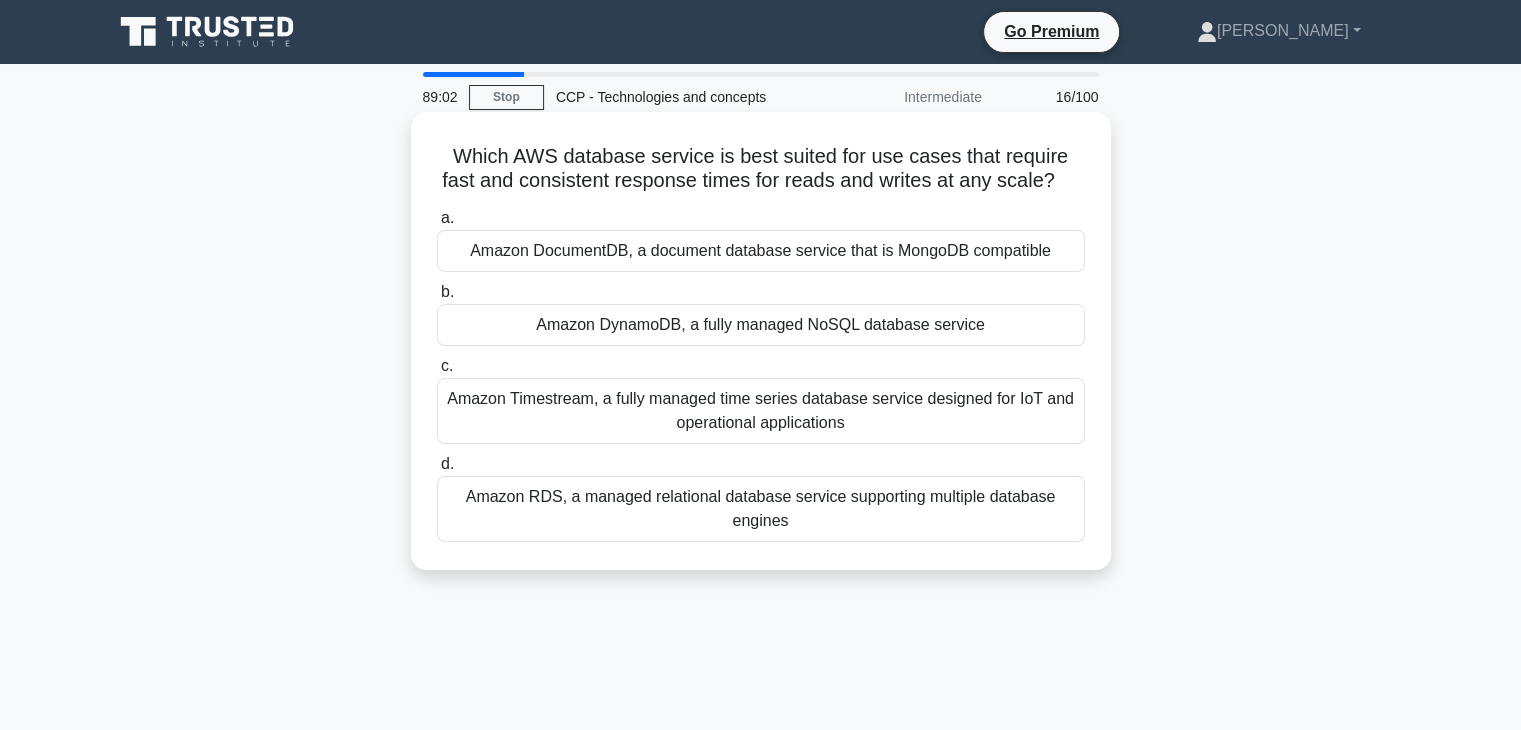 click on "Amazon DynamoDB, a fully managed NoSQL database service" at bounding box center [761, 325] 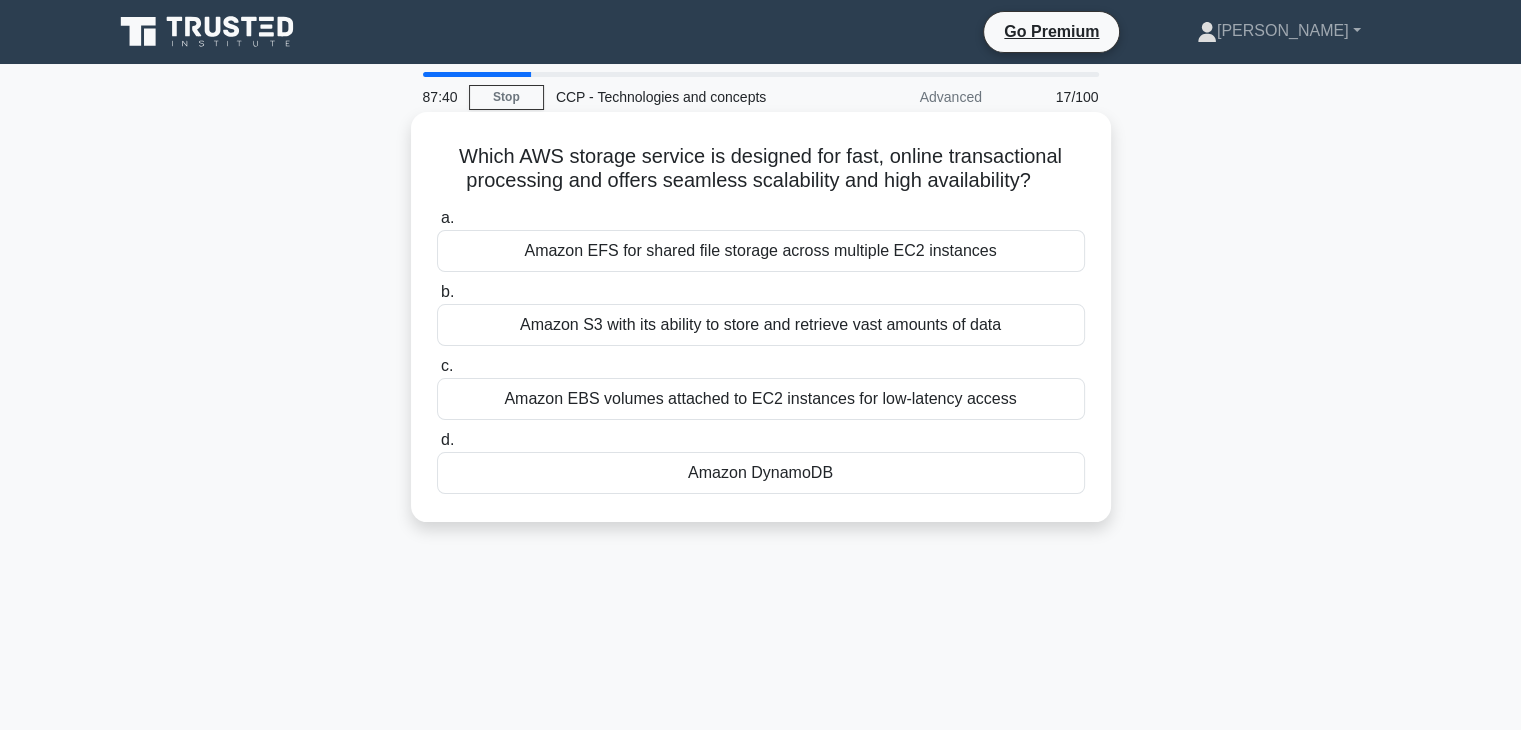 click on "Amazon EBS volumes attached to EC2 instances for low-latency access" at bounding box center [761, 399] 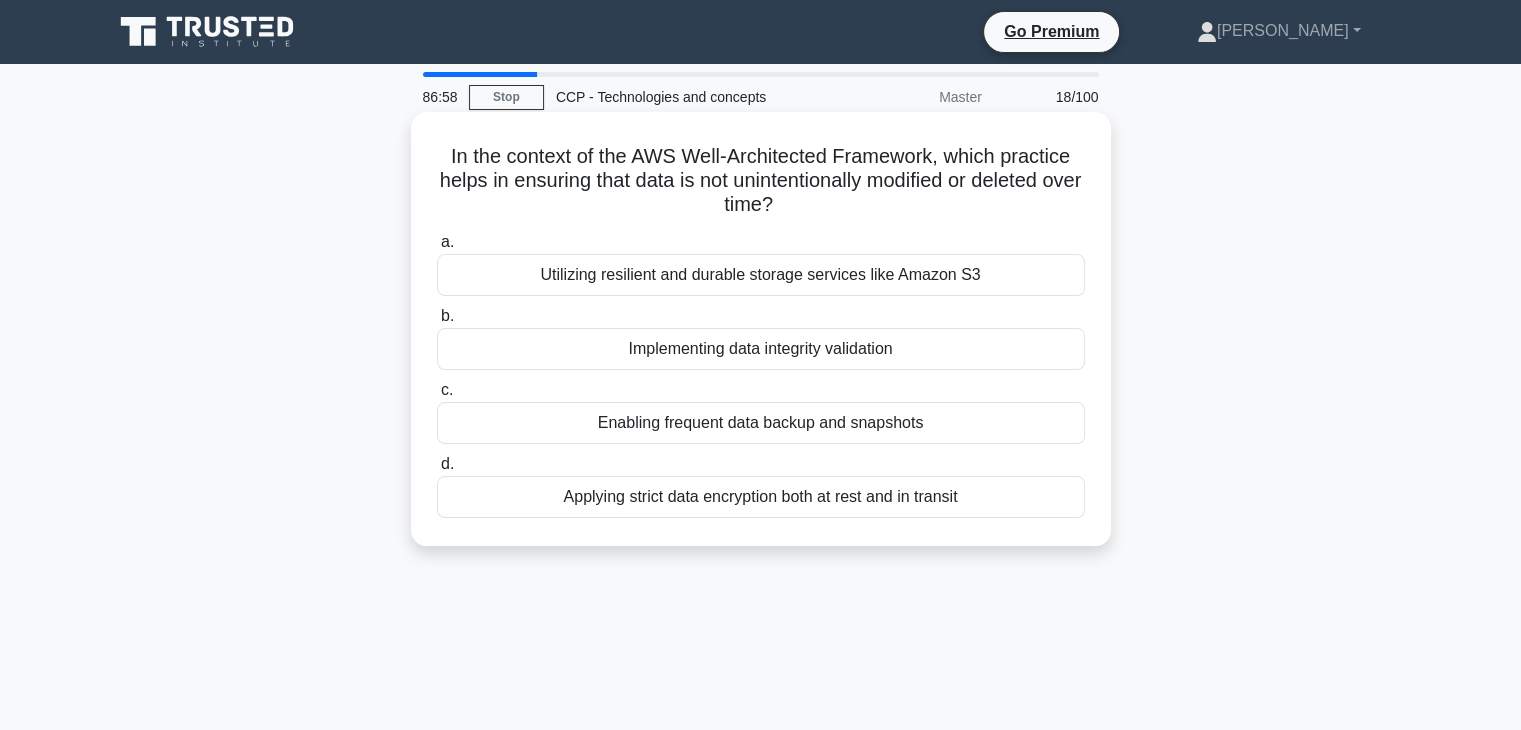 click on "Applying strict data encryption both at rest and in transit" at bounding box center (761, 497) 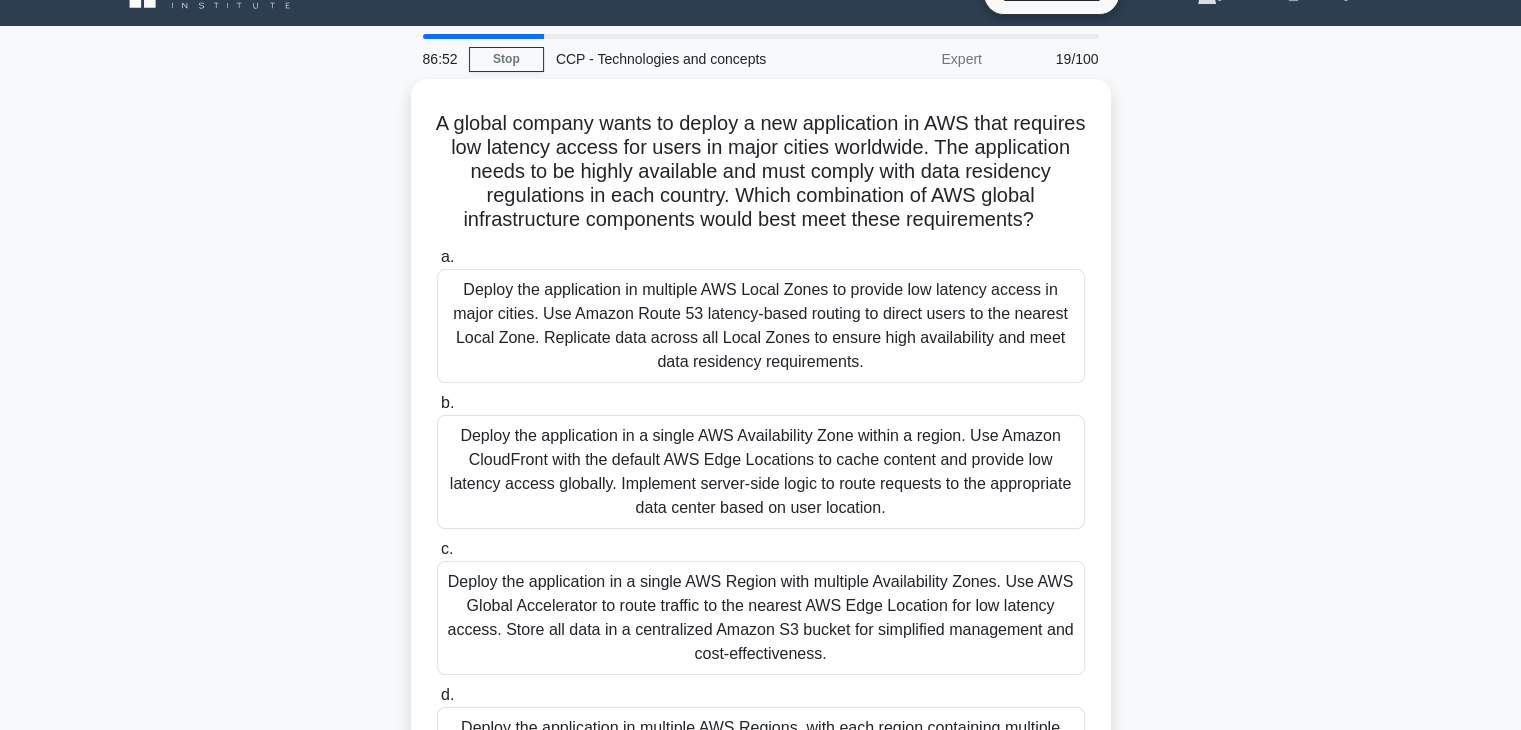 scroll, scrollTop: 40, scrollLeft: 0, axis: vertical 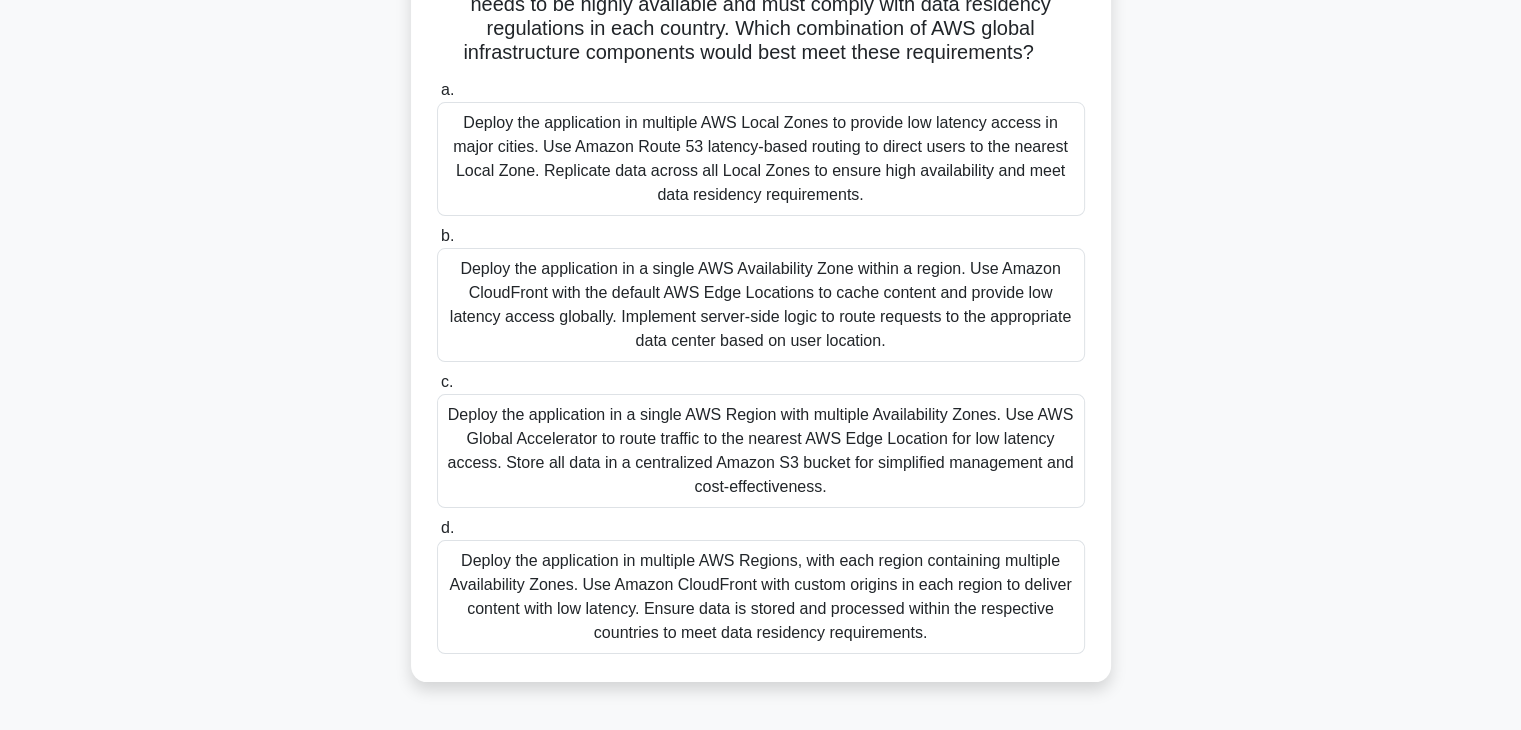 click on "Deploy the application in multiple AWS Regions, with each region containing multiple Availability Zones. Use Amazon CloudFront with custom origins in each region to deliver content with low latency. Ensure data is stored and processed within the respective countries to meet data residency requirements." at bounding box center (761, 597) 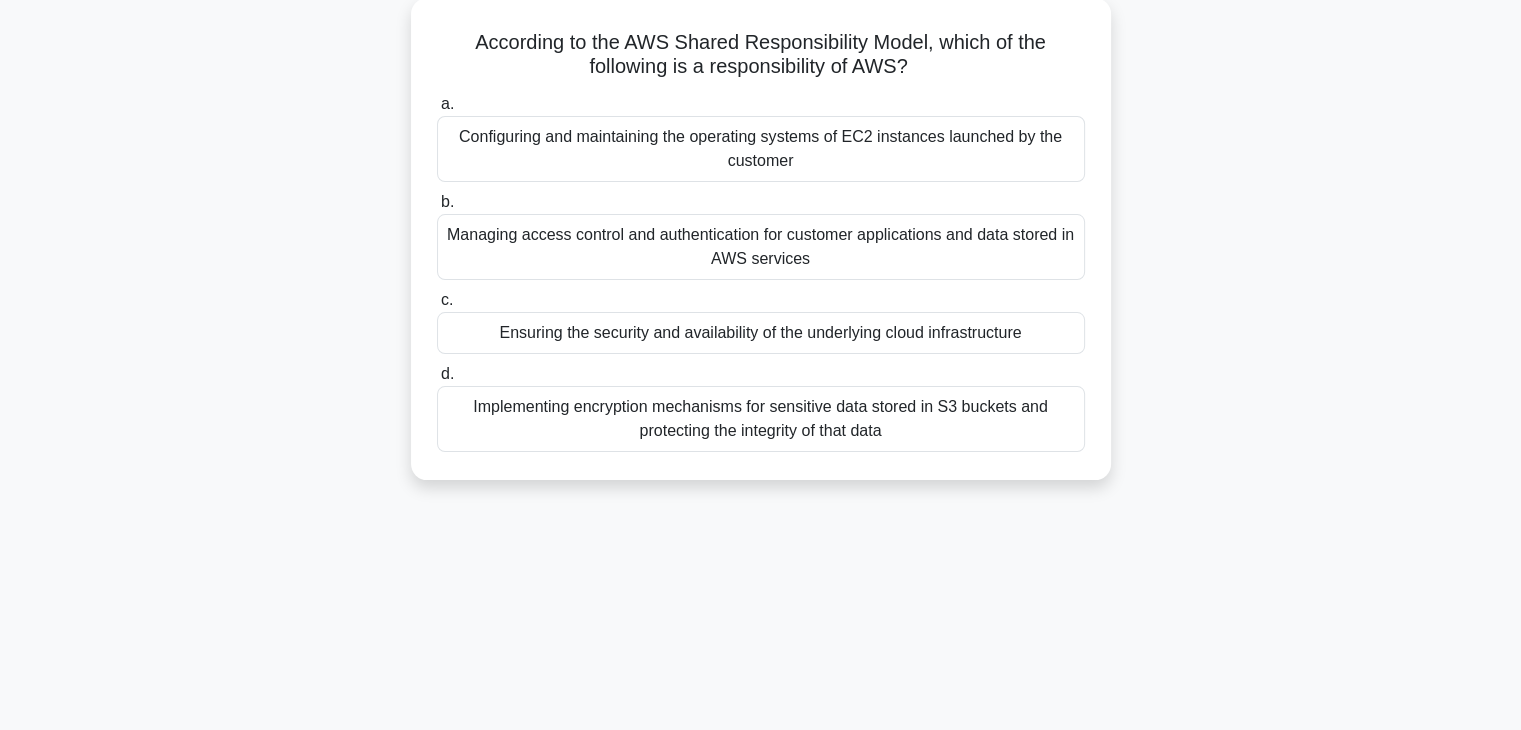scroll, scrollTop: 0, scrollLeft: 0, axis: both 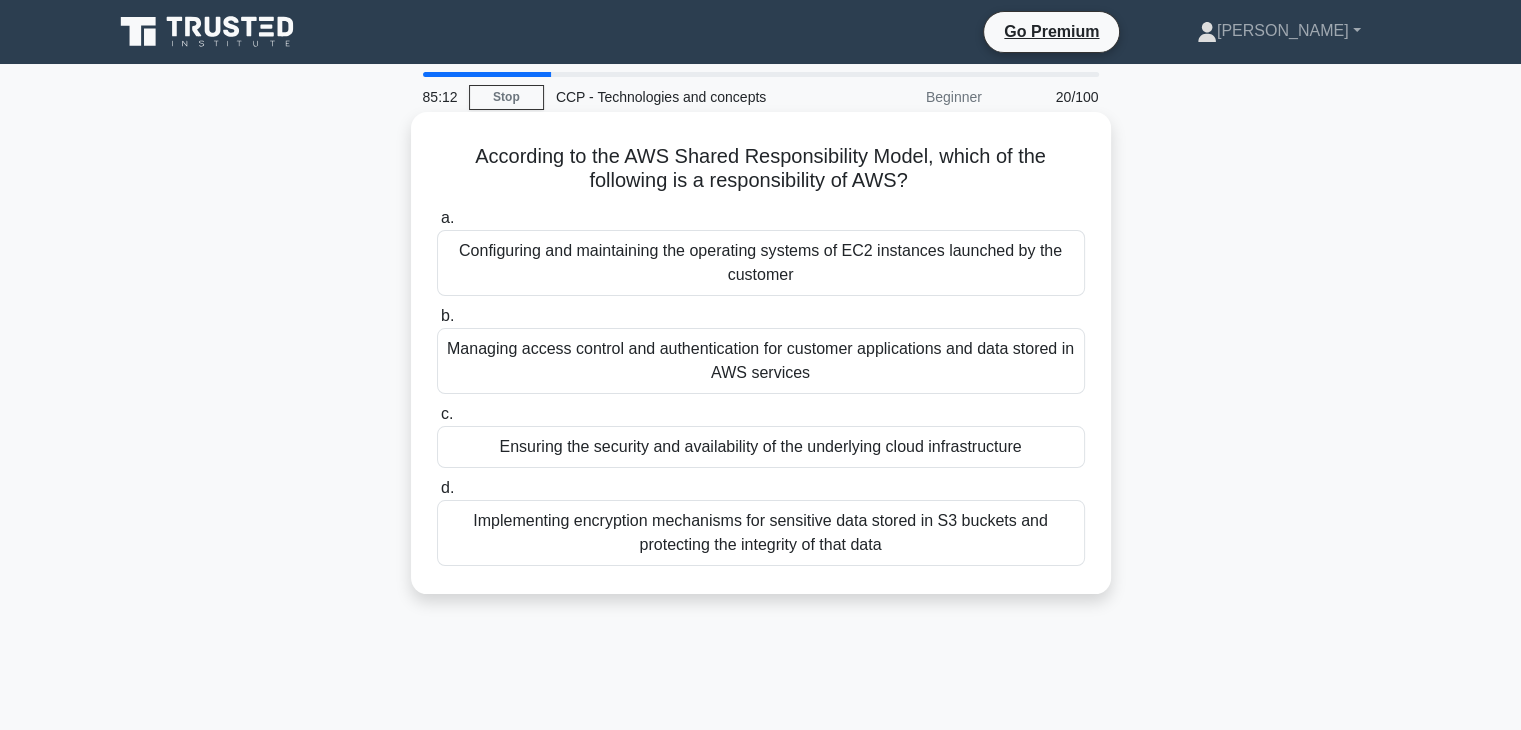 click on "Ensuring the security and availability of the underlying cloud infrastructure" at bounding box center [761, 447] 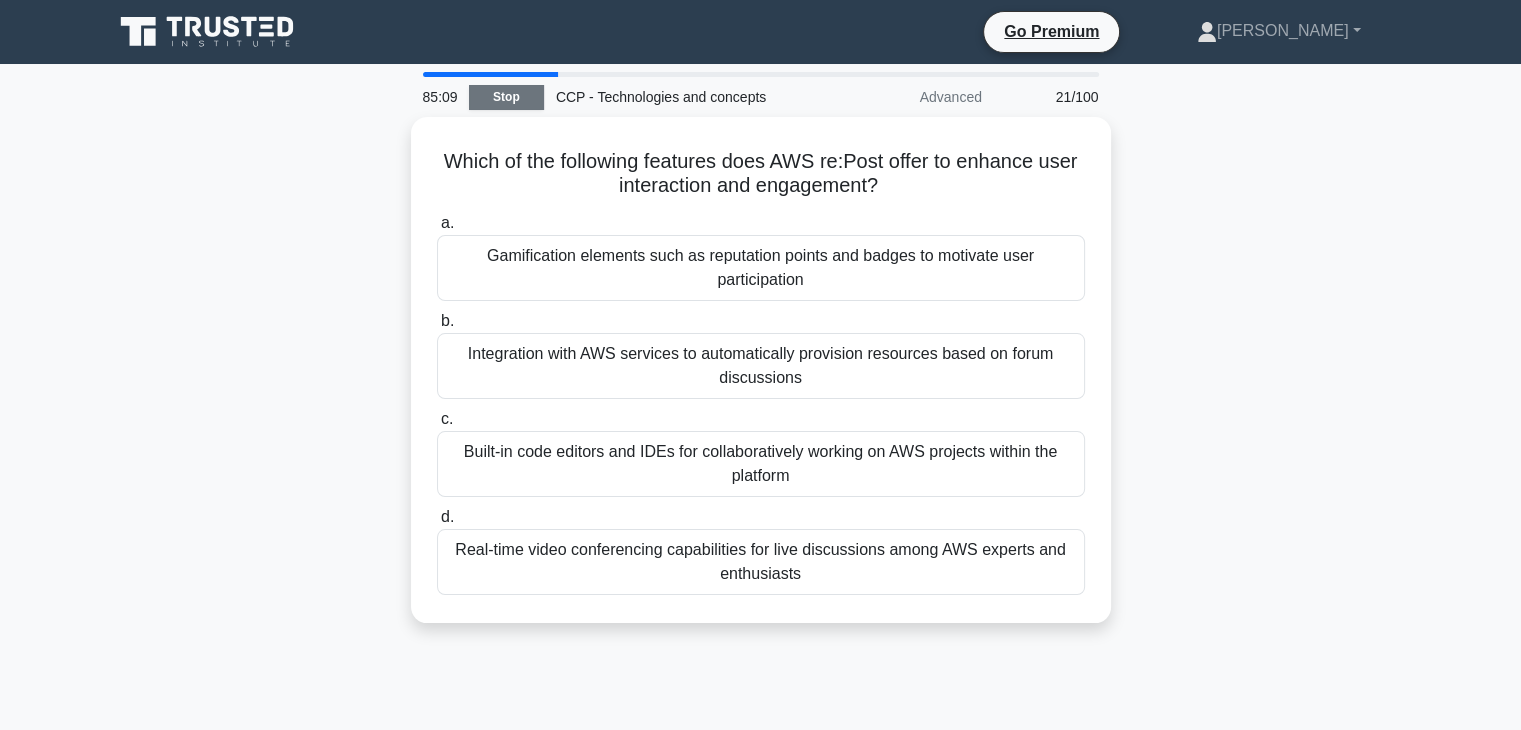click on "Stop" at bounding box center [506, 97] 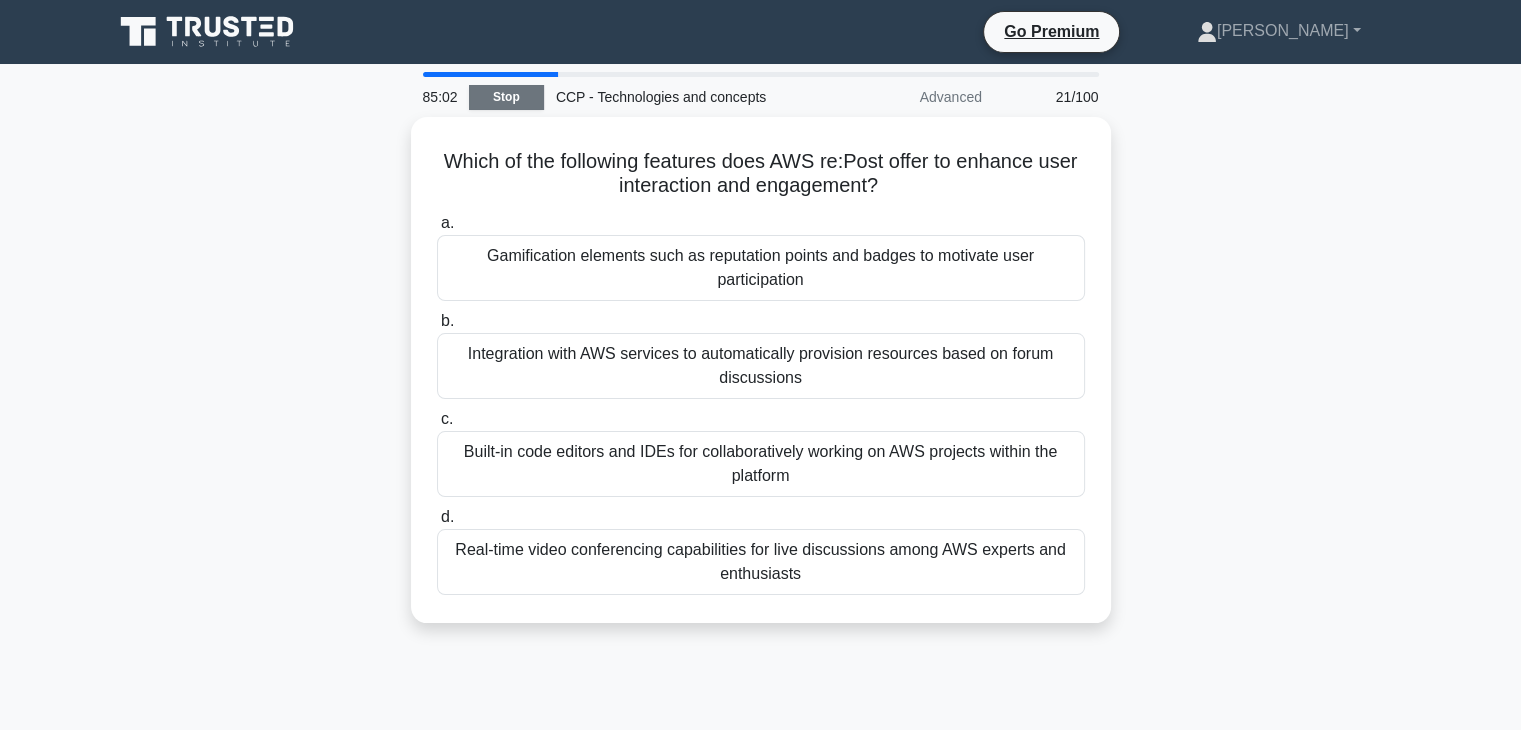 click on "Stop" at bounding box center (506, 97) 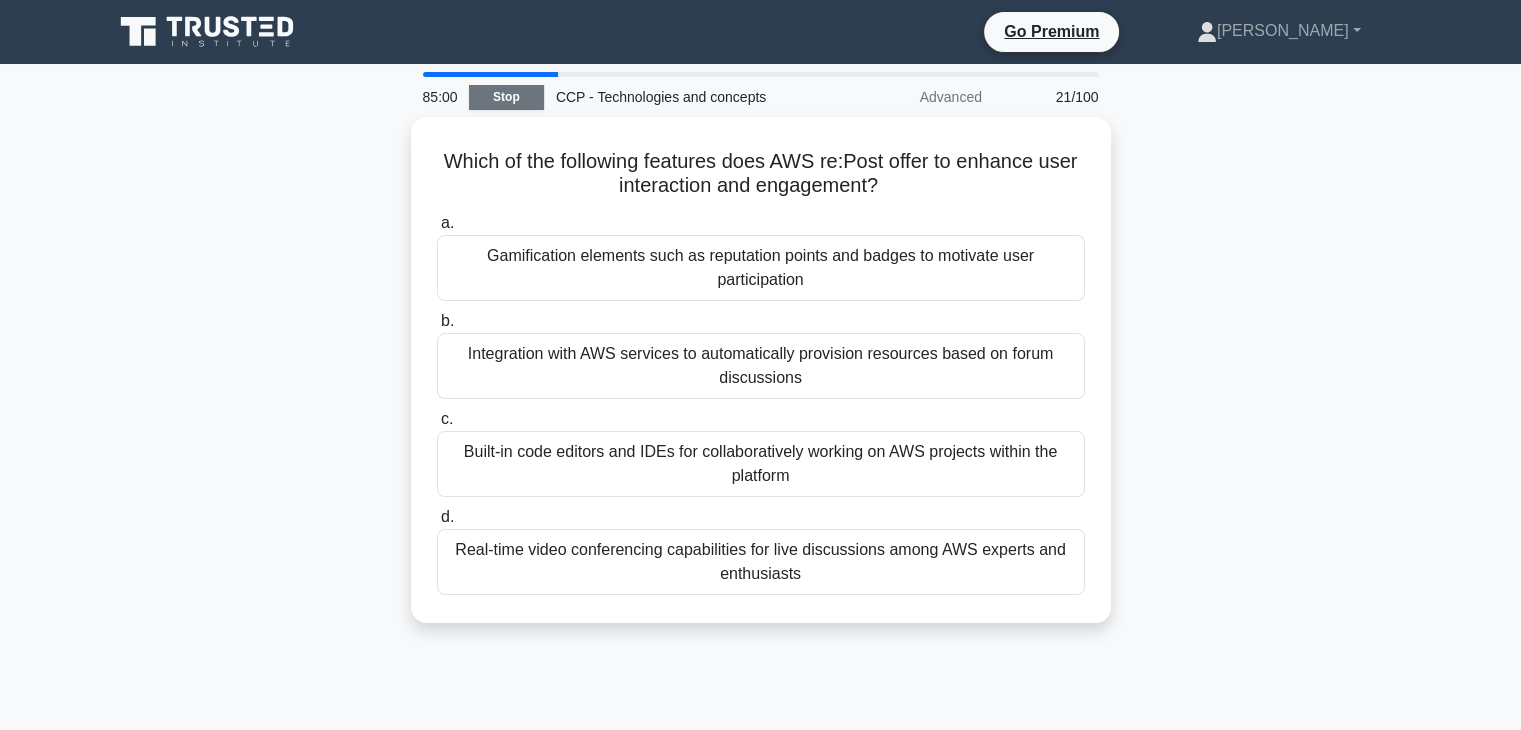 click on "Stop" at bounding box center [506, 97] 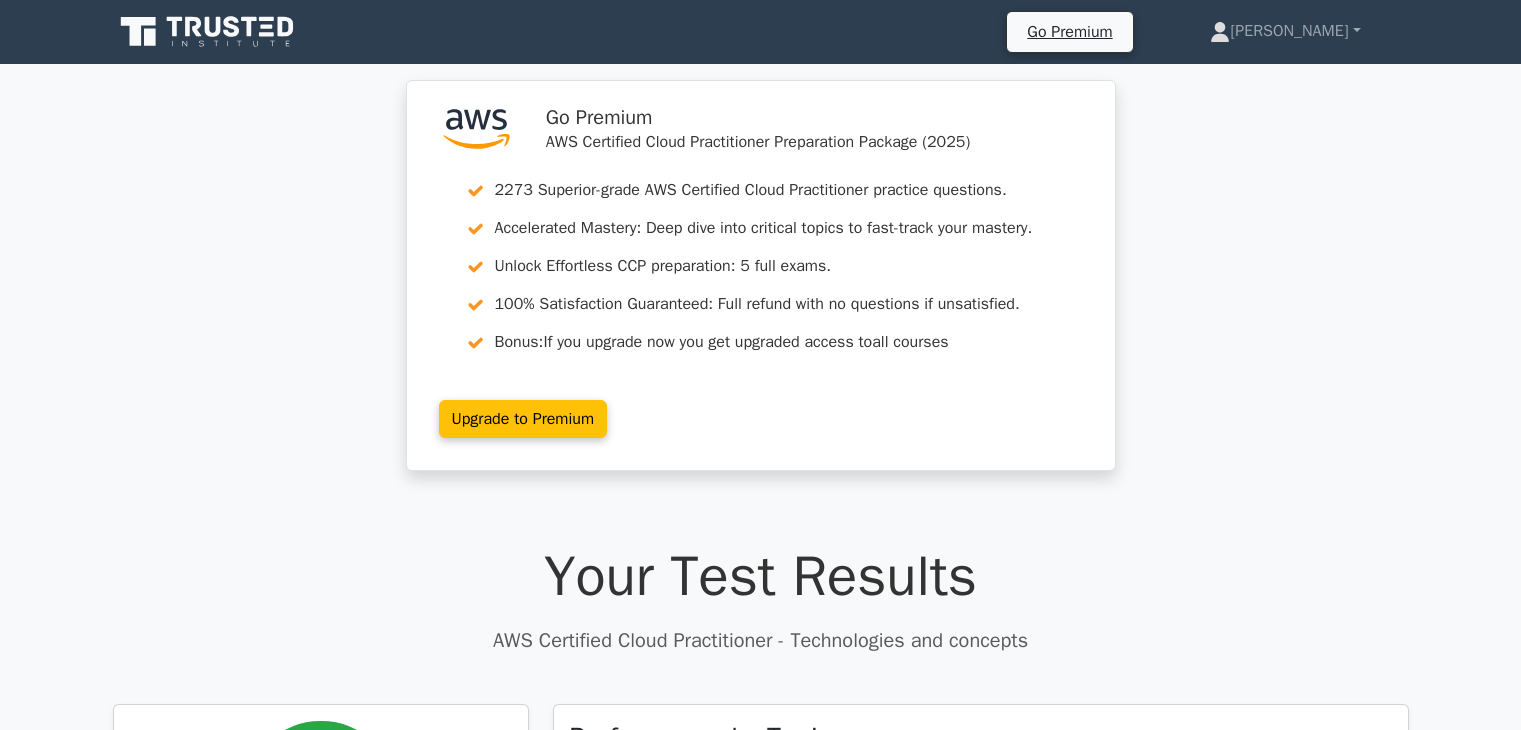 scroll, scrollTop: 0, scrollLeft: 0, axis: both 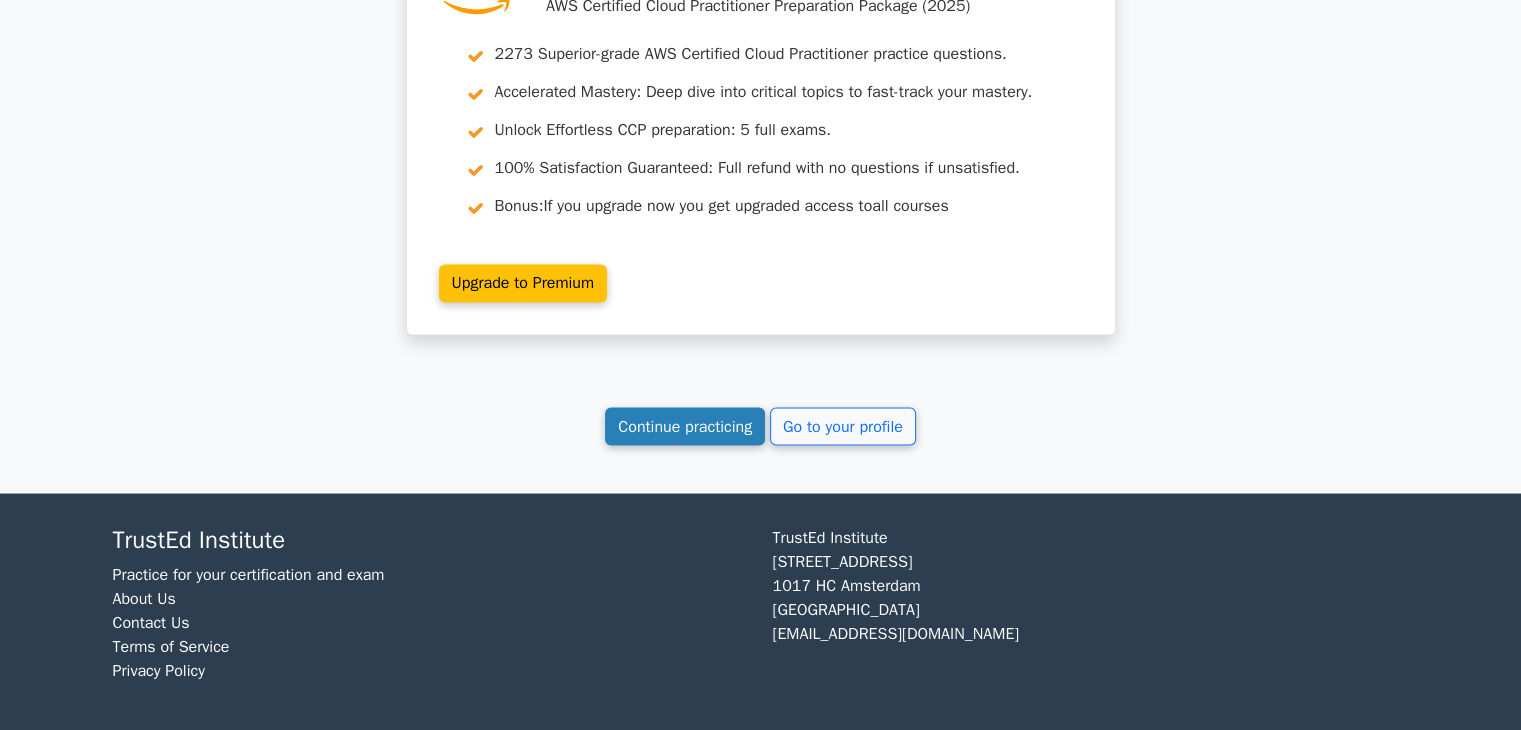 click on "Continue practicing" at bounding box center (685, 426) 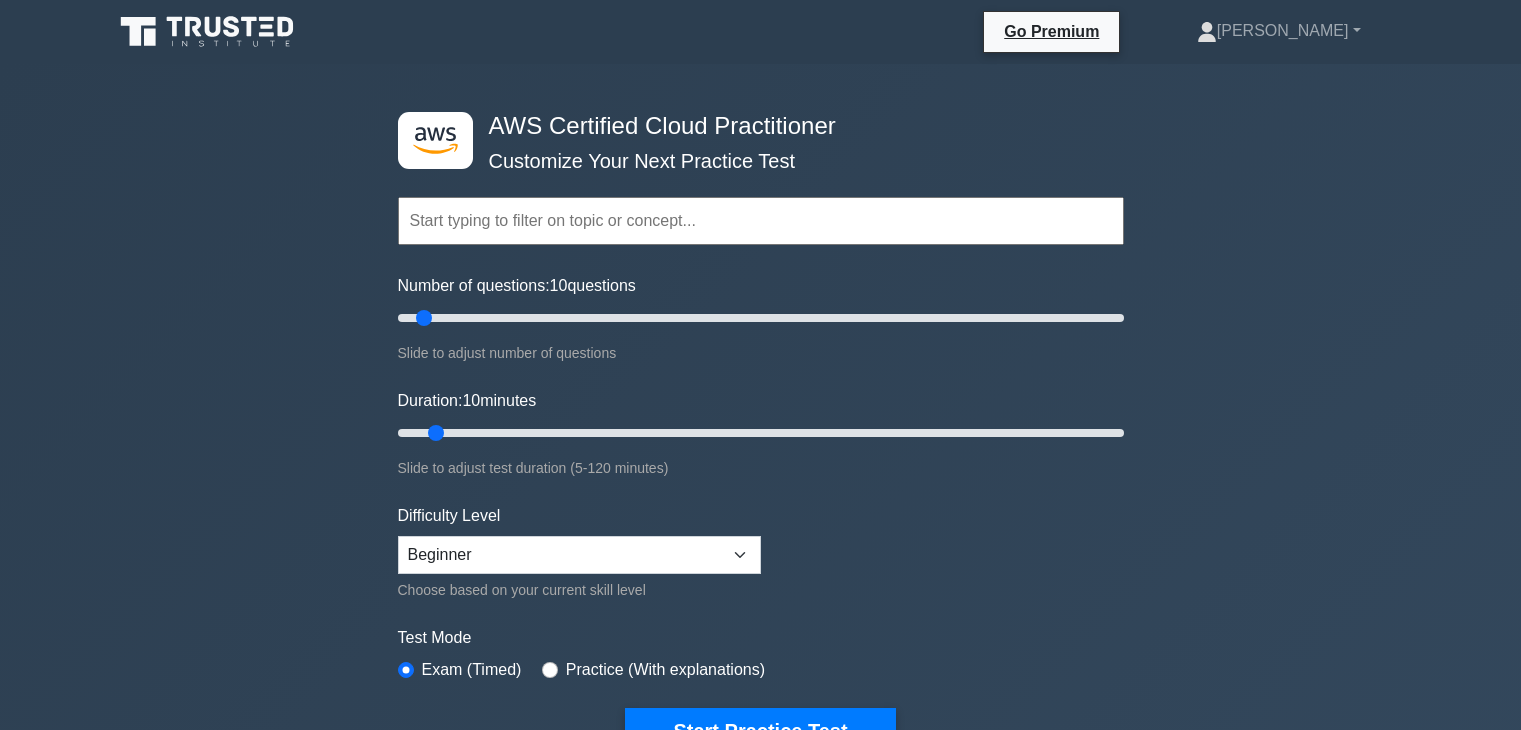 scroll, scrollTop: 0, scrollLeft: 0, axis: both 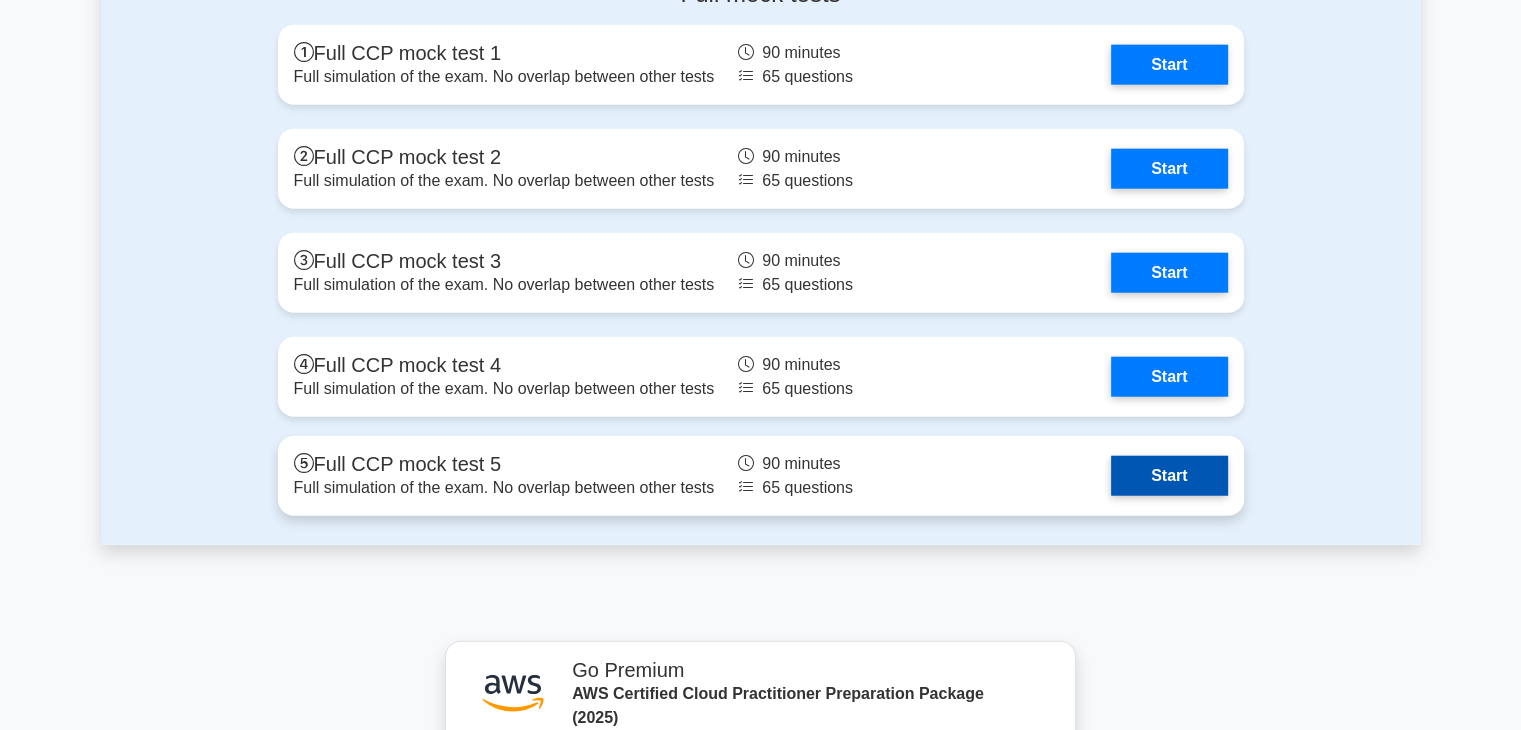click on "Start" at bounding box center (1169, 476) 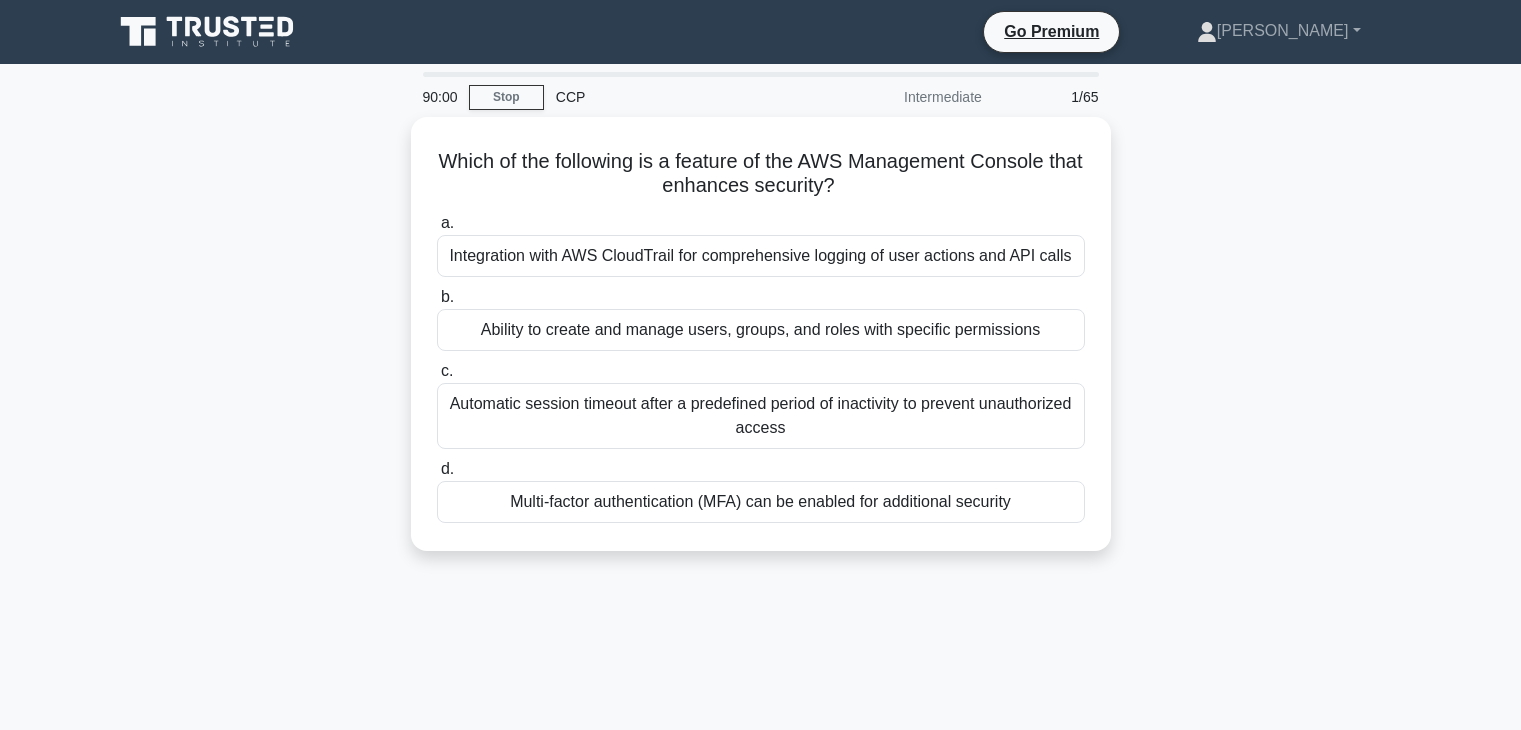 scroll, scrollTop: 0, scrollLeft: 0, axis: both 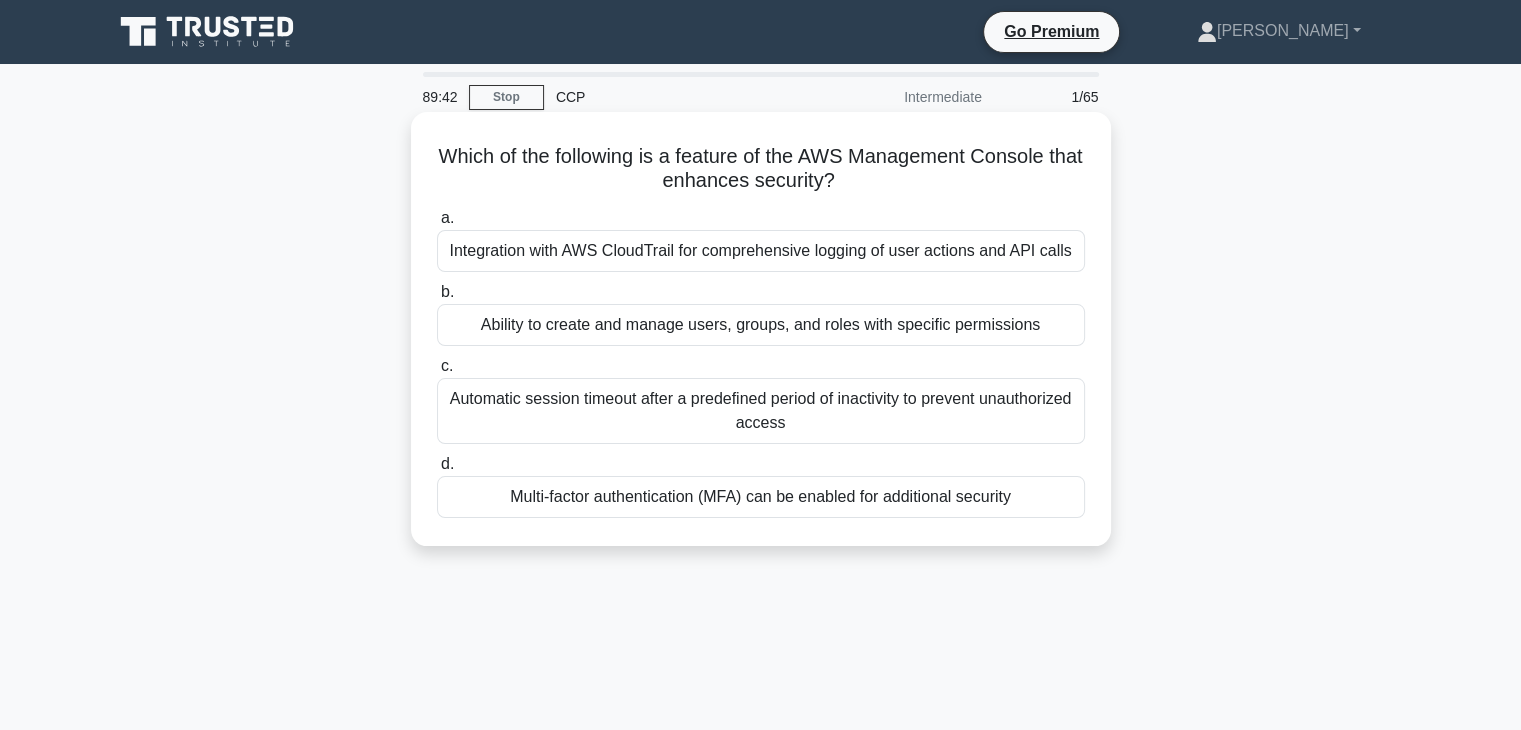 click on "Multi-factor authentication (MFA) can be enabled for additional security" at bounding box center (761, 497) 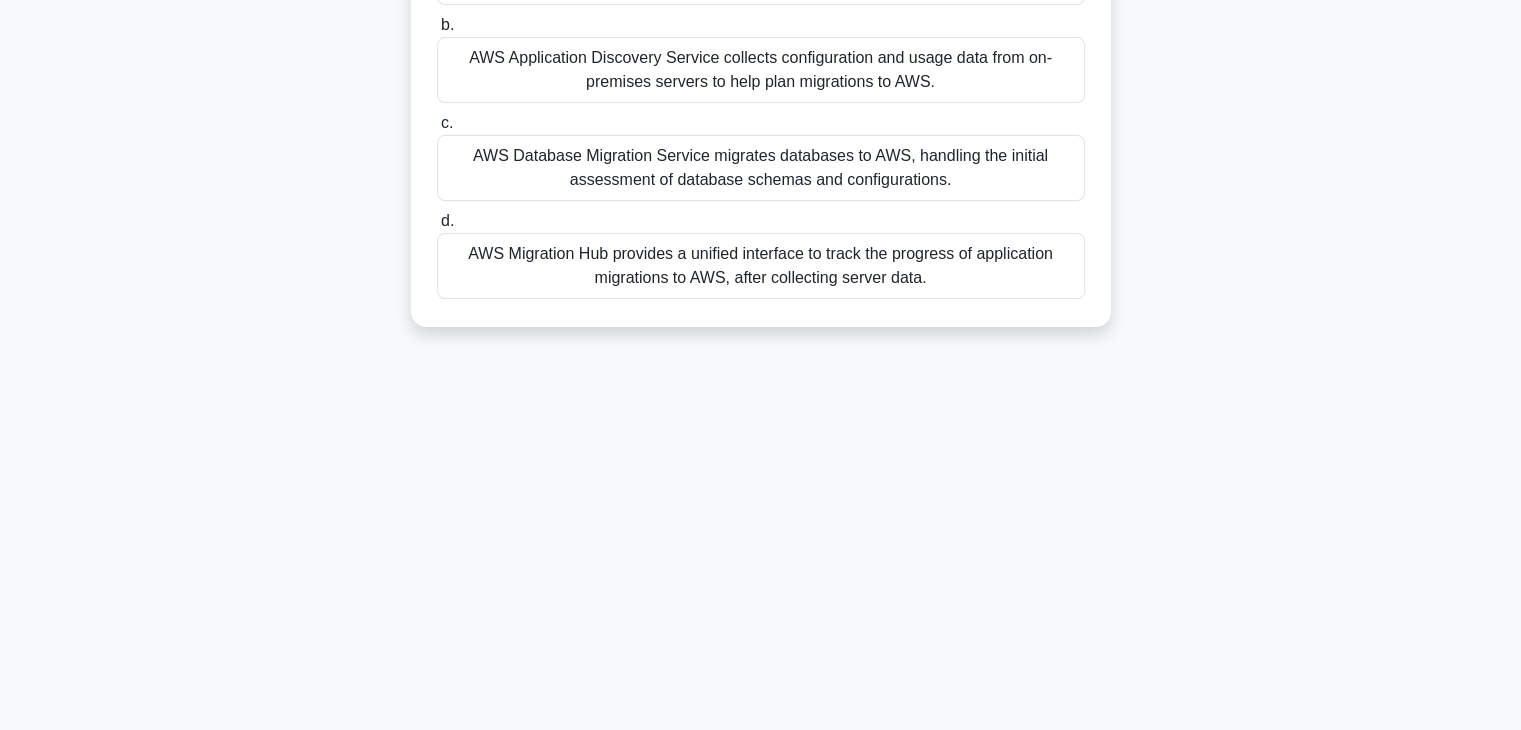 scroll, scrollTop: 0, scrollLeft: 0, axis: both 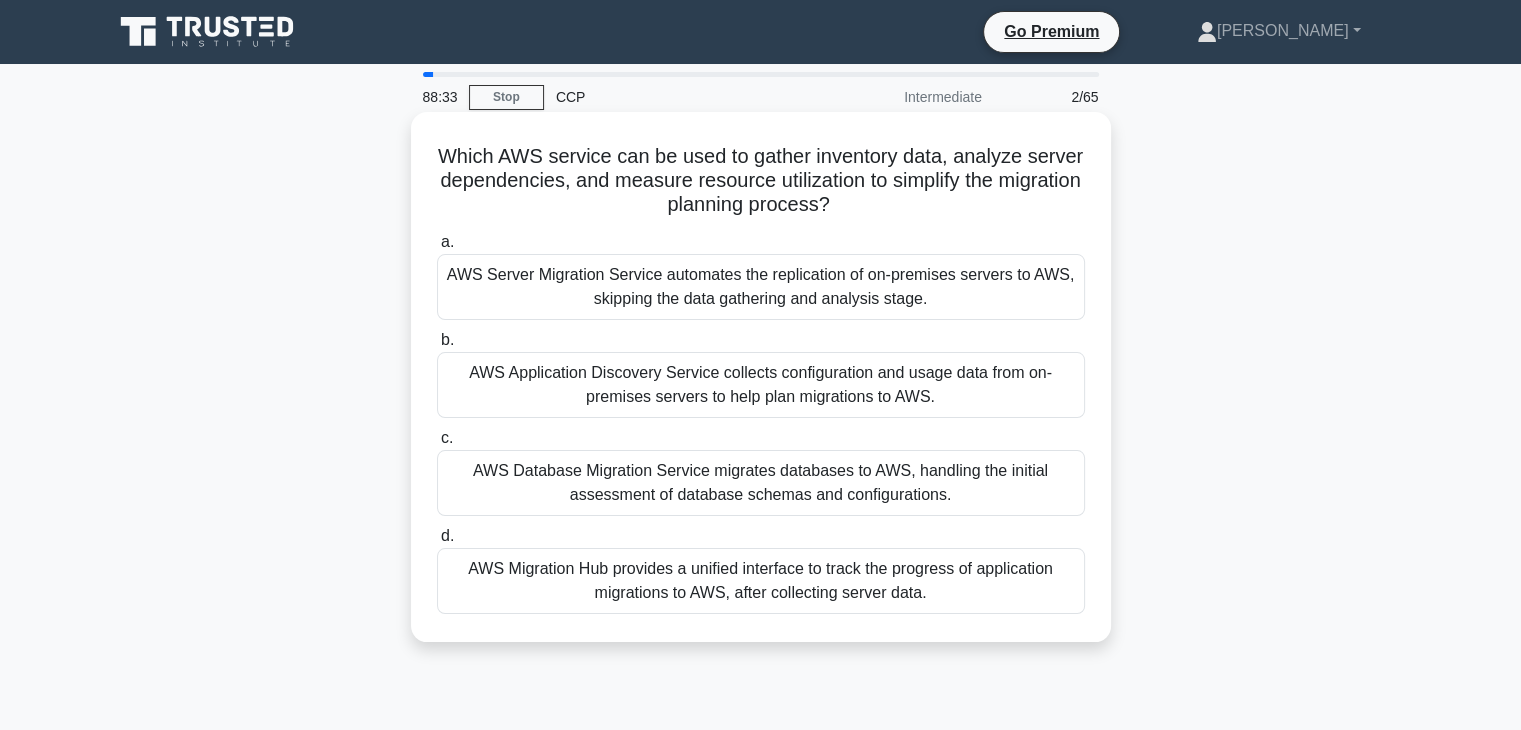 click on "AWS Application Discovery Service collects configuration and usage data from on-premises servers to help plan migrations to AWS." at bounding box center (761, 385) 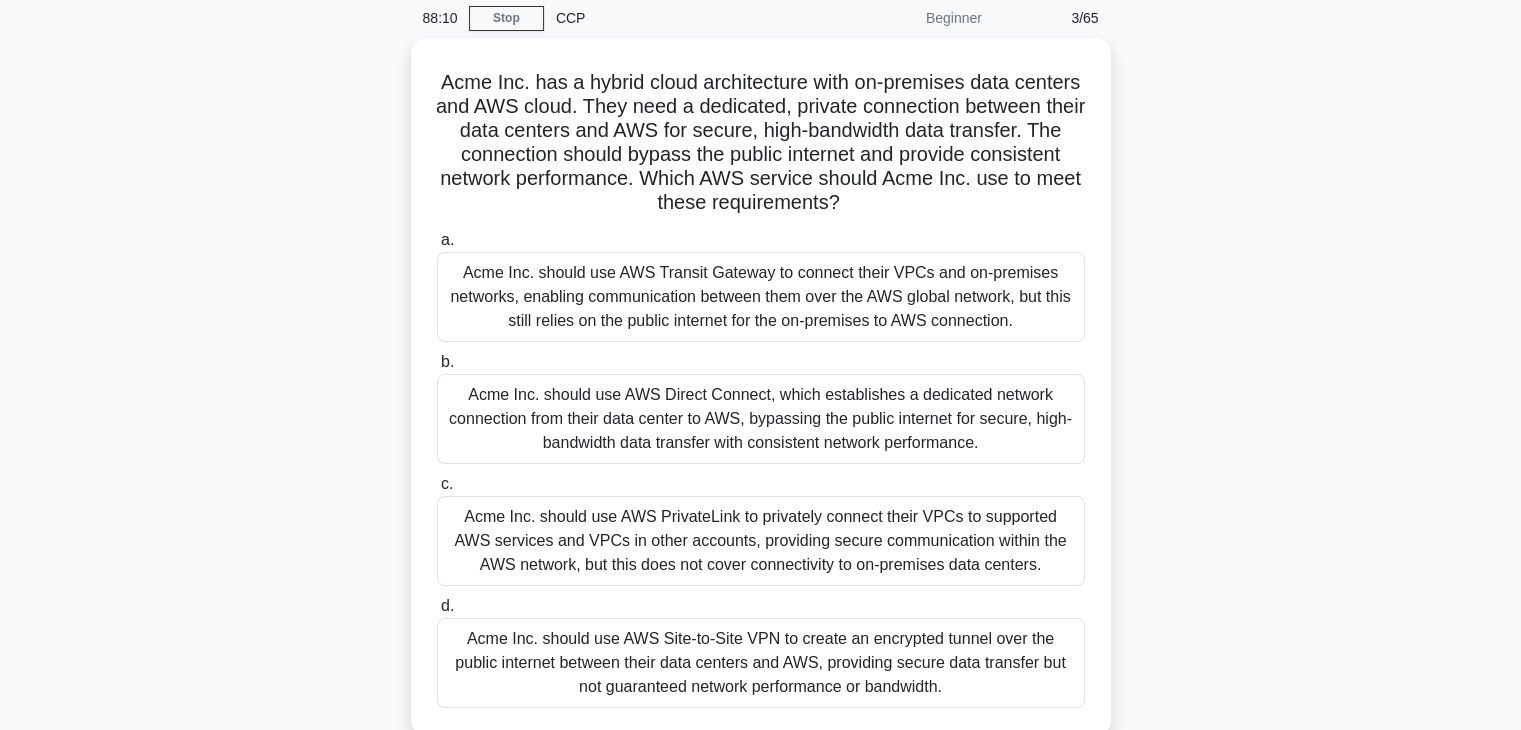 scroll, scrollTop: 80, scrollLeft: 0, axis: vertical 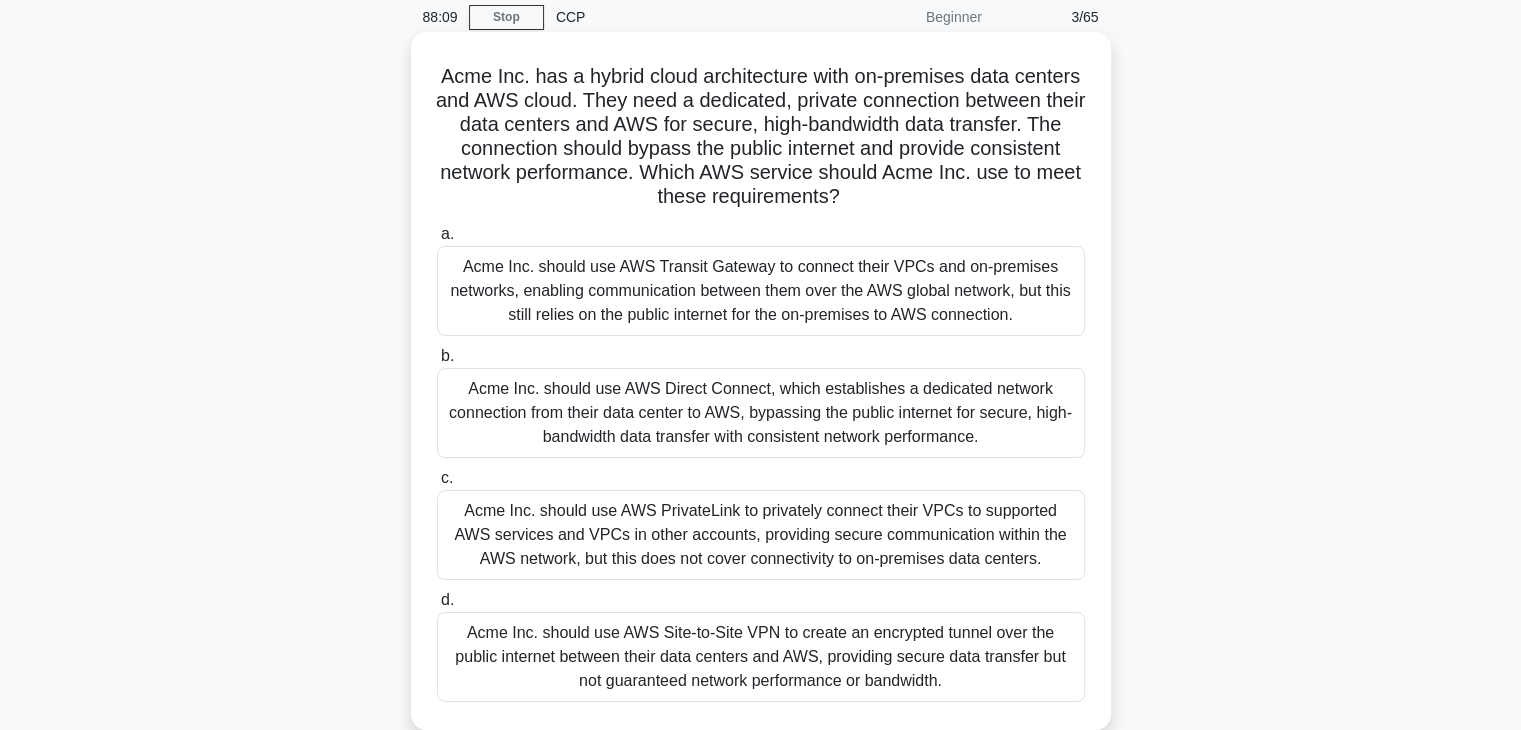 click on "Acme Inc. should use AWS Direct Connect, which establishes a dedicated network connection from their data center to AWS, bypassing the public internet for secure, high-bandwidth data transfer with consistent network performance." at bounding box center [761, 413] 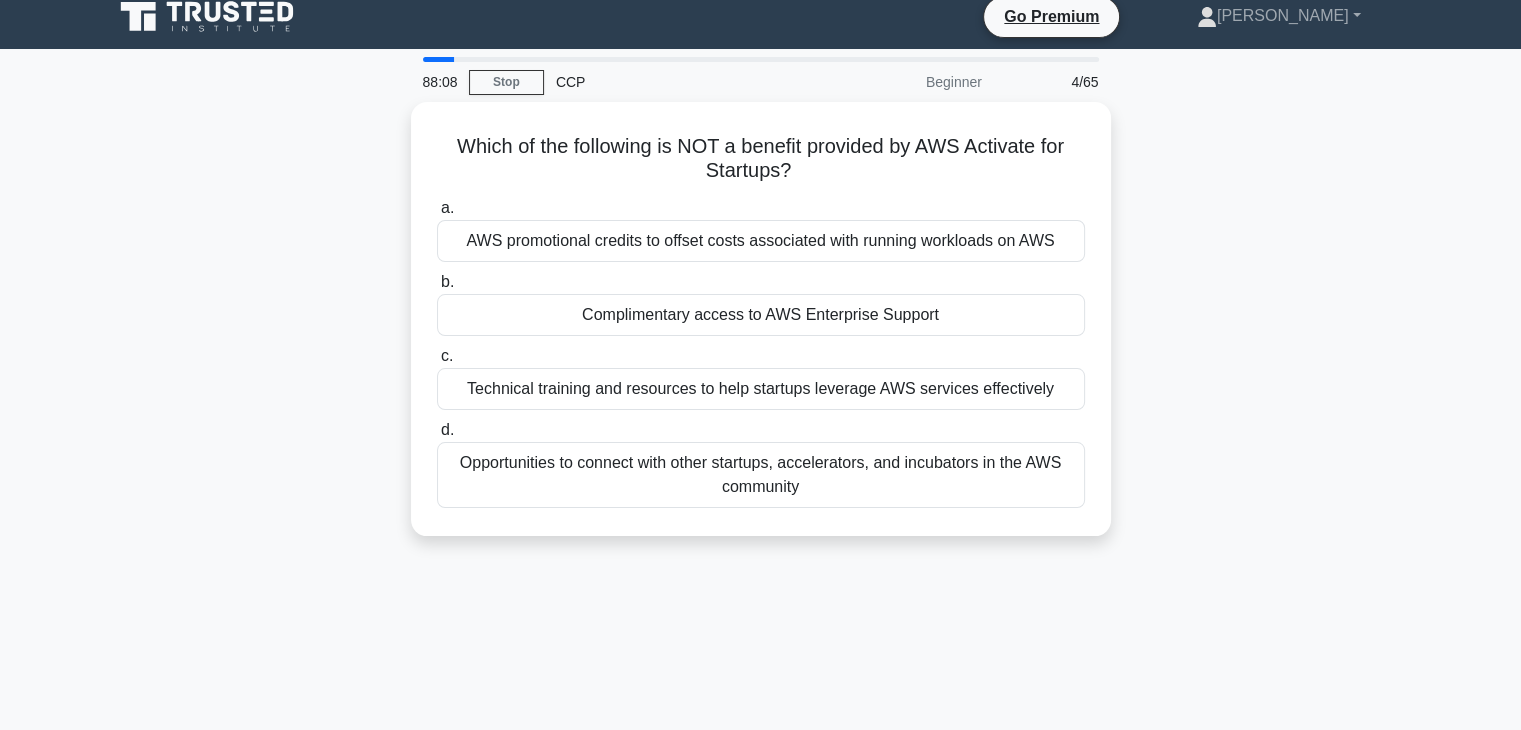 scroll, scrollTop: 0, scrollLeft: 0, axis: both 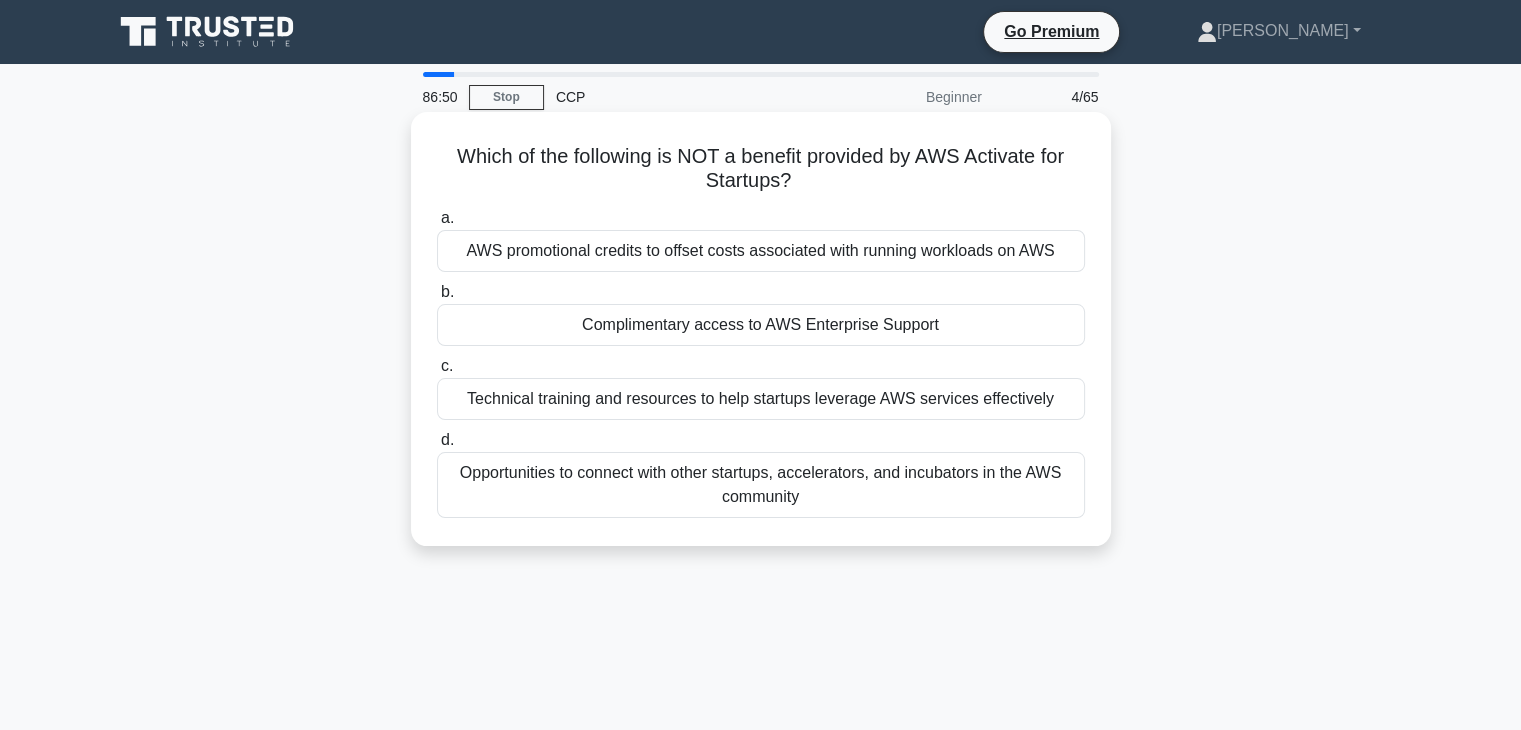 click on "Complimentary access to AWS Enterprise Support" at bounding box center (761, 325) 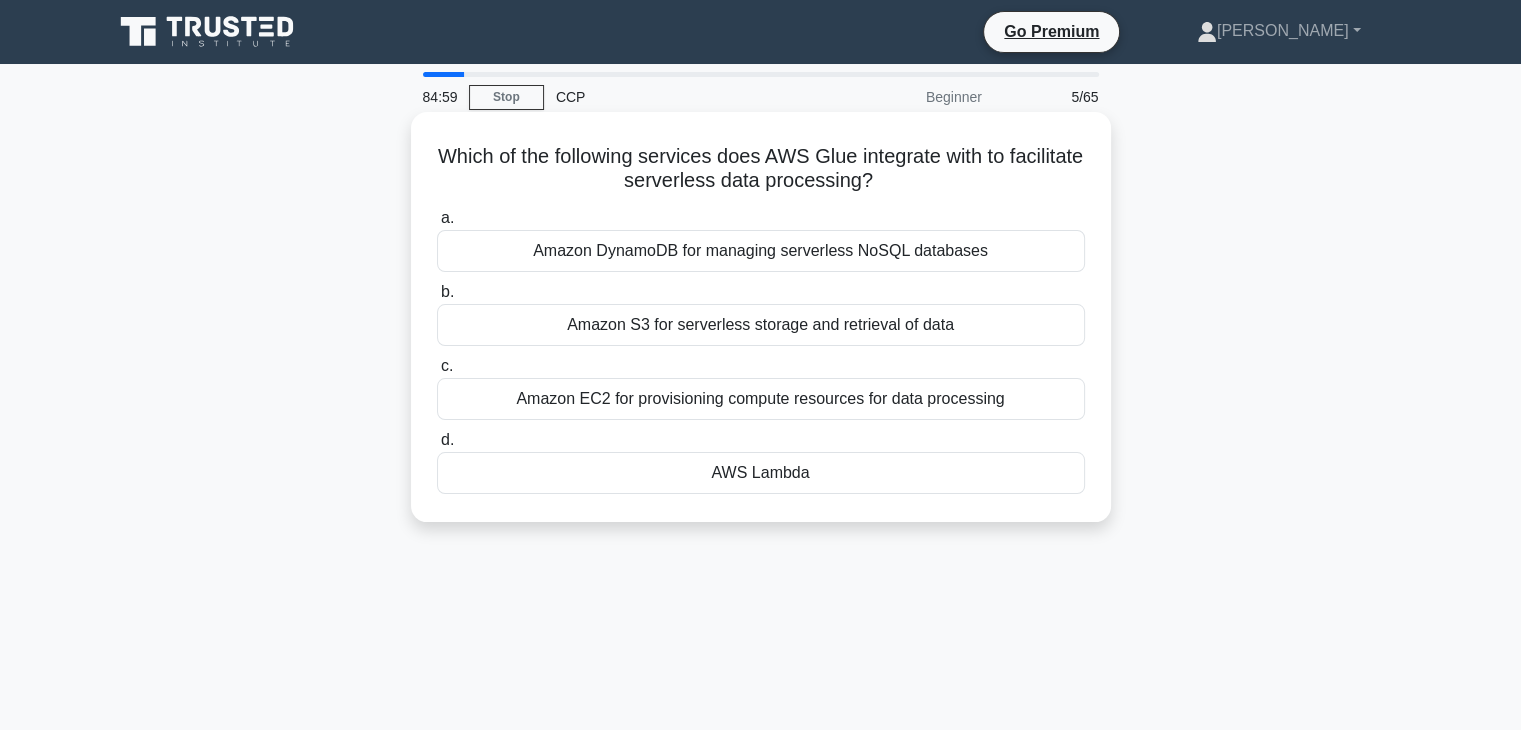 click on "Amazon S3 for serverless storage and retrieval of data" at bounding box center (761, 325) 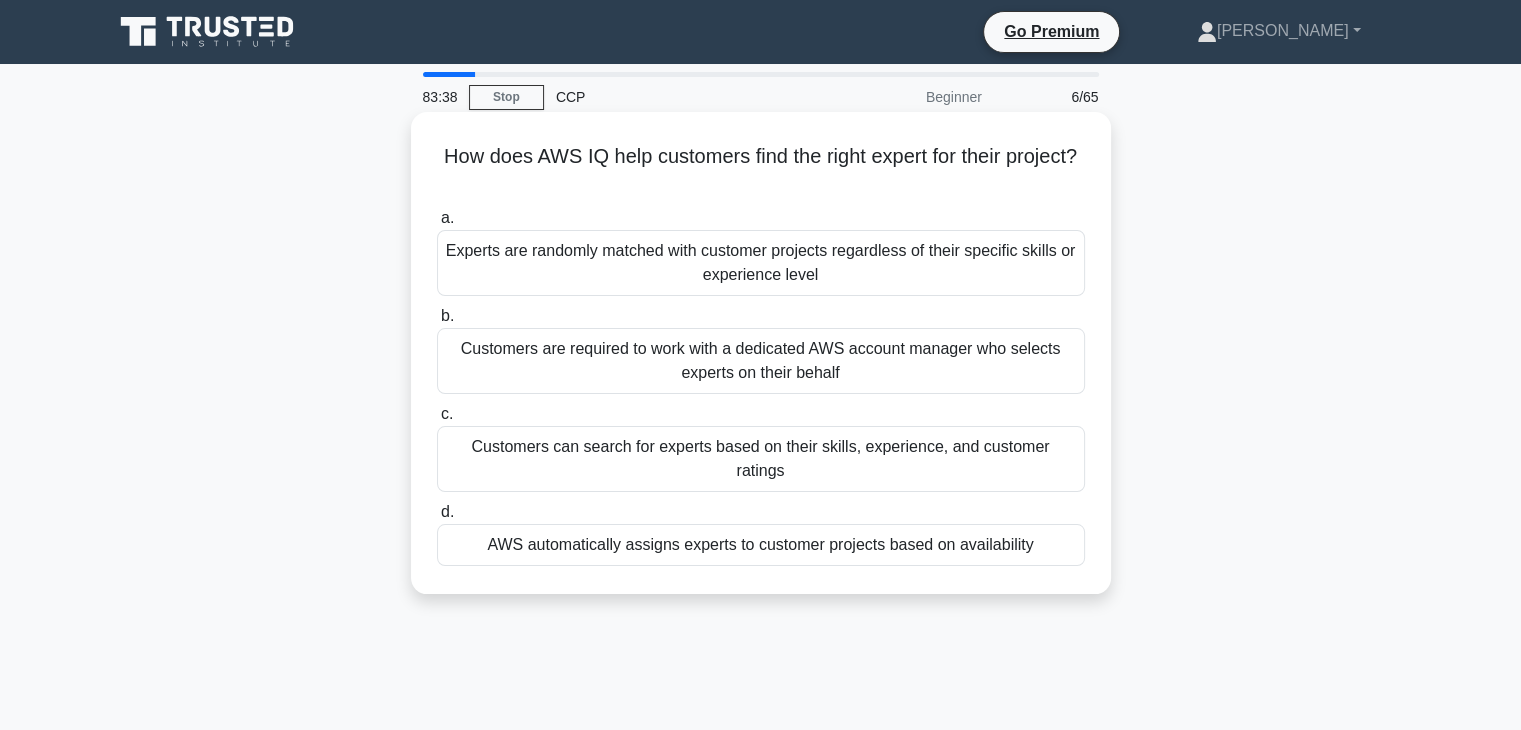 click on "AWS automatically assigns experts to customer projects based on availability" at bounding box center [761, 545] 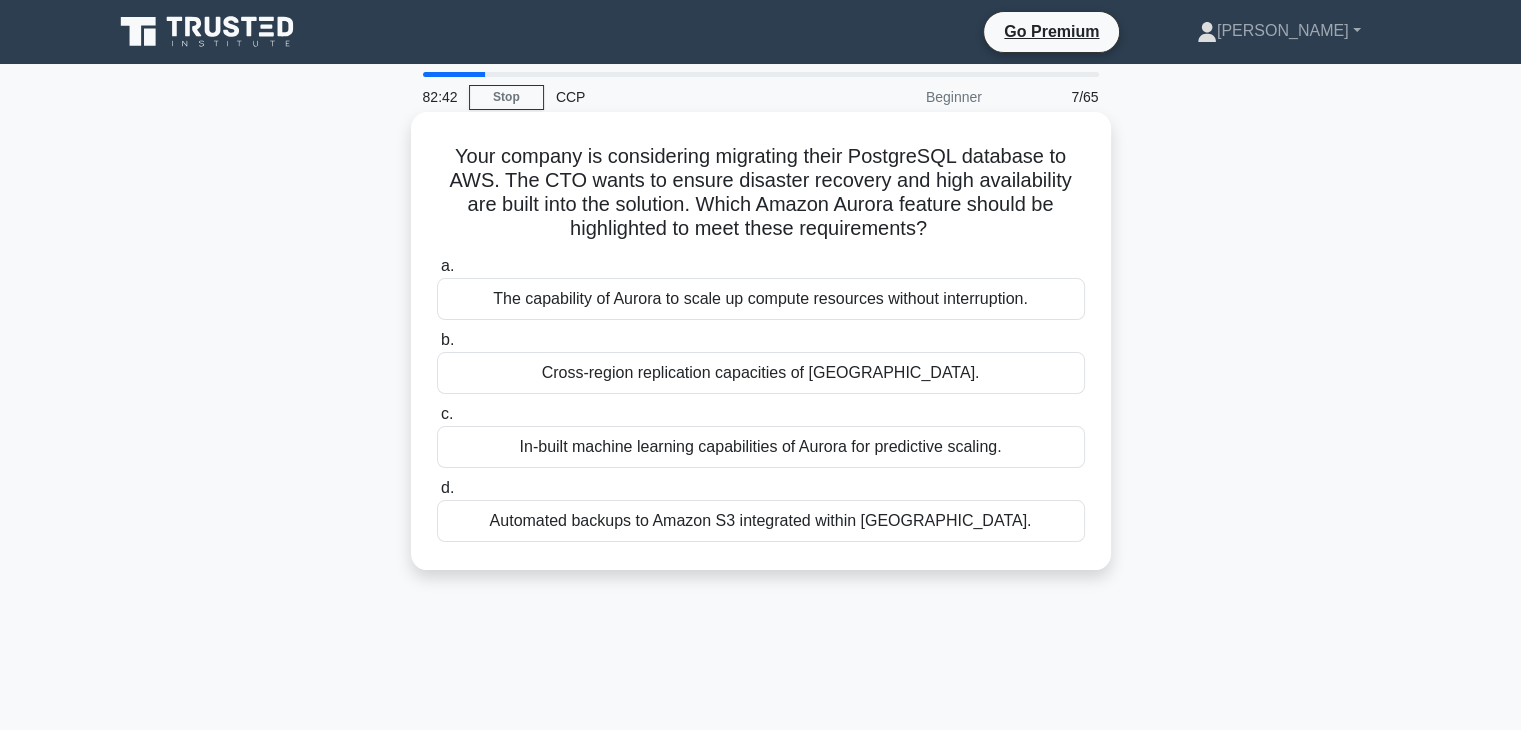 click on "Cross-region replication capacities of Aurora." at bounding box center (761, 373) 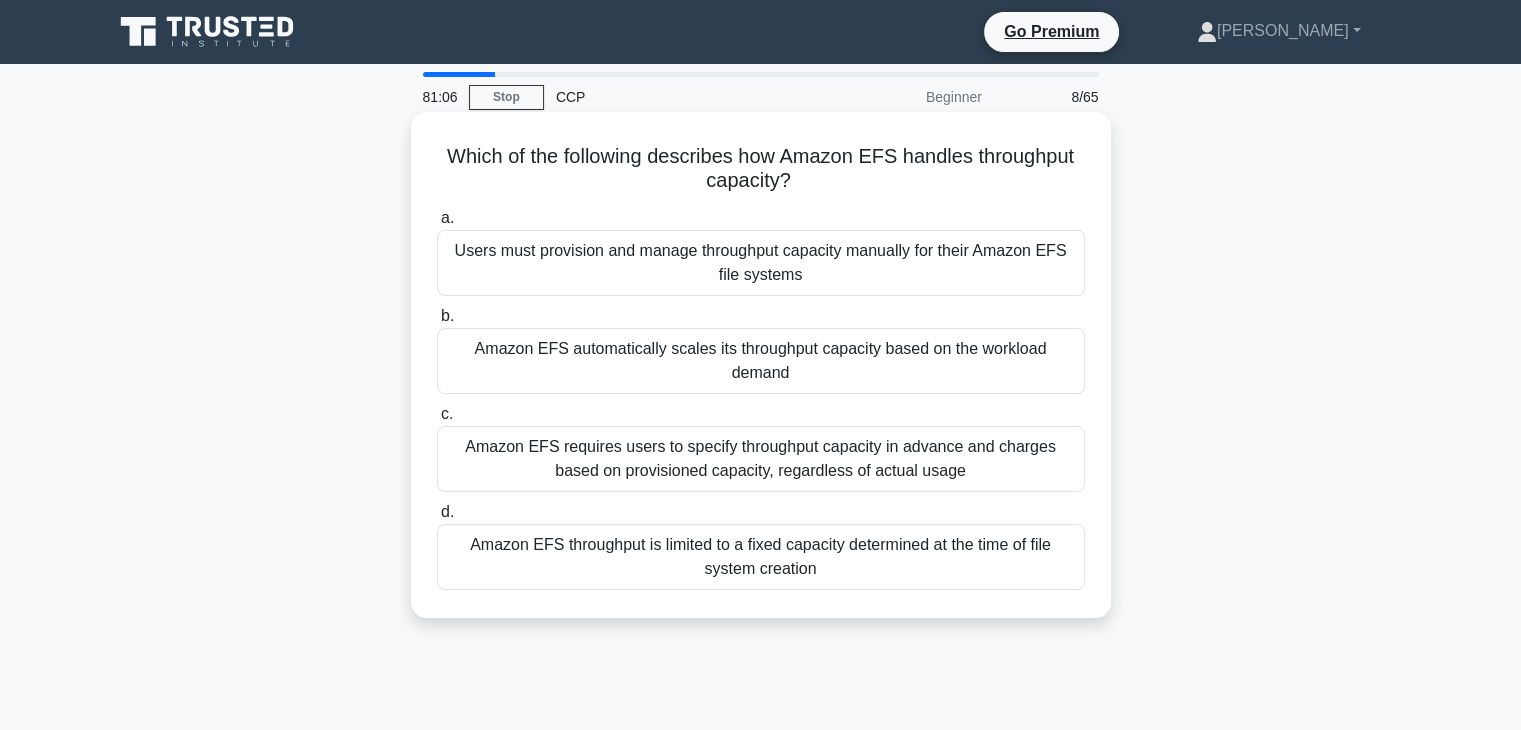 click on "Amazon EFS requires users to specify throughput capacity in advance and charges based on provisioned capacity, regardless of actual usage" at bounding box center [761, 459] 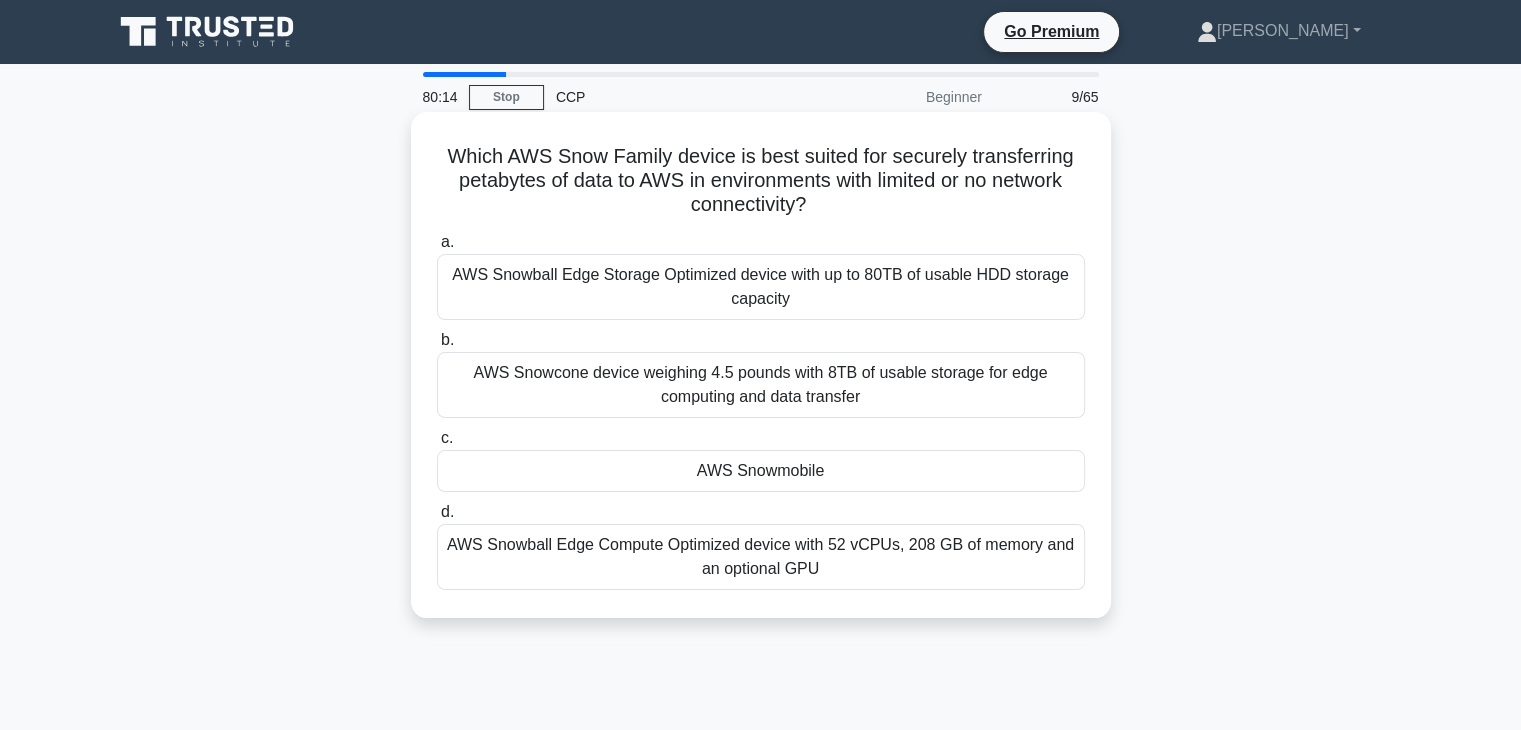click on "AWS Snowmobile" at bounding box center (761, 471) 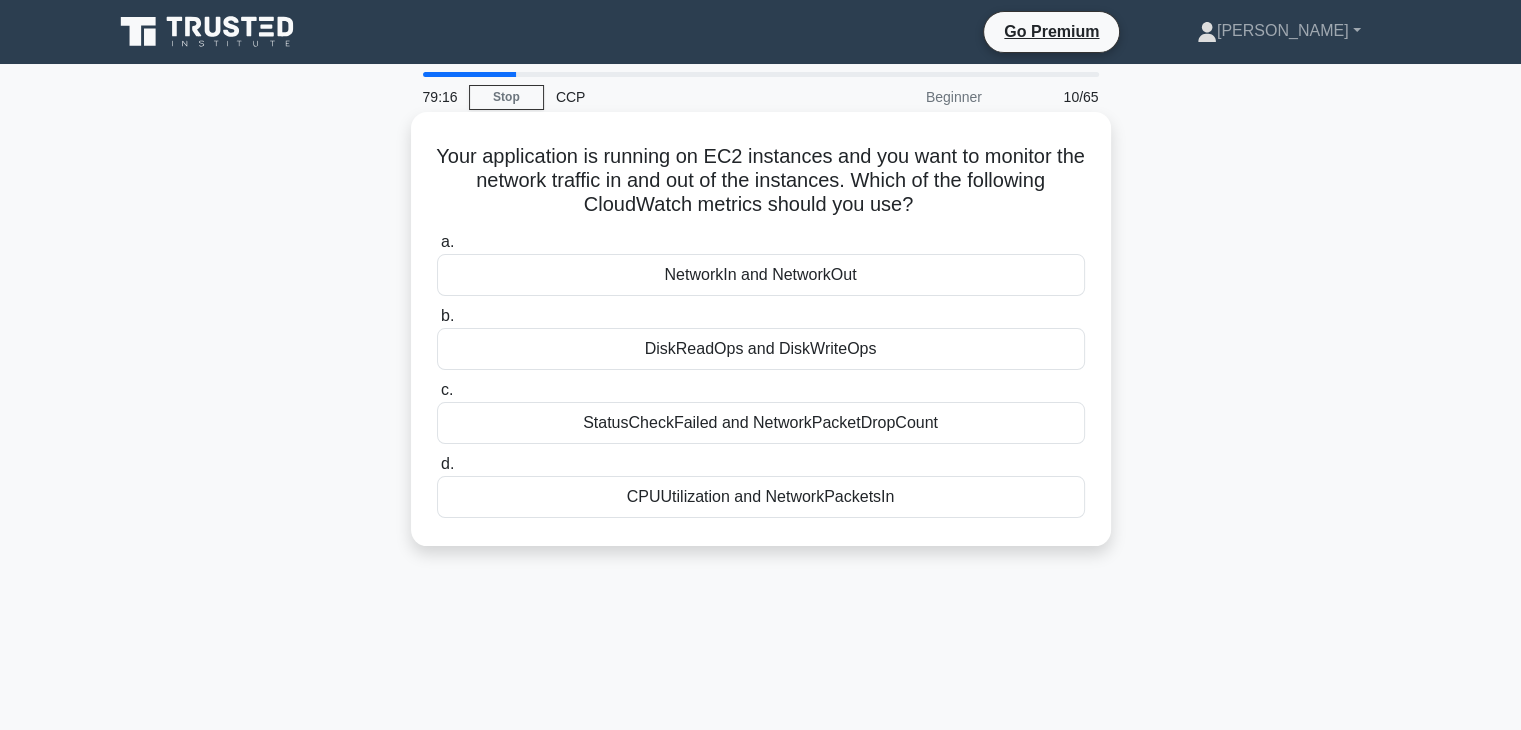 click on "CPUUtilization and NetworkPacketsIn" at bounding box center [761, 497] 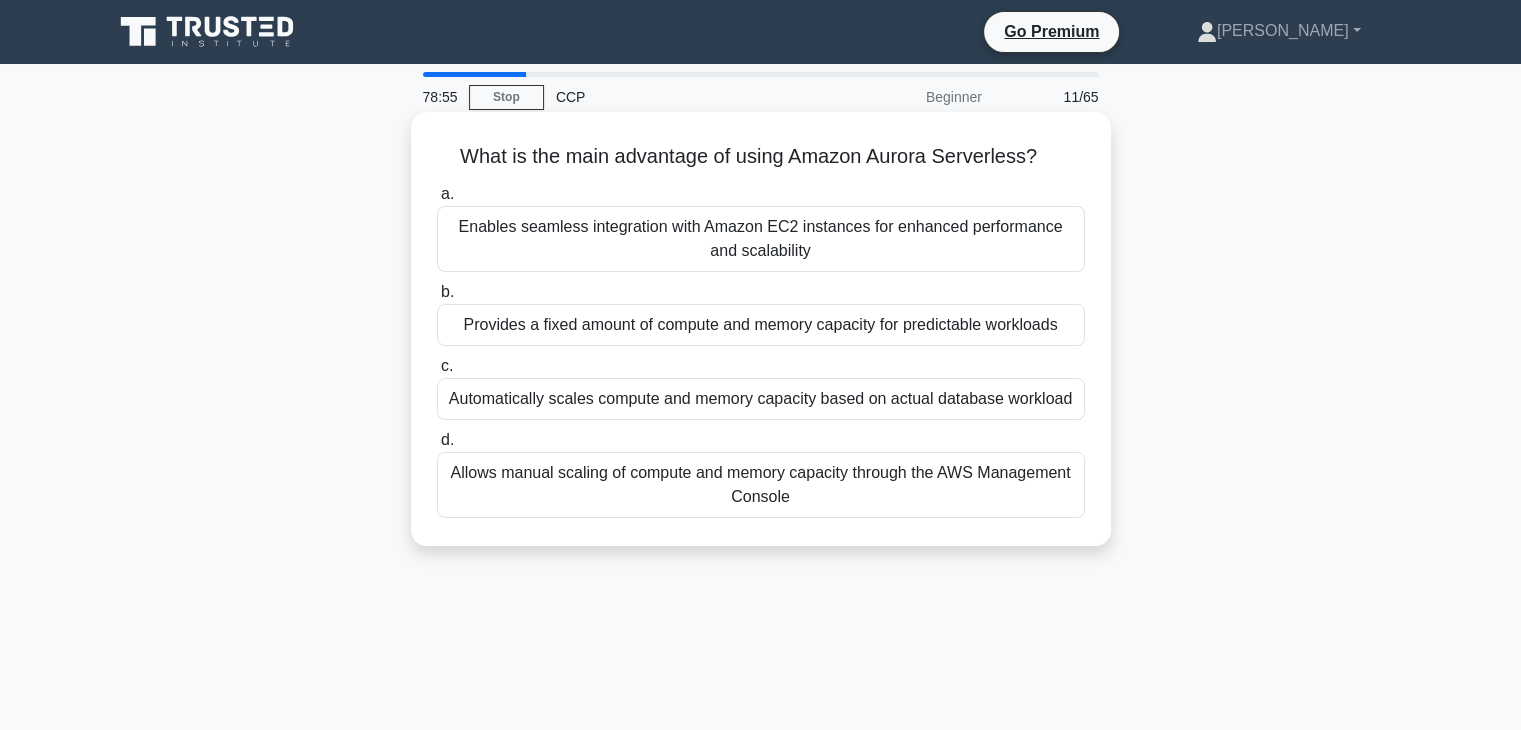 click on "Automatically scales compute and memory capacity based on actual database workload" at bounding box center [761, 399] 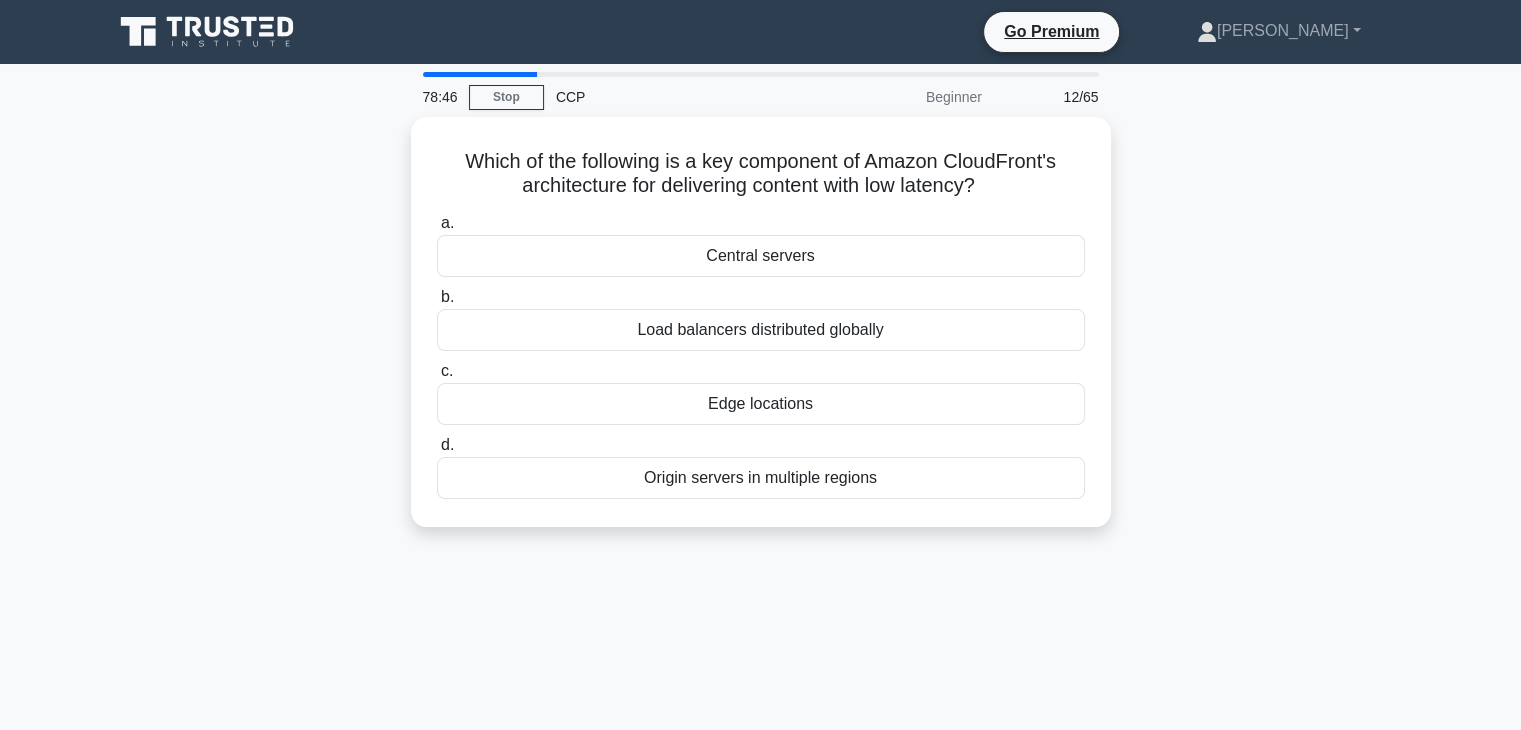 click on "Edge locations" at bounding box center (761, 404) 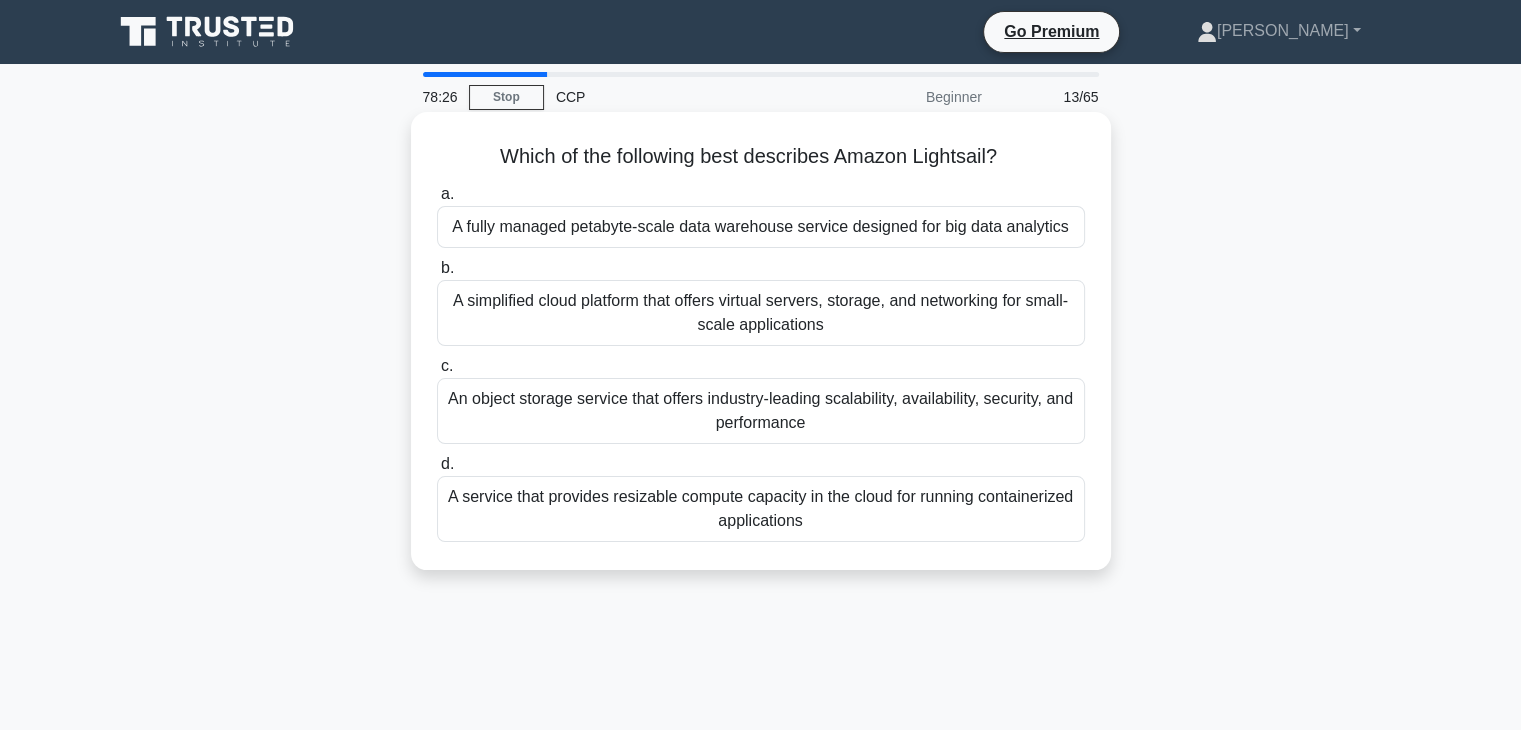 click on "A simplified cloud platform that offers virtual servers, storage, and networking for small-scale applications" at bounding box center [761, 313] 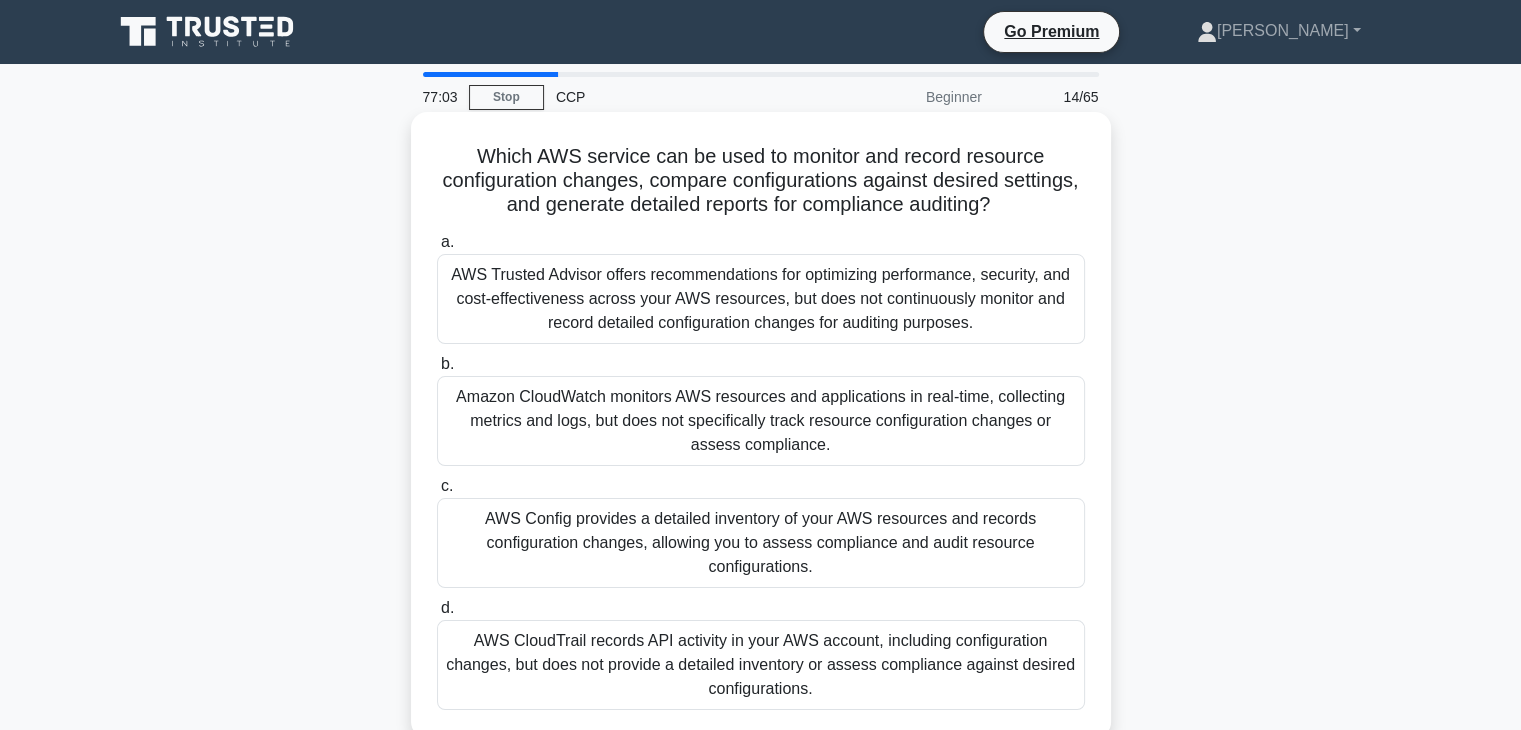 click on "AWS Config provides a detailed inventory of your AWS resources and records configuration changes, allowing you to assess compliance and audit resource configurations." at bounding box center (761, 543) 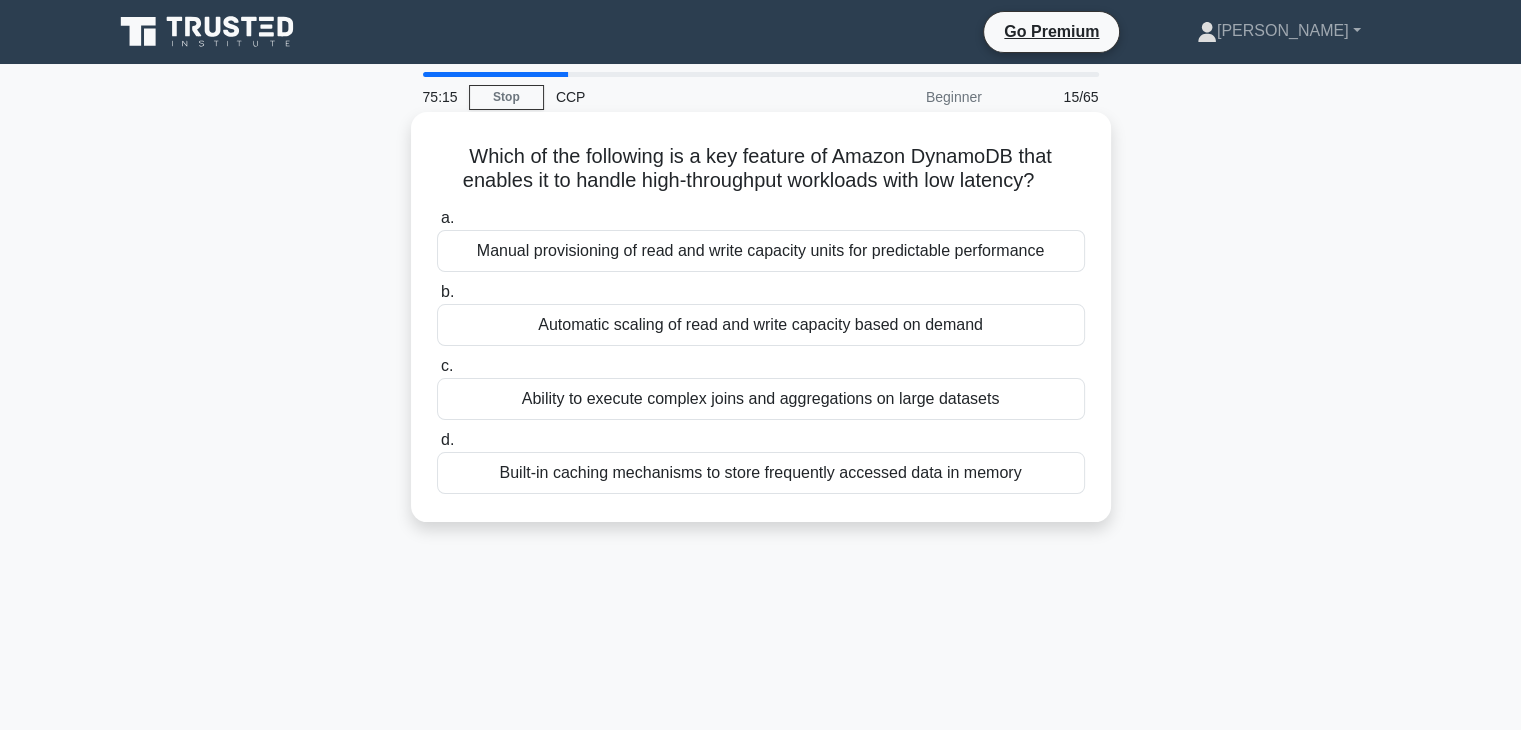 click on "Automatic scaling of read and write capacity based on demand" at bounding box center (761, 325) 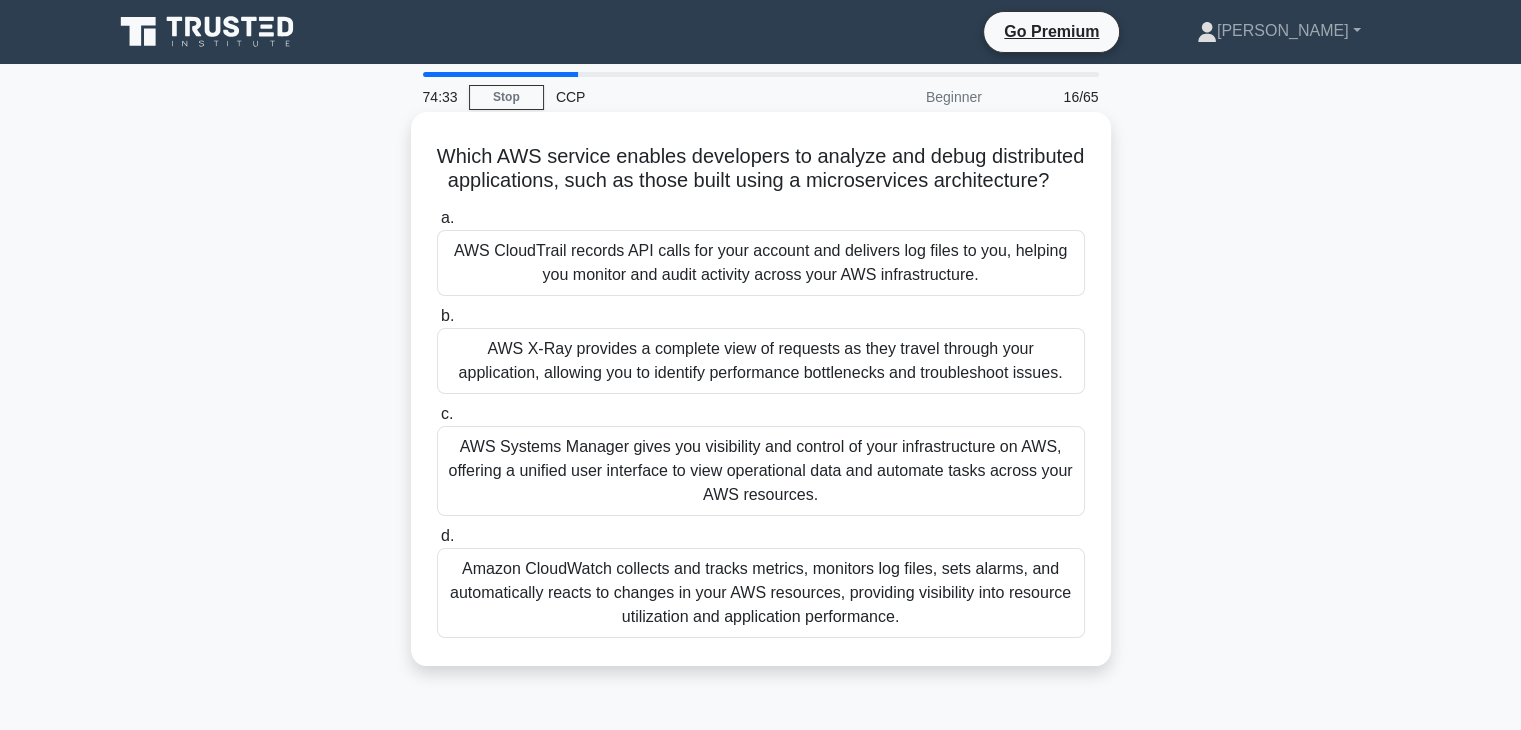 click on "AWS X-Ray provides a complete view of requests as they travel through your application, allowing you to identify performance bottlenecks and troubleshoot issues." at bounding box center (761, 361) 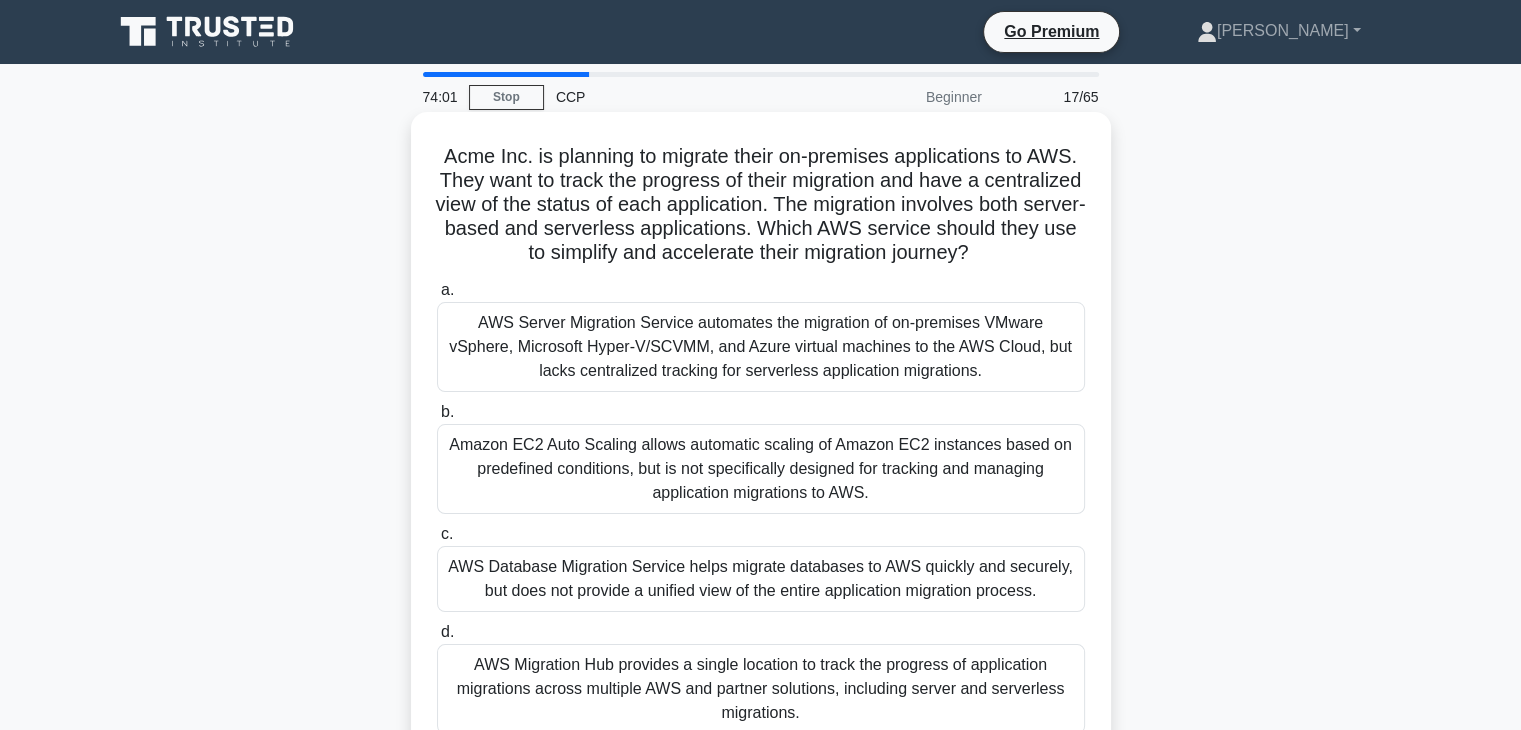 click on "AWS Migration Hub provides a single location to track the progress of application migrations across multiple AWS and partner solutions, including server and serverless migrations." at bounding box center (761, 689) 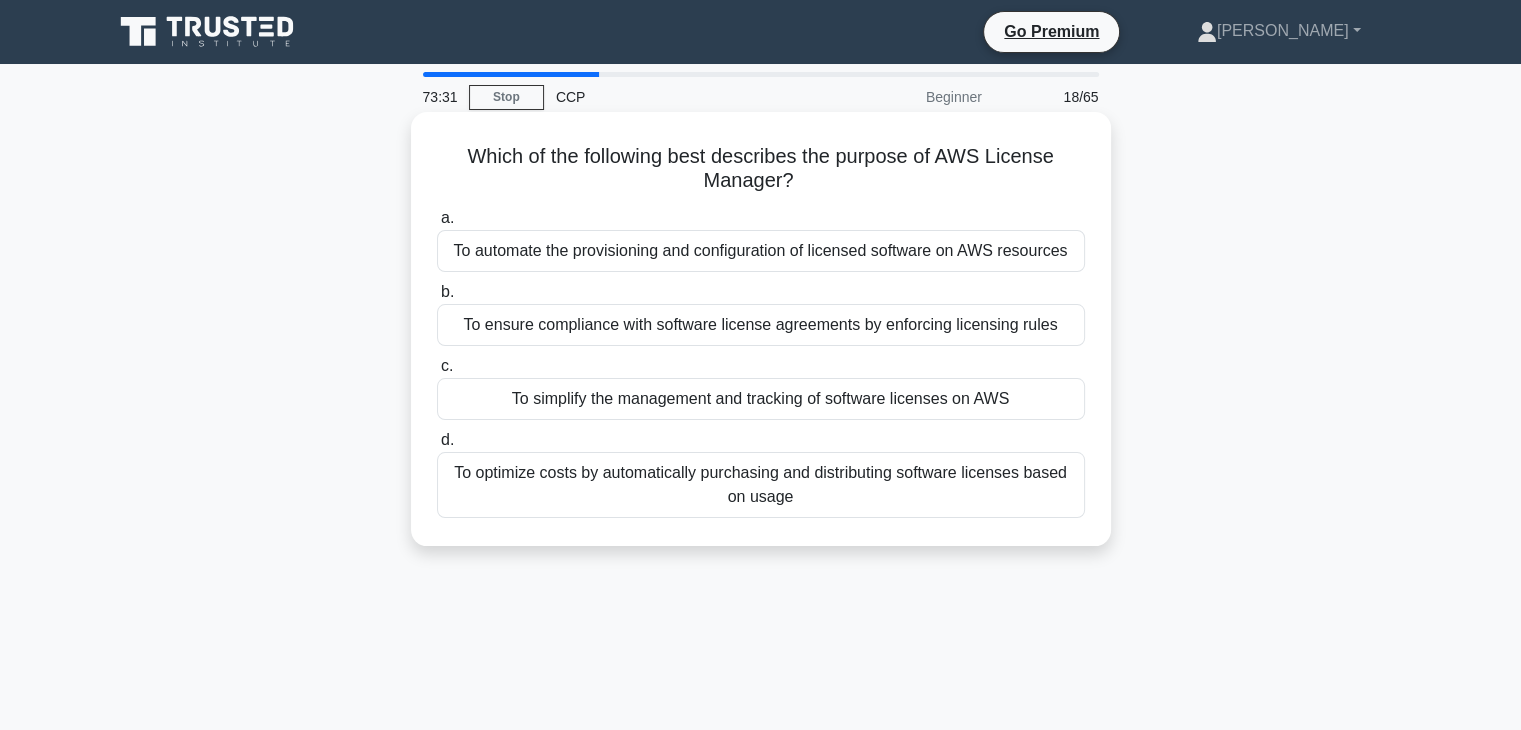 click on "To automate the provisioning and configuration of licensed software on AWS resources" at bounding box center [761, 251] 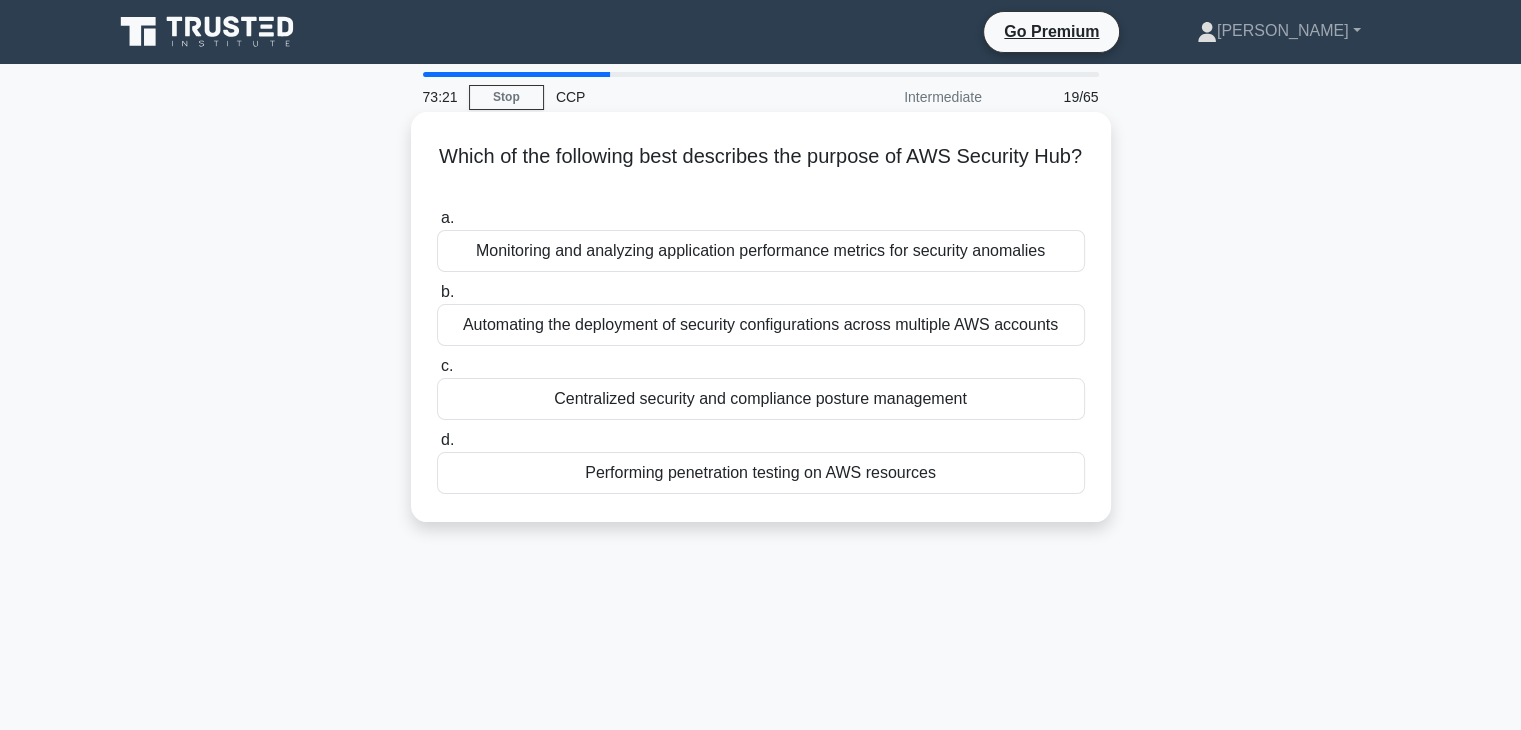 click on "Centralized security and compliance posture management" at bounding box center (761, 399) 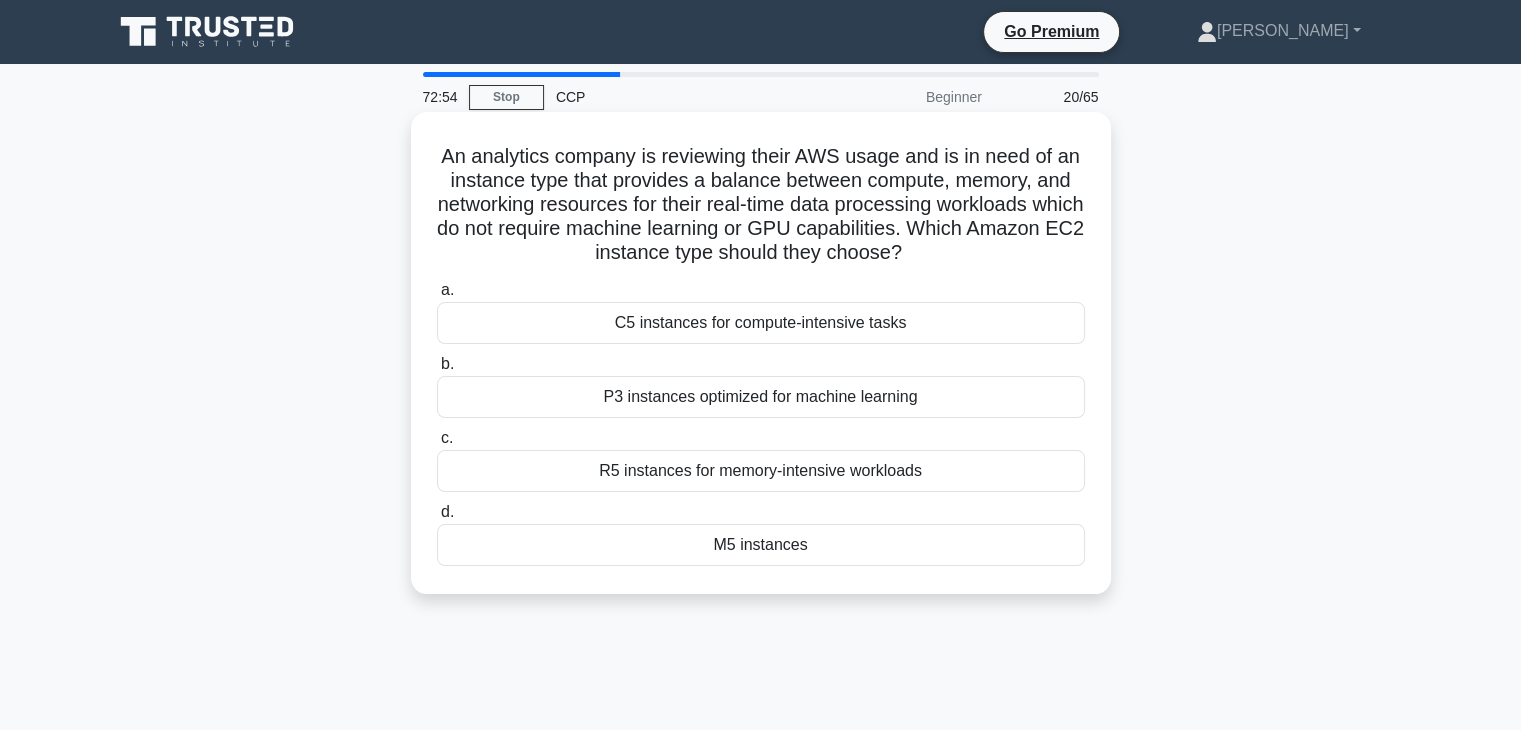click on "M5 instances" at bounding box center [761, 545] 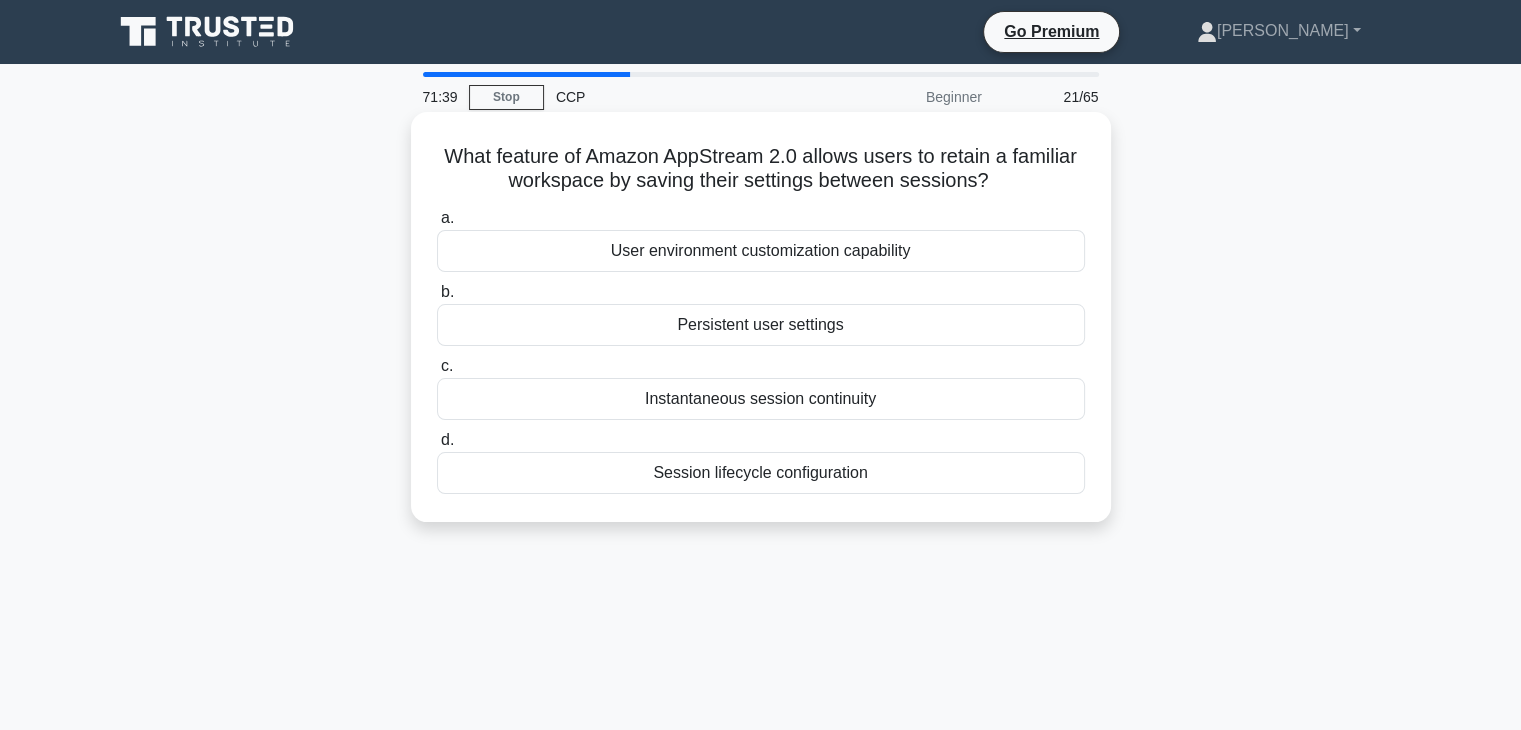 click on "Session lifecycle configuration" at bounding box center [761, 473] 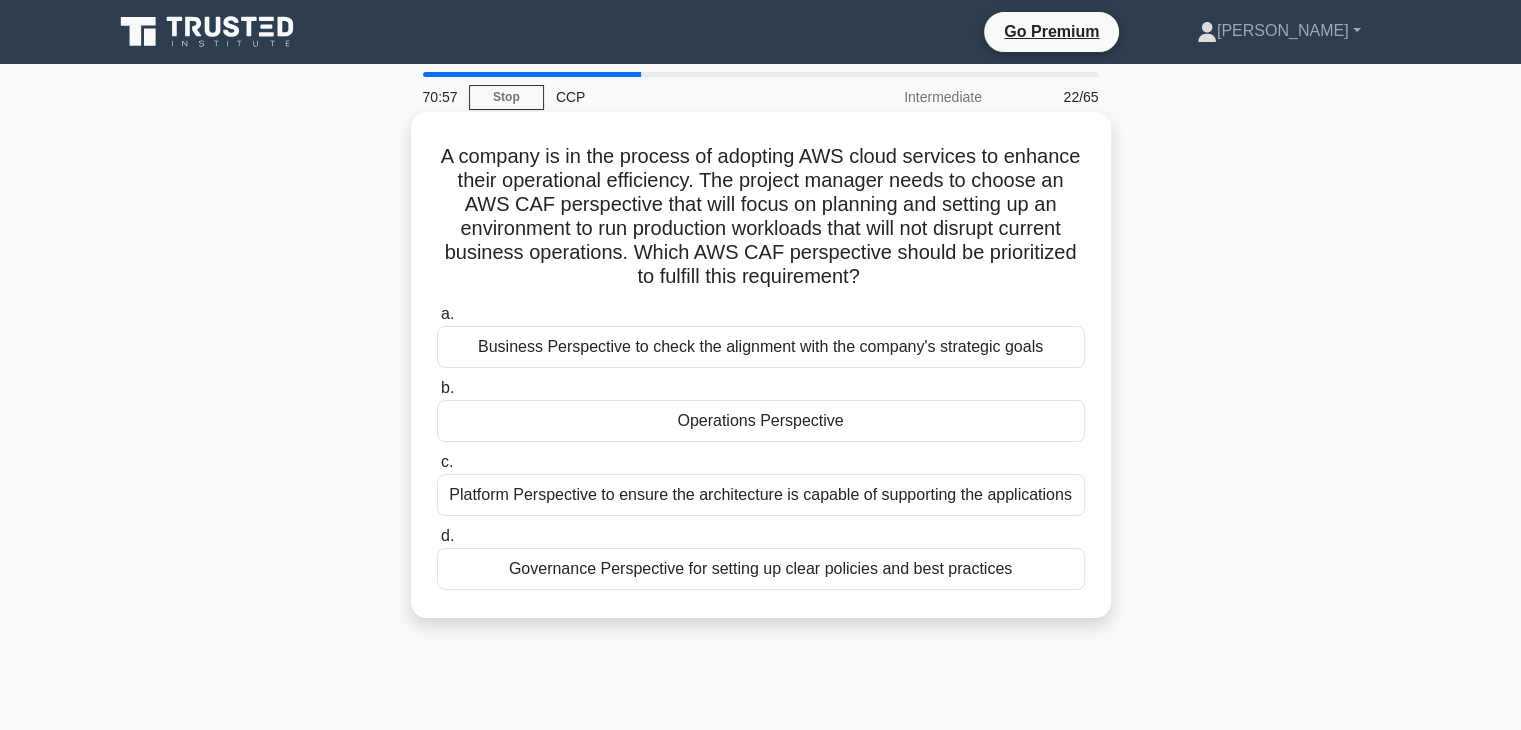 click on "Operations Perspective" at bounding box center (761, 421) 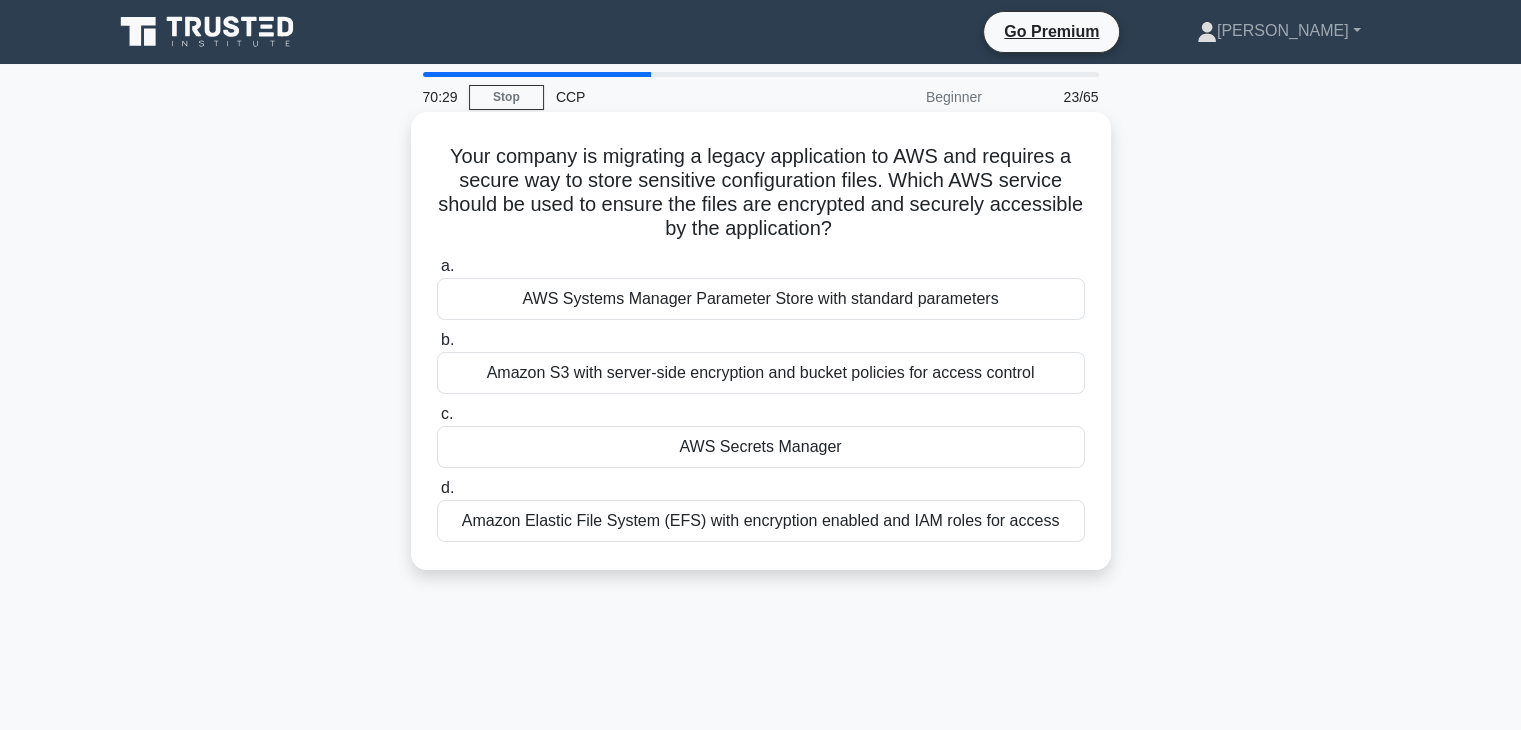 click on "AWS Secrets Manager" at bounding box center (761, 447) 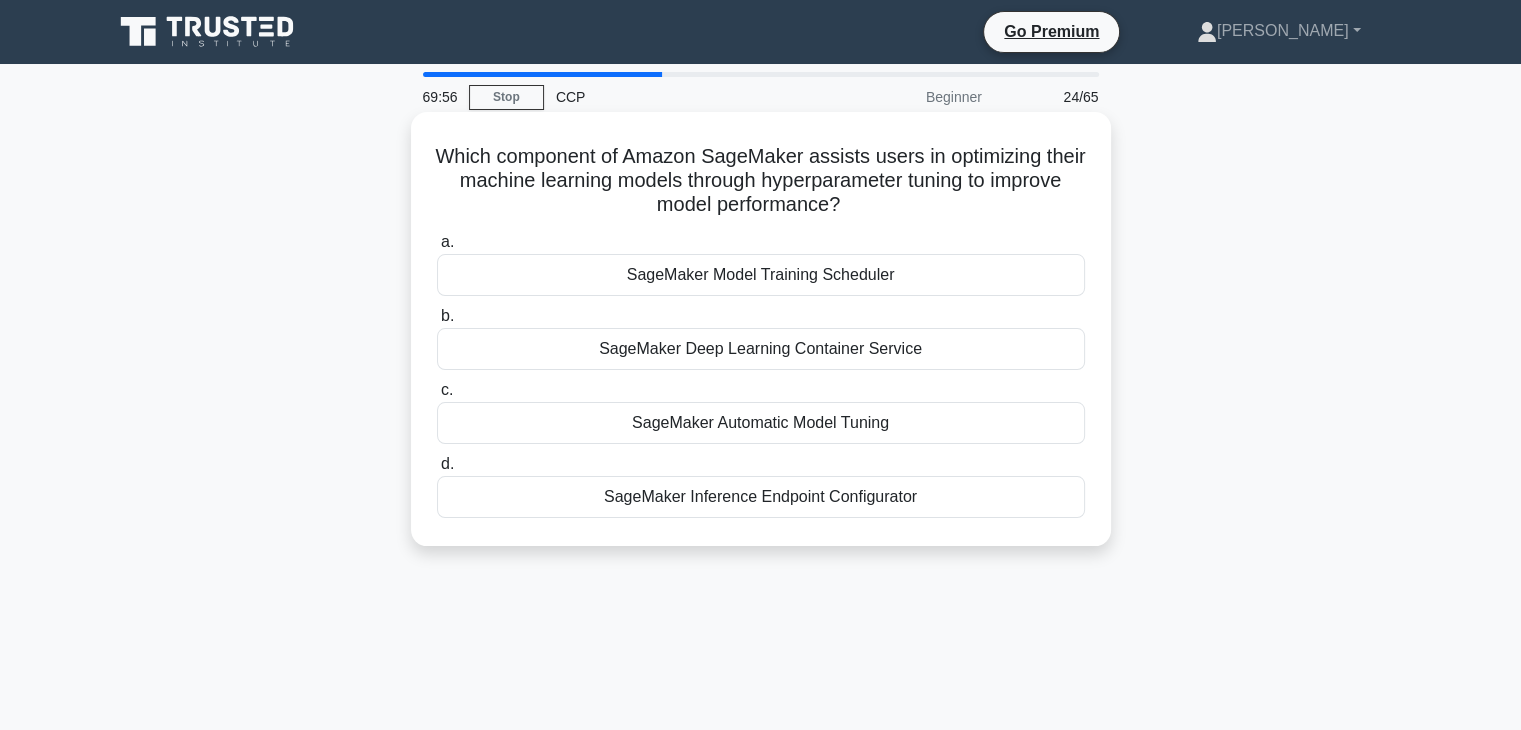 click on "SageMaker Deep Learning Container Service" at bounding box center [761, 349] 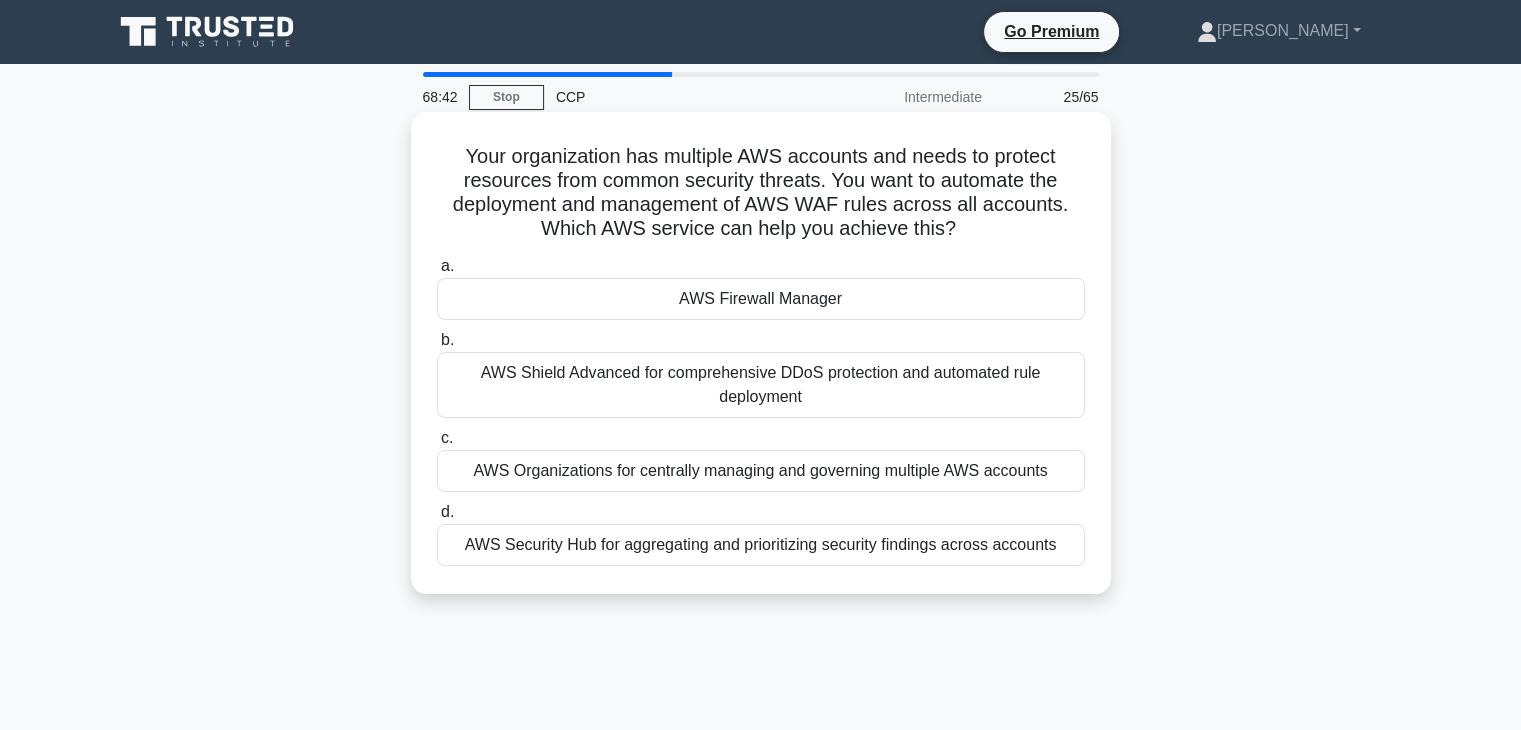 click on "AWS Organizations for centrally managing and governing multiple AWS accounts" at bounding box center (761, 471) 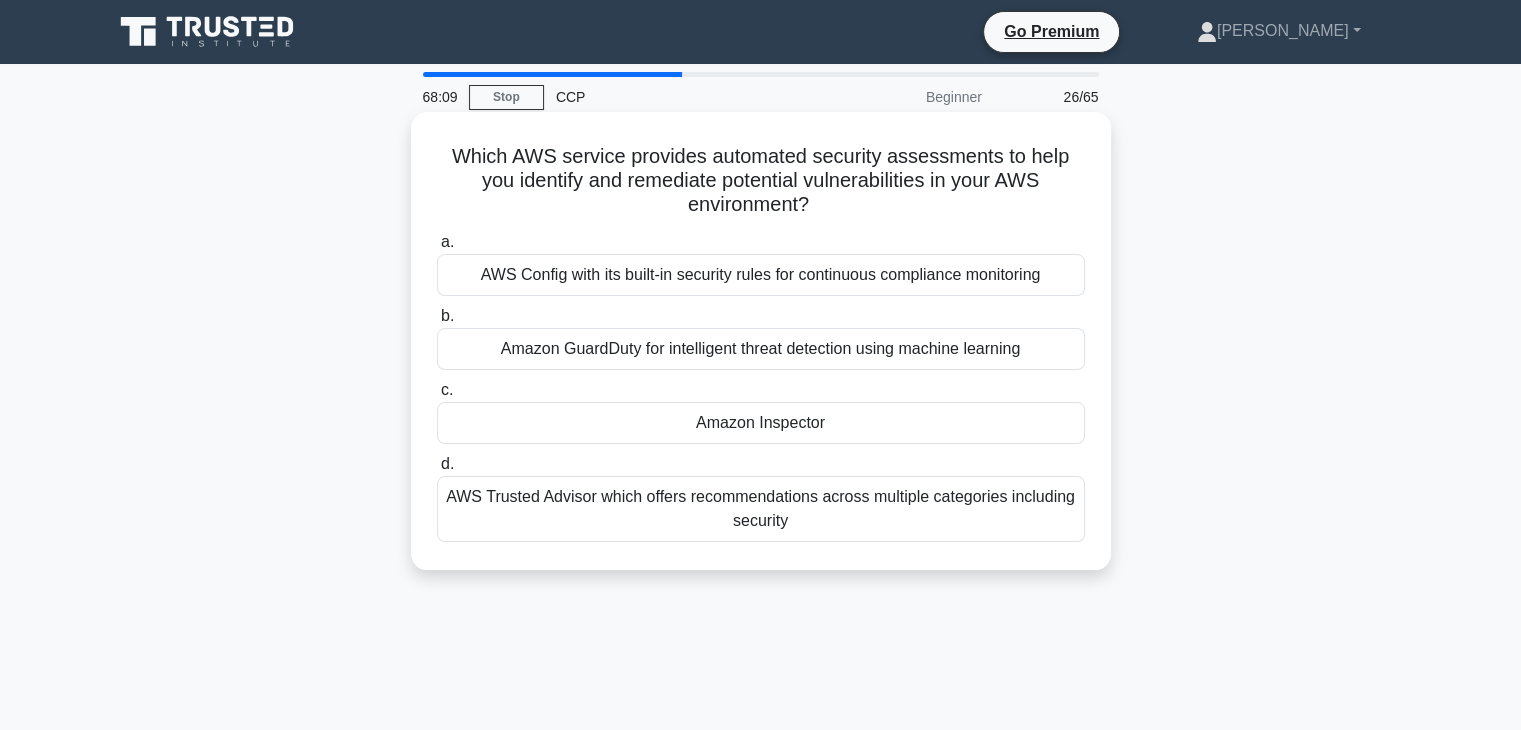 click on "Amazon Inspector" at bounding box center (761, 423) 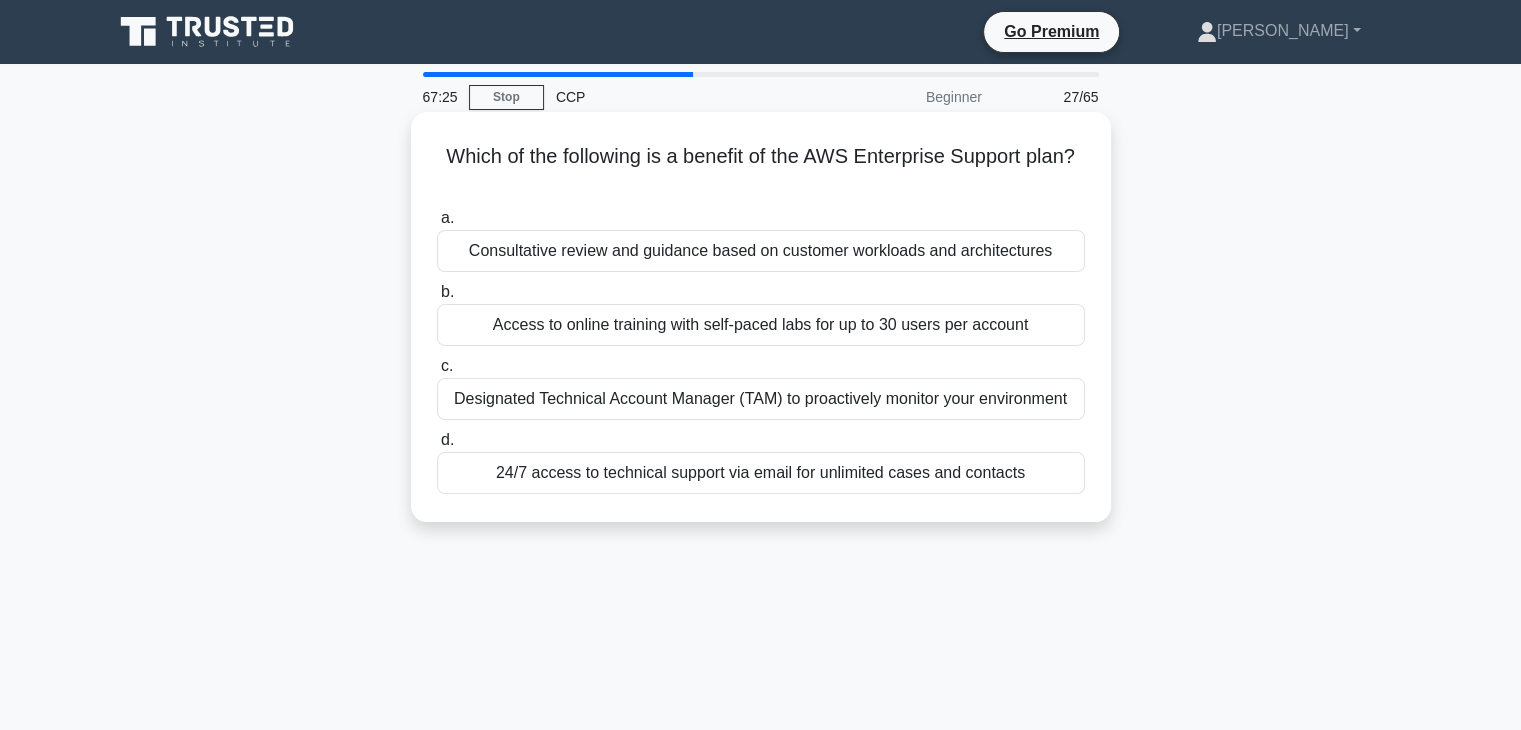 click on "Designated Technical Account Manager (TAM) to proactively monitor your environment" at bounding box center (761, 399) 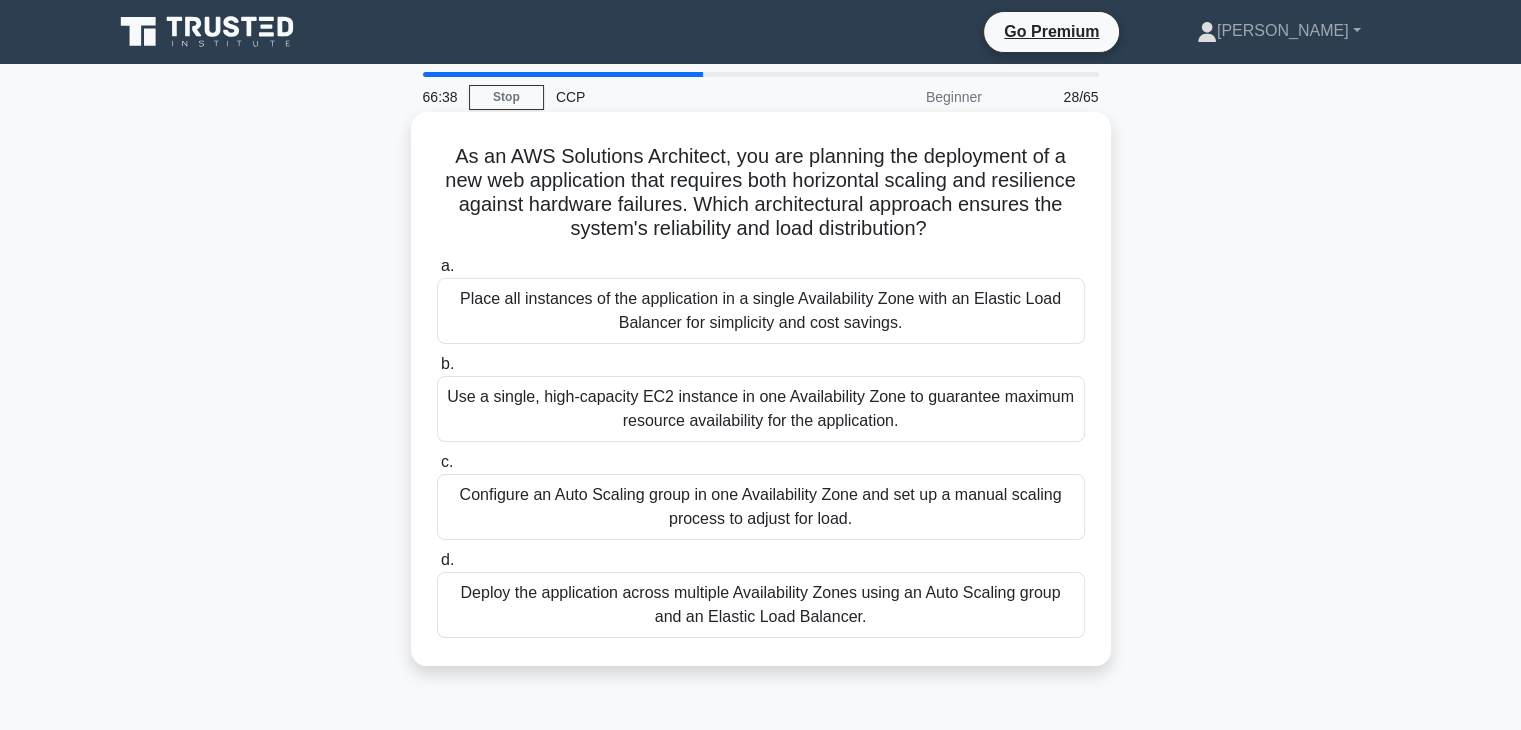 click on "Deploy the application across multiple Availability Zones using an Auto Scaling group and an Elastic Load Balancer." at bounding box center [761, 605] 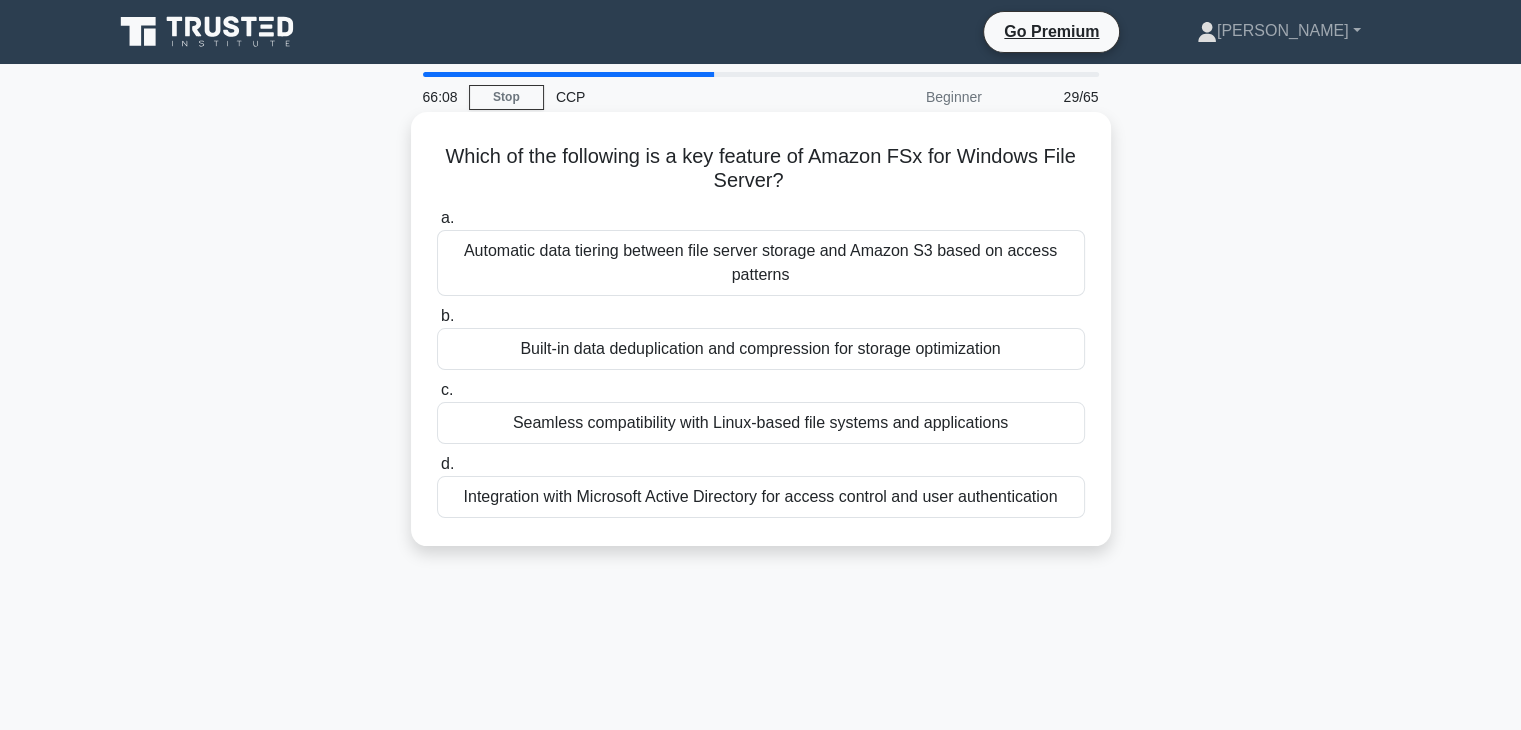 click on "Integration with Microsoft Active Directory for access control and user authentication" at bounding box center [761, 497] 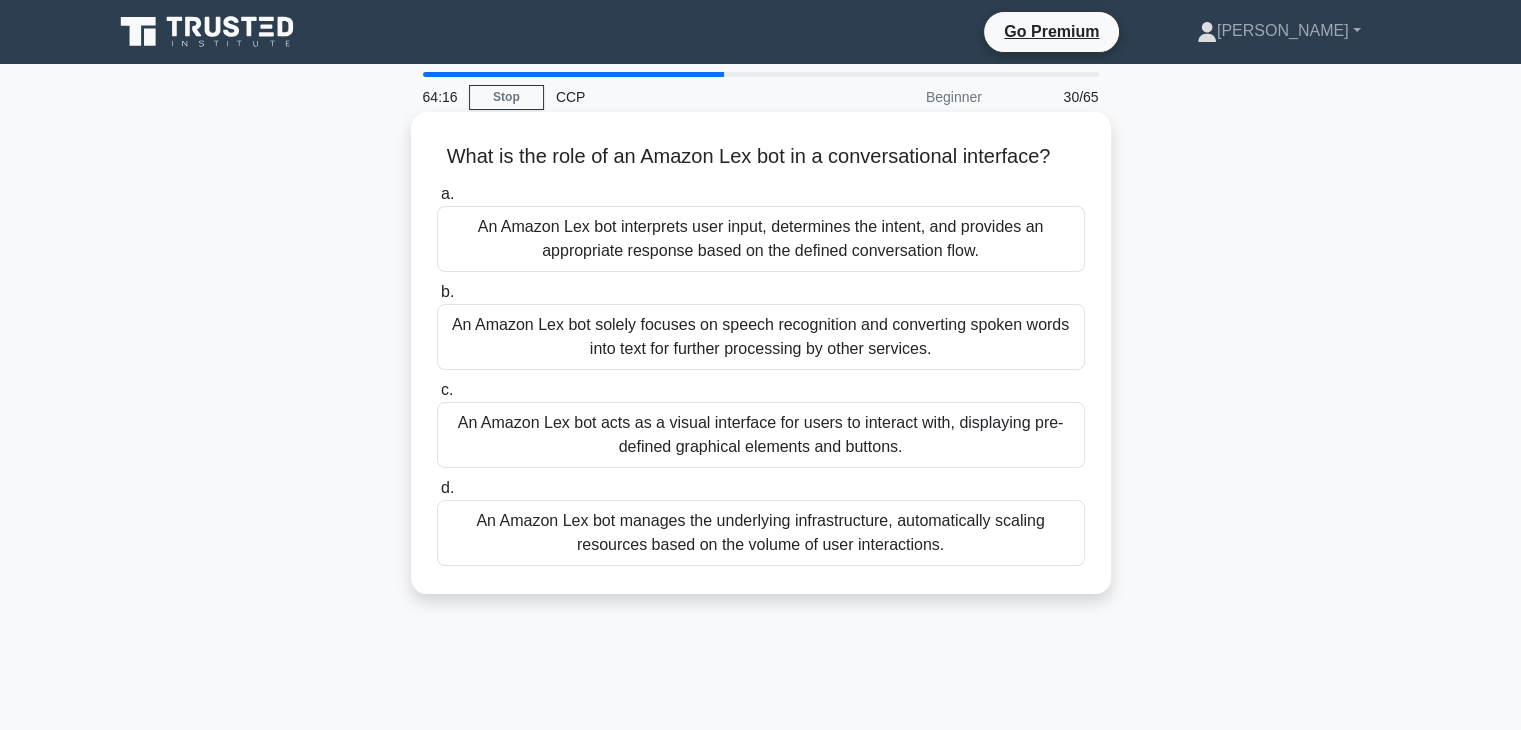 click on "An Amazon Lex bot solely focuses on speech recognition and converting spoken words into text for further processing by other services." at bounding box center (761, 337) 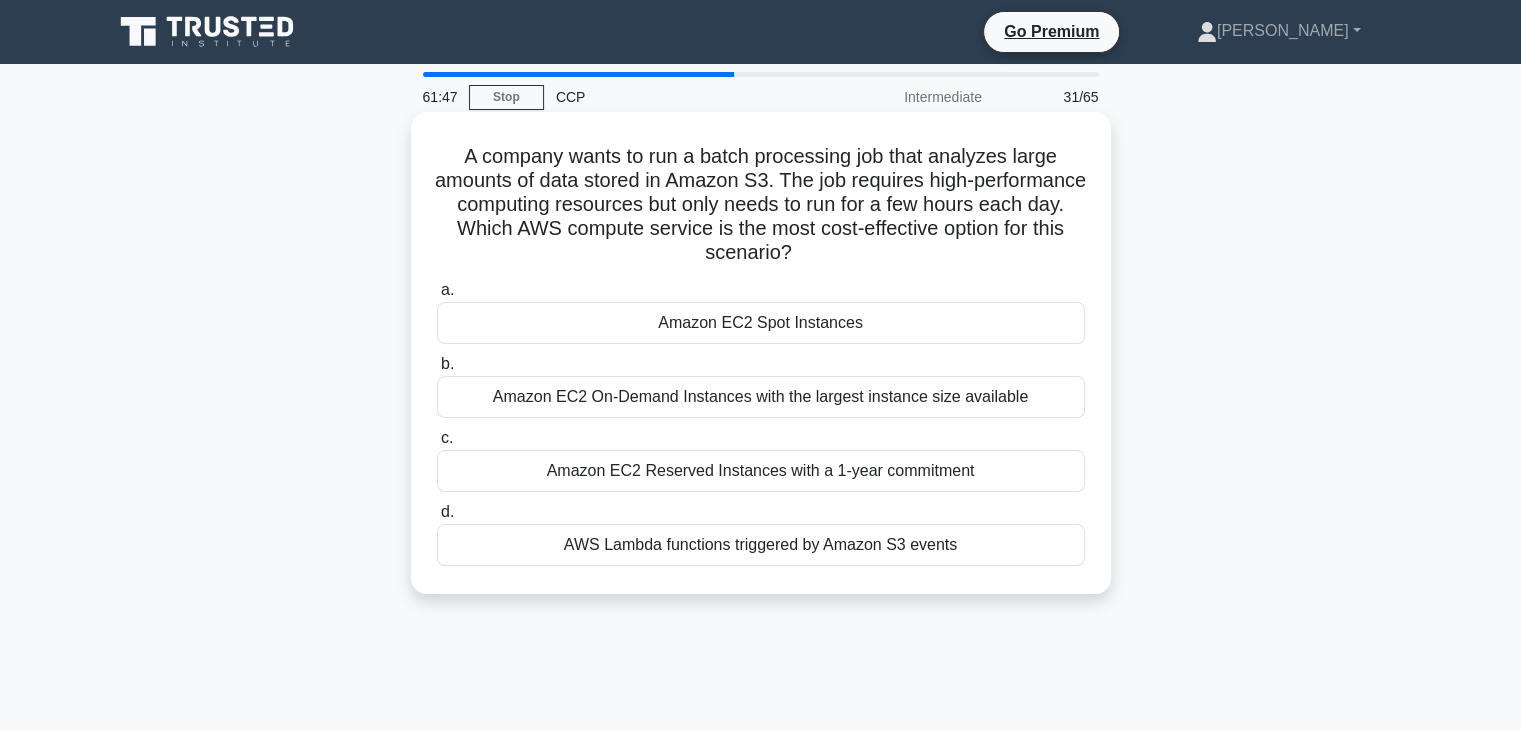 click on "AWS Lambda functions triggered by Amazon S3 events" at bounding box center (761, 545) 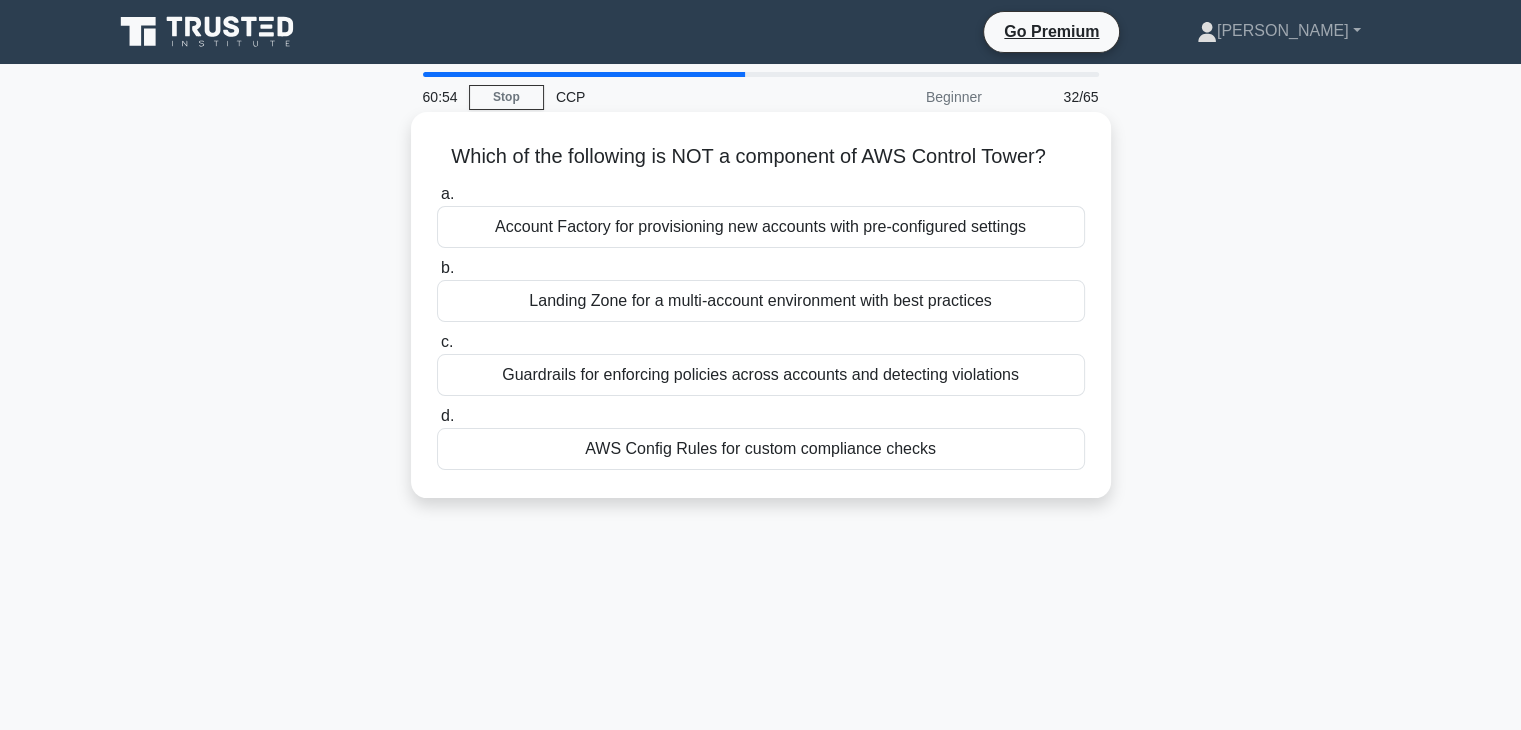 click on "Landing Zone for a multi-account environment with best practices" at bounding box center [761, 301] 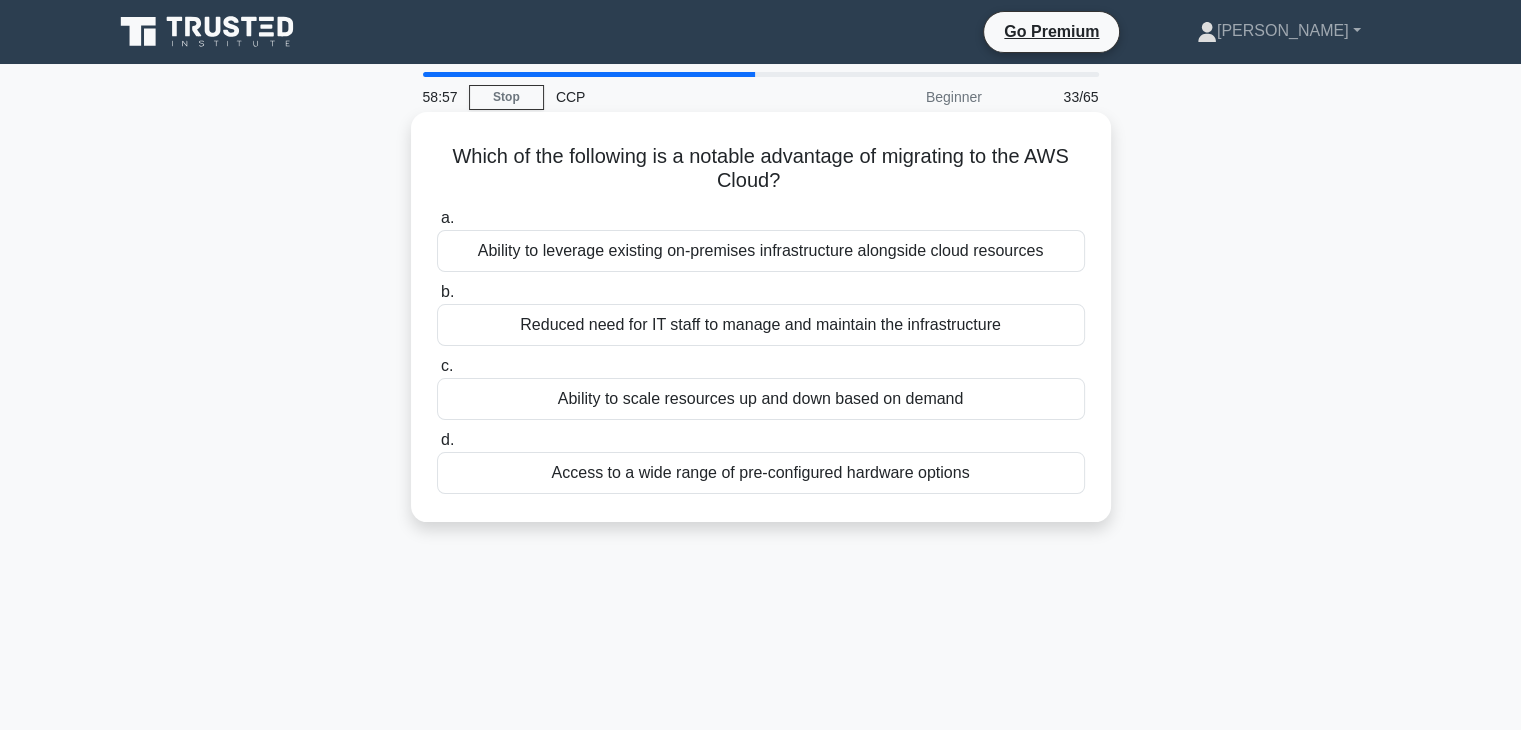 click on "Access to a wide range of pre-configured hardware options" at bounding box center [761, 473] 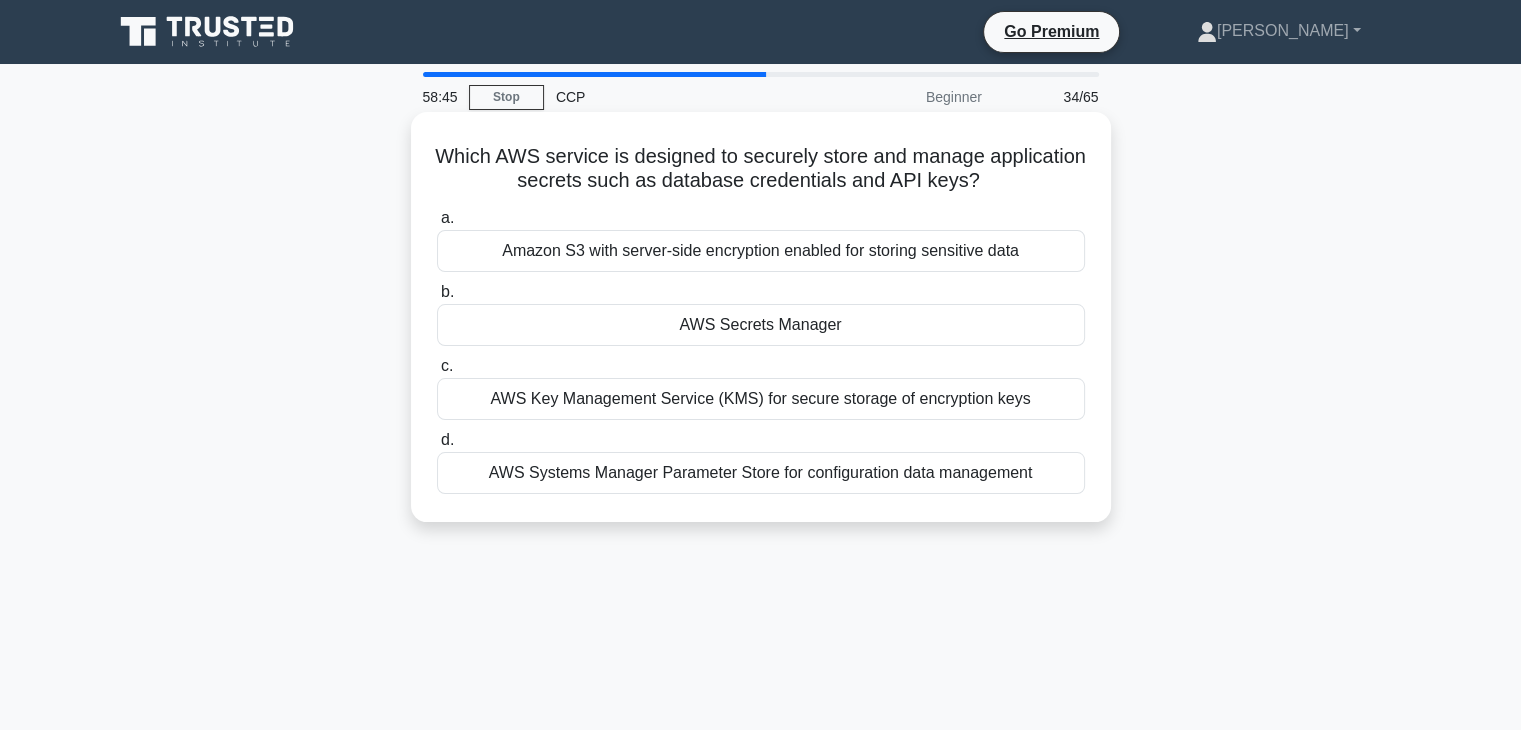 click on "AWS Secrets Manager" at bounding box center [761, 325] 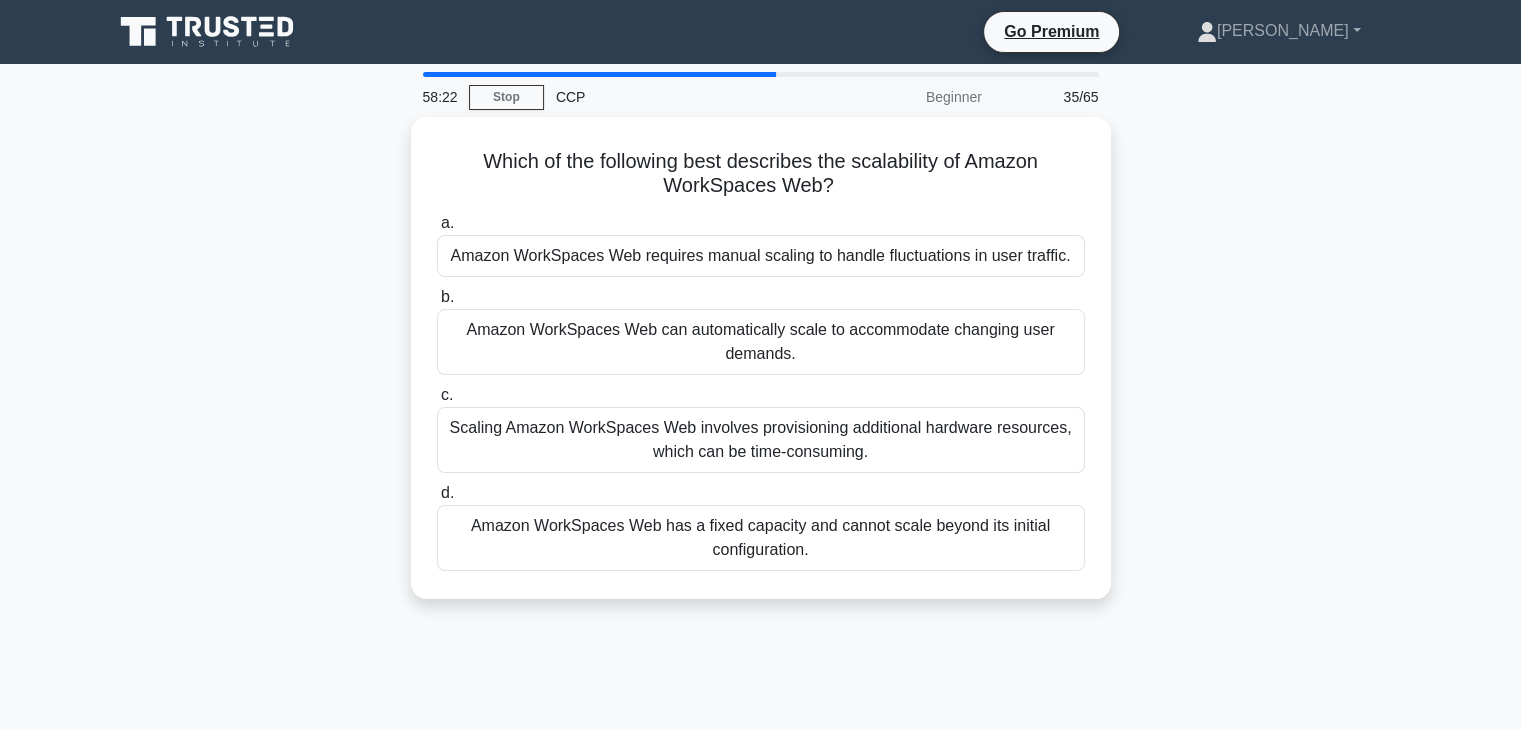 click on "Amazon WorkSpaces Web can automatically scale to accommodate changing user demands." at bounding box center [761, 342] 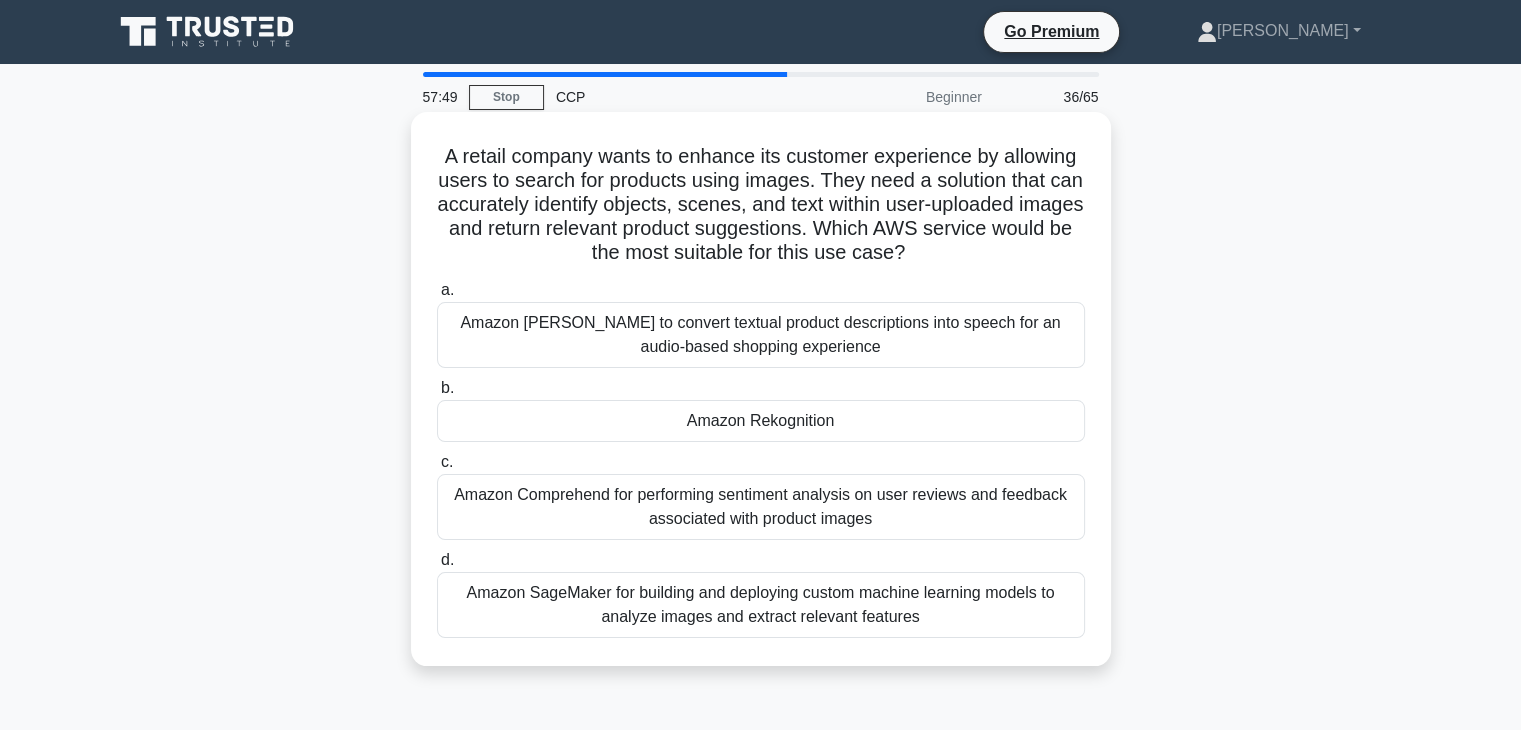 click on "Amazon Rekognition" at bounding box center (761, 421) 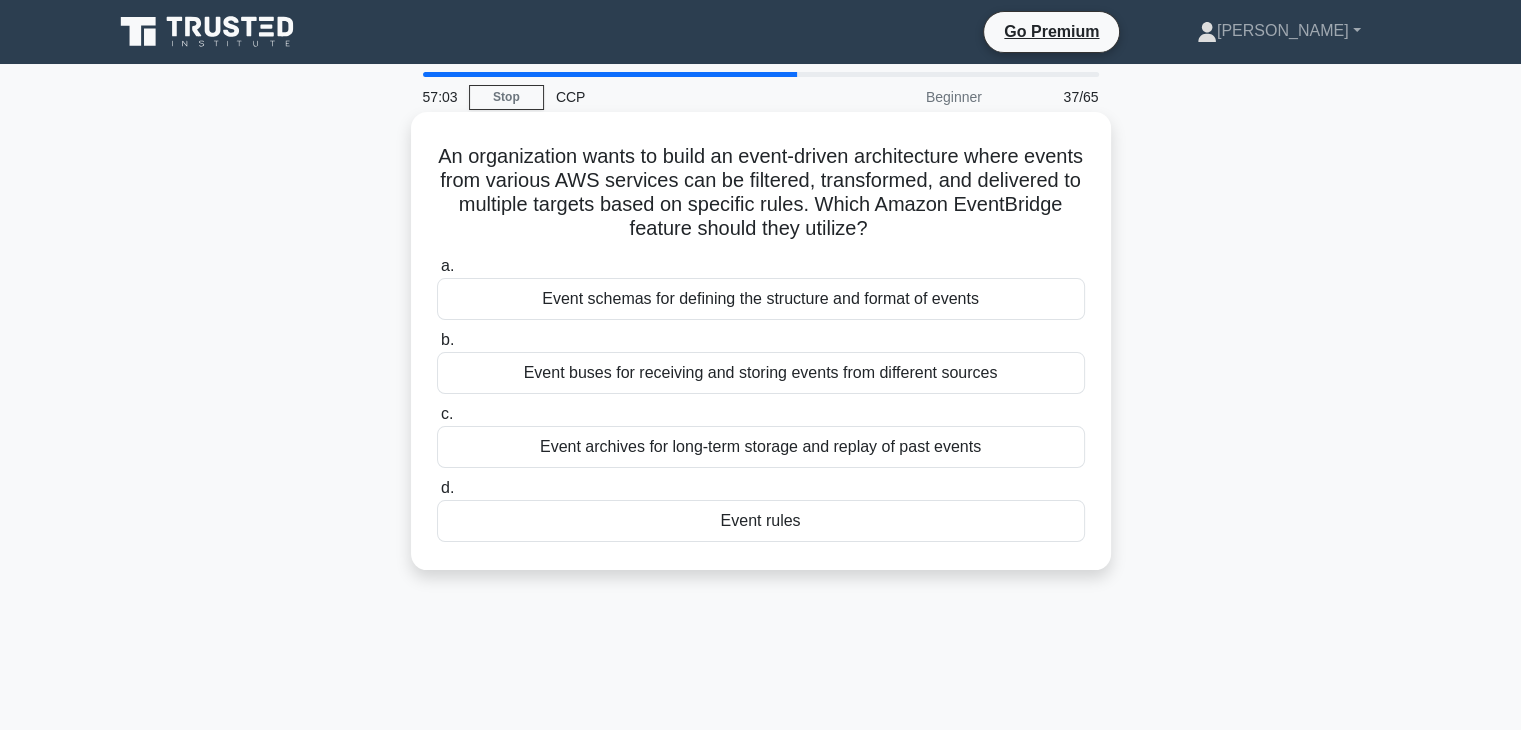 click on "Event rules" at bounding box center (761, 521) 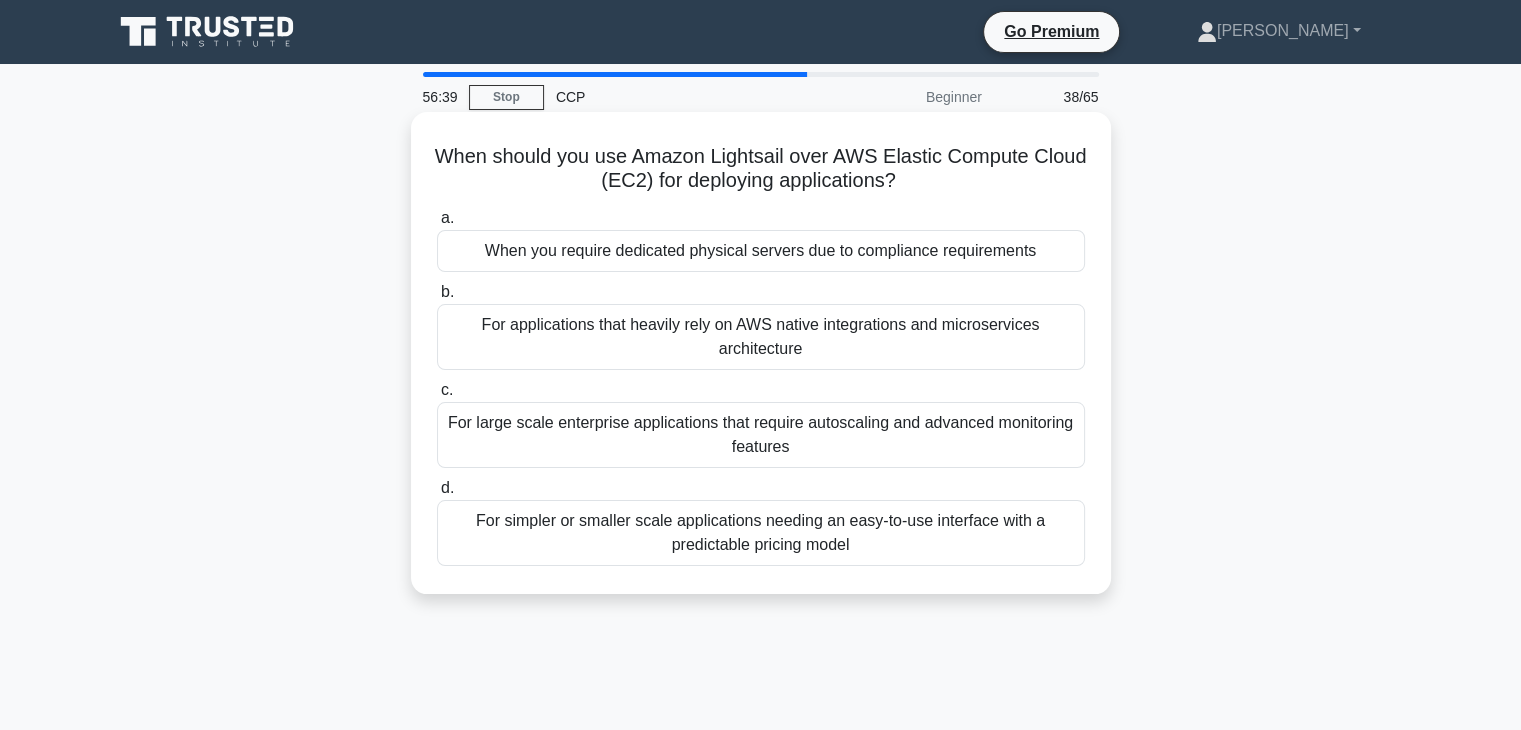 click on "For simpler or smaller scale applications needing an easy-to-use interface with a predictable pricing model" at bounding box center [761, 533] 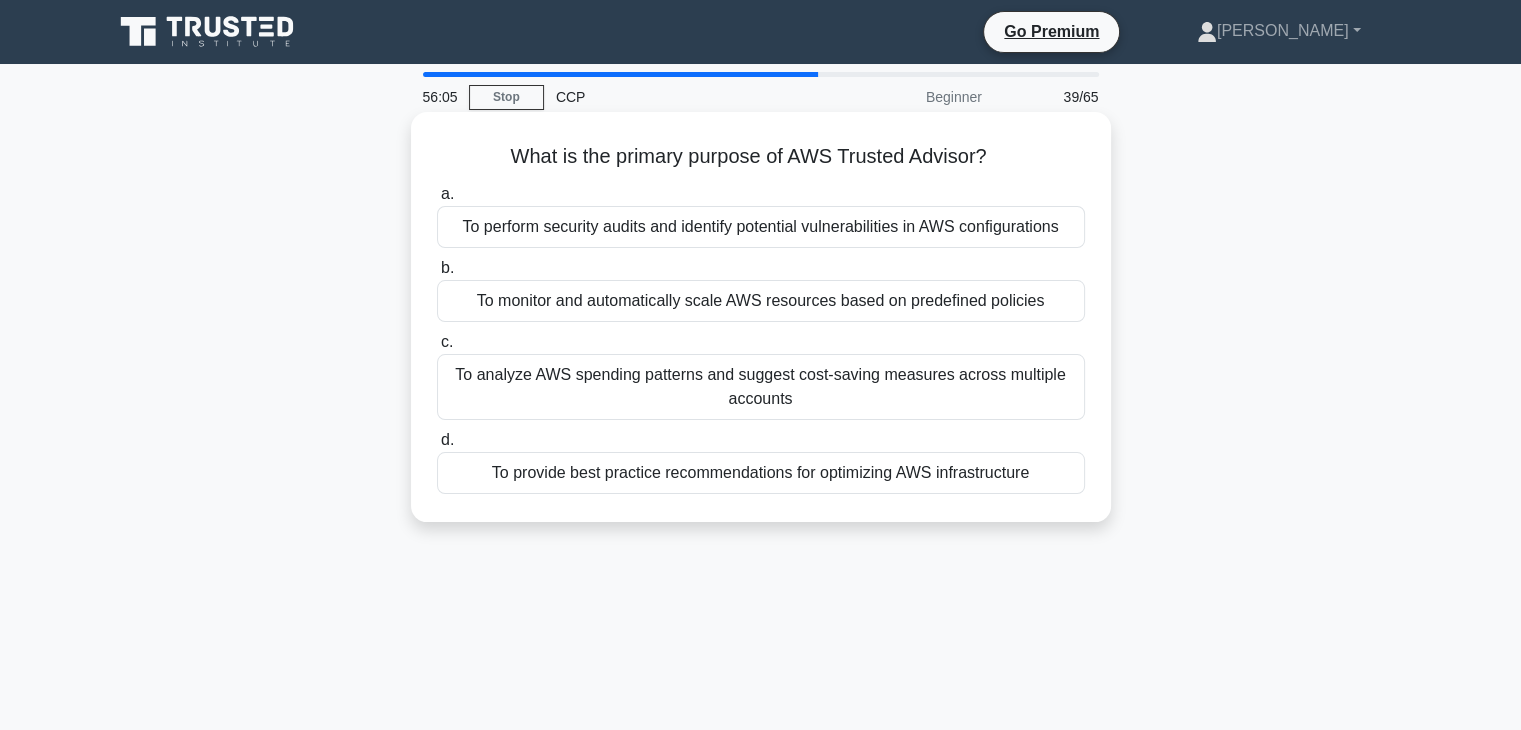 click on "To provide best practice recommendations for optimizing AWS infrastructure" at bounding box center [761, 473] 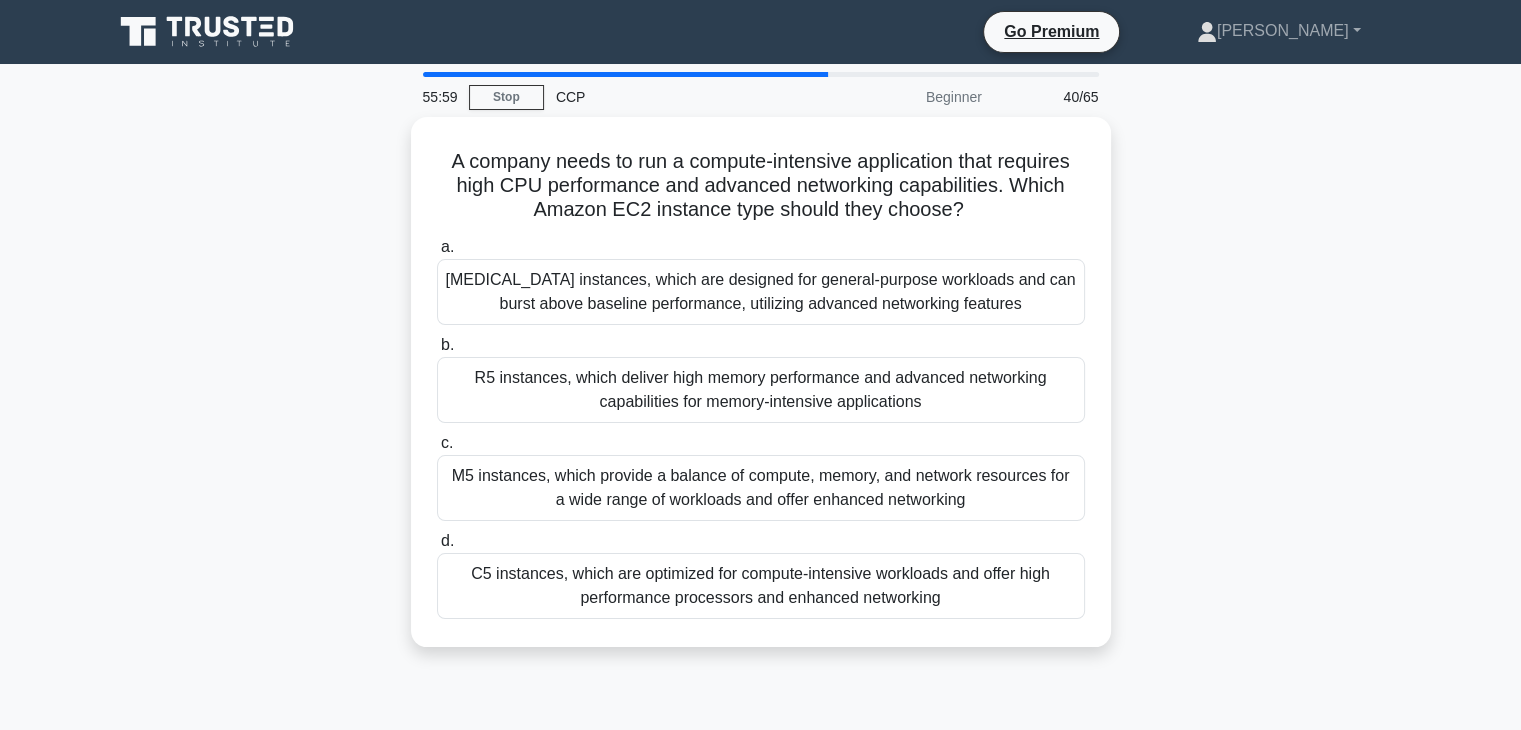 click on "M5 instances, which provide a balance of compute, memory, and network resources for a wide range of workloads and offer enhanced networking" at bounding box center [761, 488] 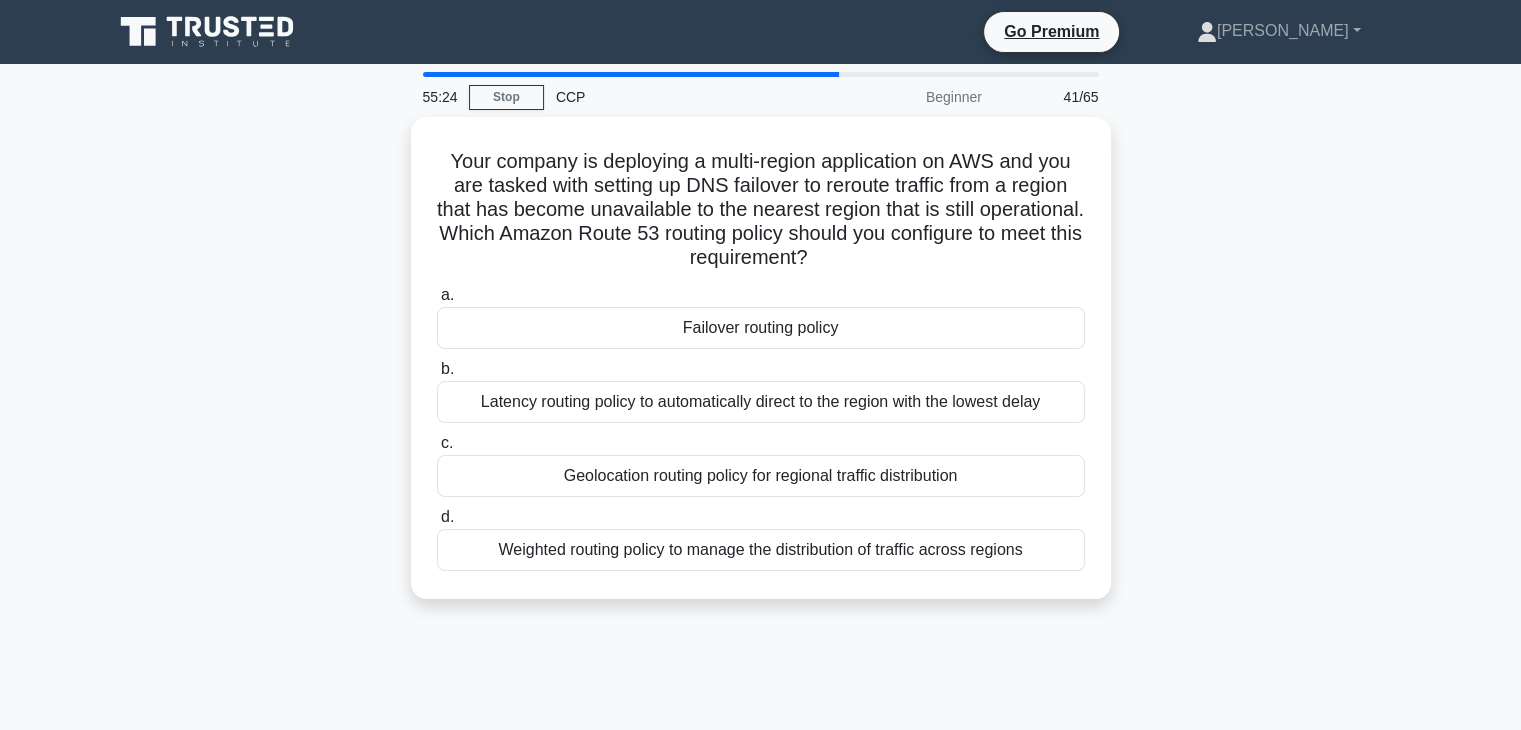 click on "Geolocation routing policy for regional traffic distribution" at bounding box center (761, 476) 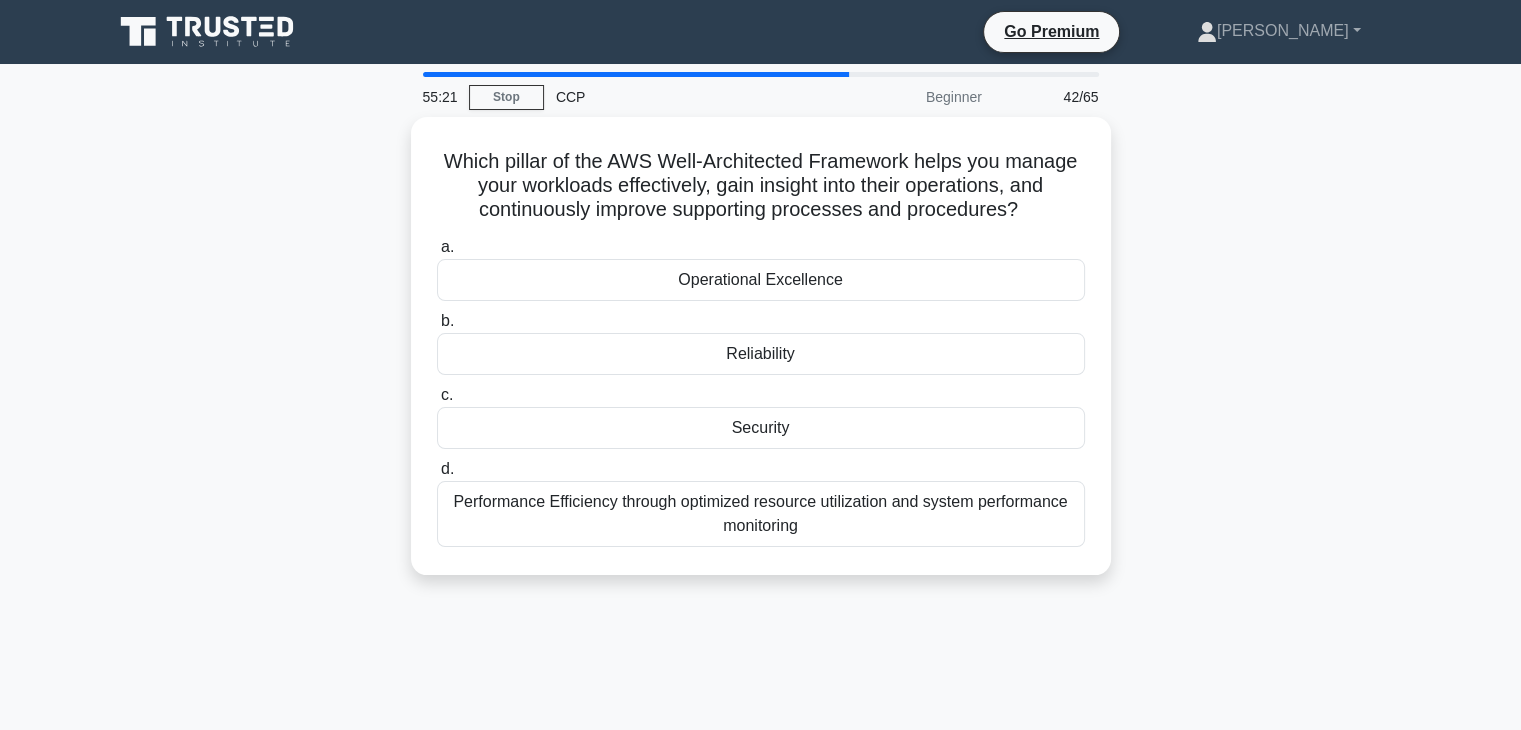 click on "Performance Efficiency through optimized resource utilization and system performance monitoring" at bounding box center (761, 514) 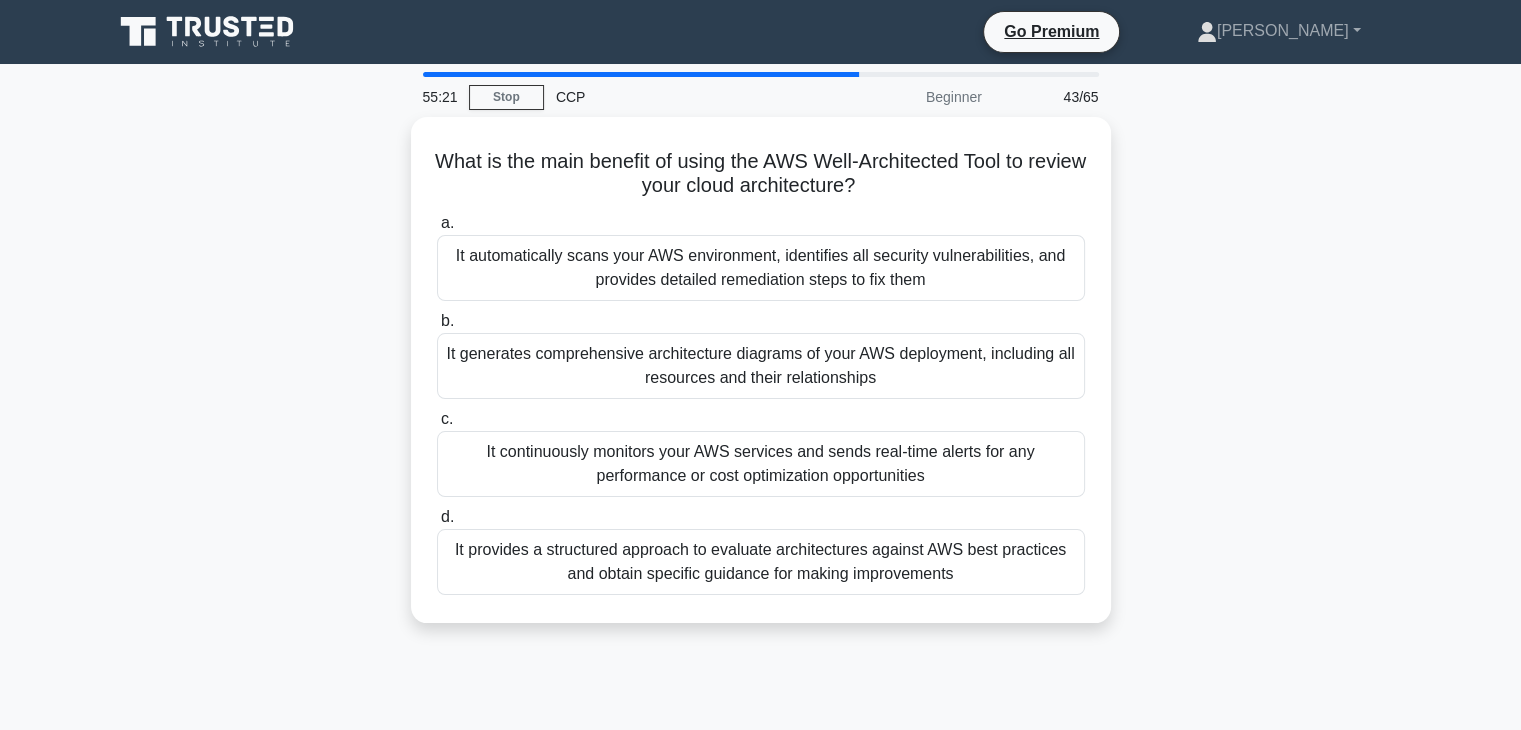 click on "It continuously monitors your AWS services and sends real-time alerts for any performance or cost optimization opportunities" at bounding box center (761, 464) 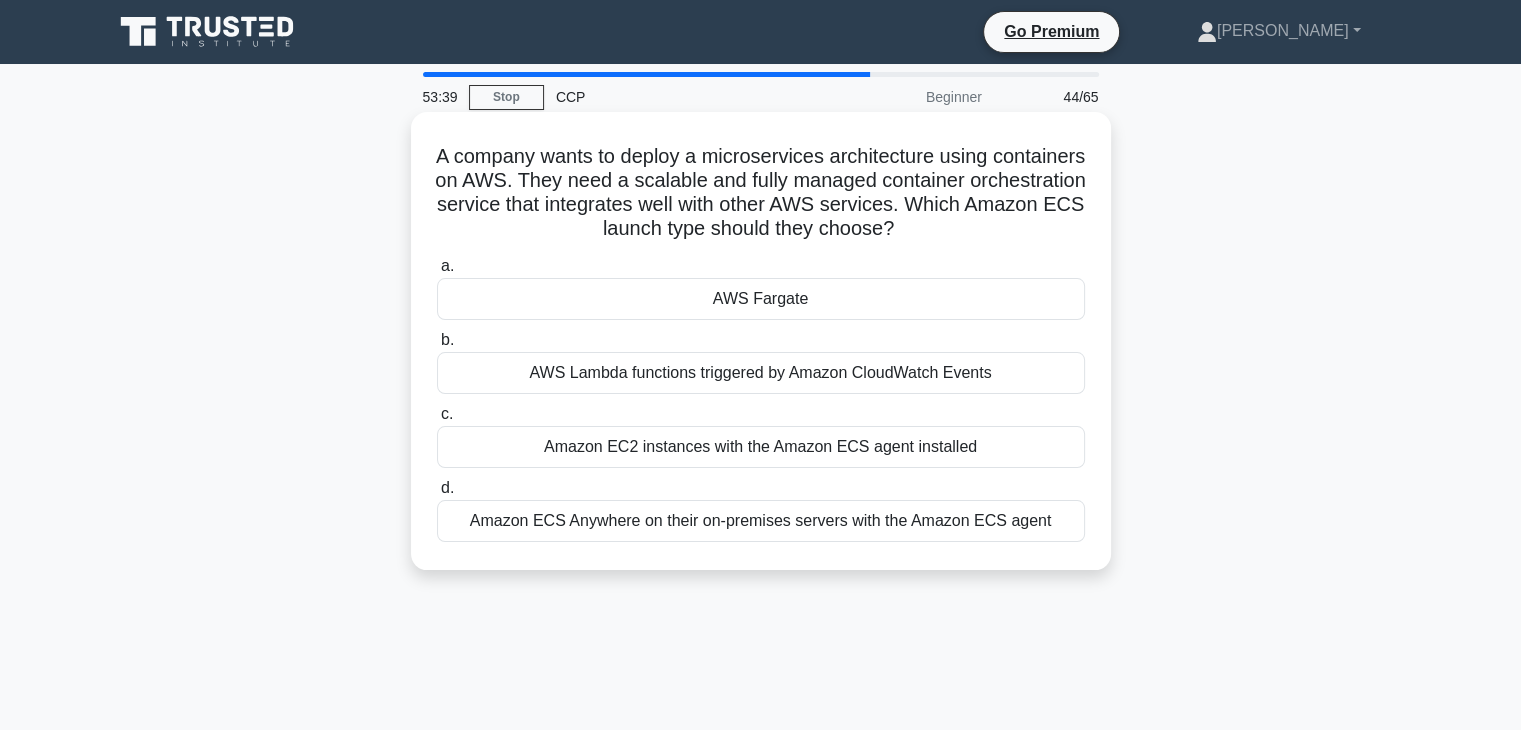 click on "AWS Fargate" at bounding box center (761, 299) 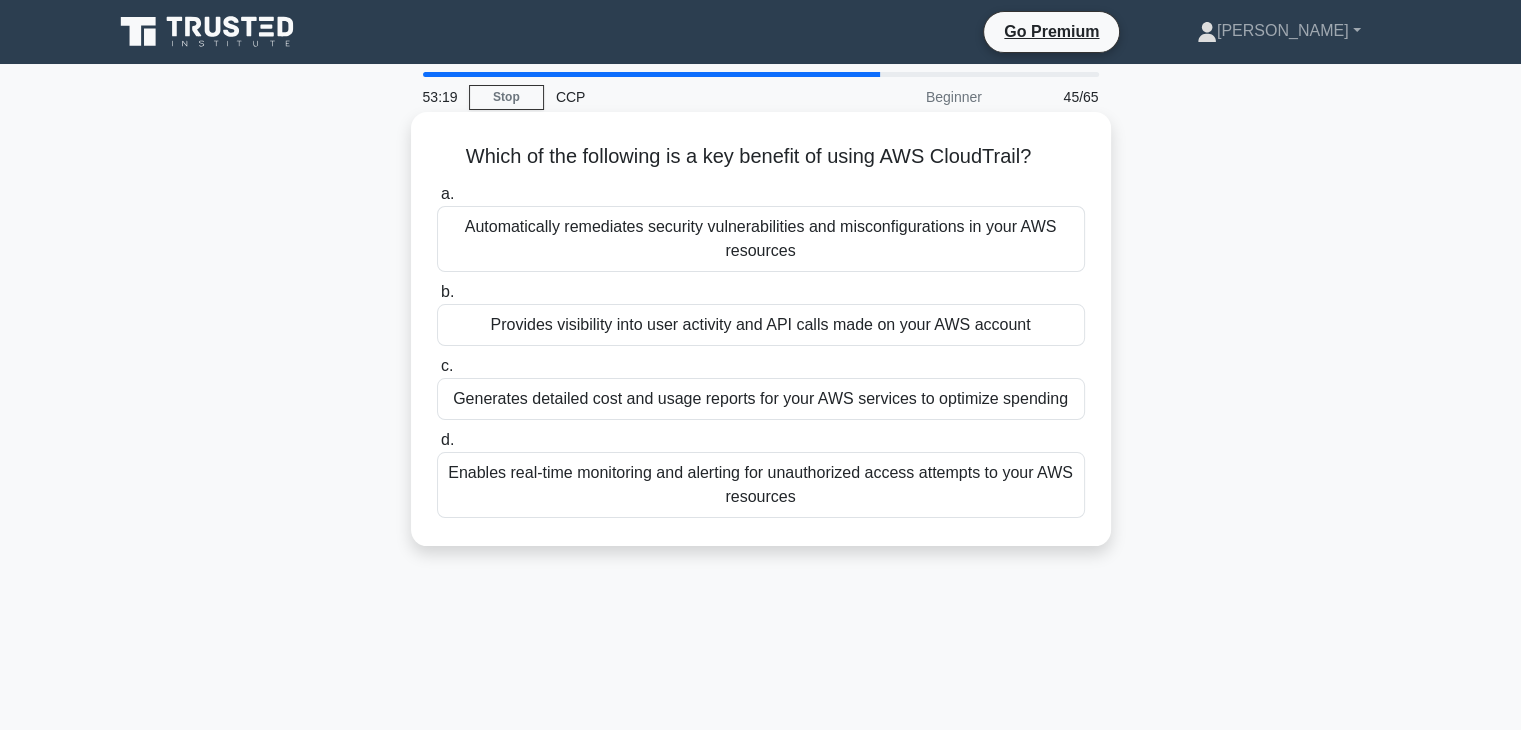 click on "Provides visibility into user activity and API calls made on your AWS account" at bounding box center [761, 325] 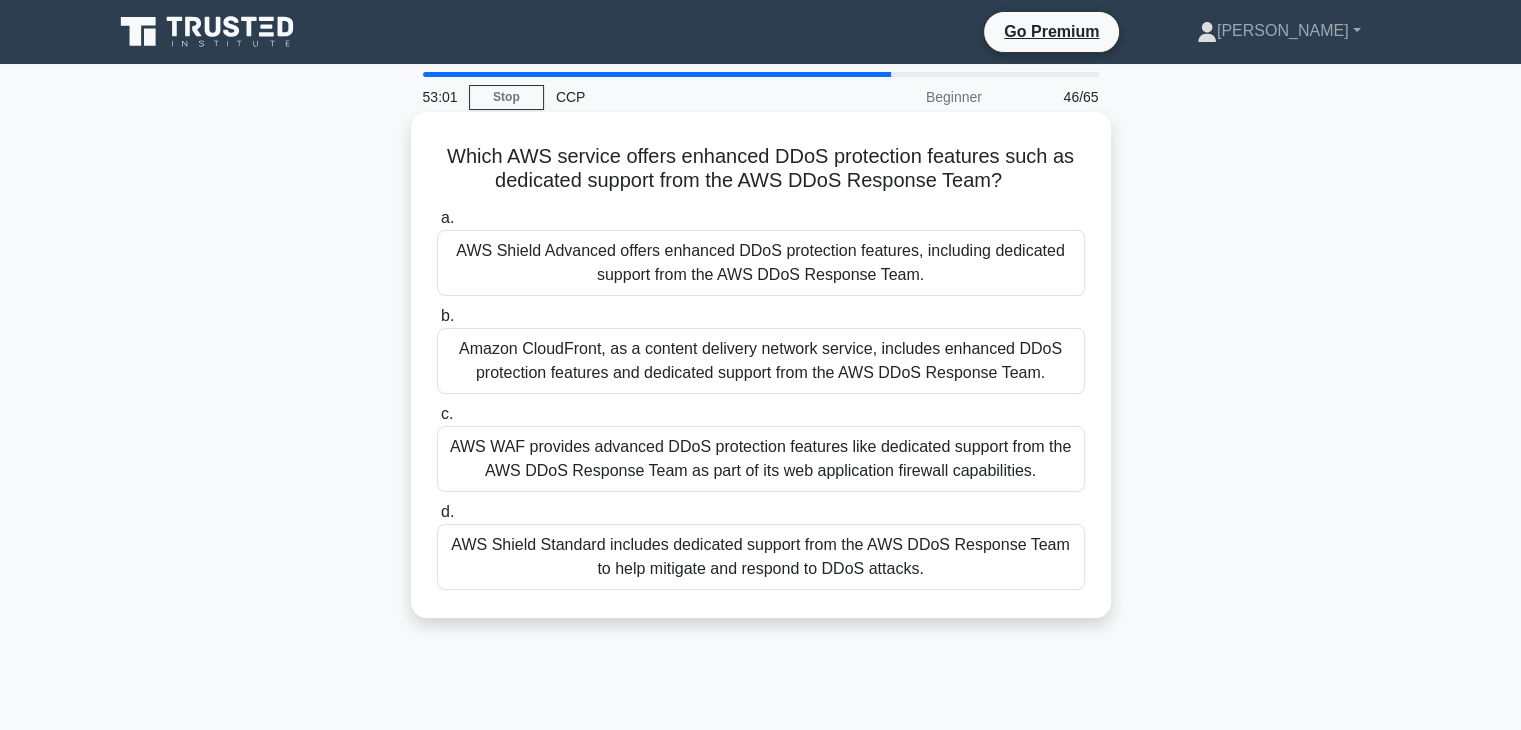 click on "AWS Shield Advanced offers enhanced DDoS protection features, including dedicated support from the AWS DDoS Response Team." at bounding box center [761, 263] 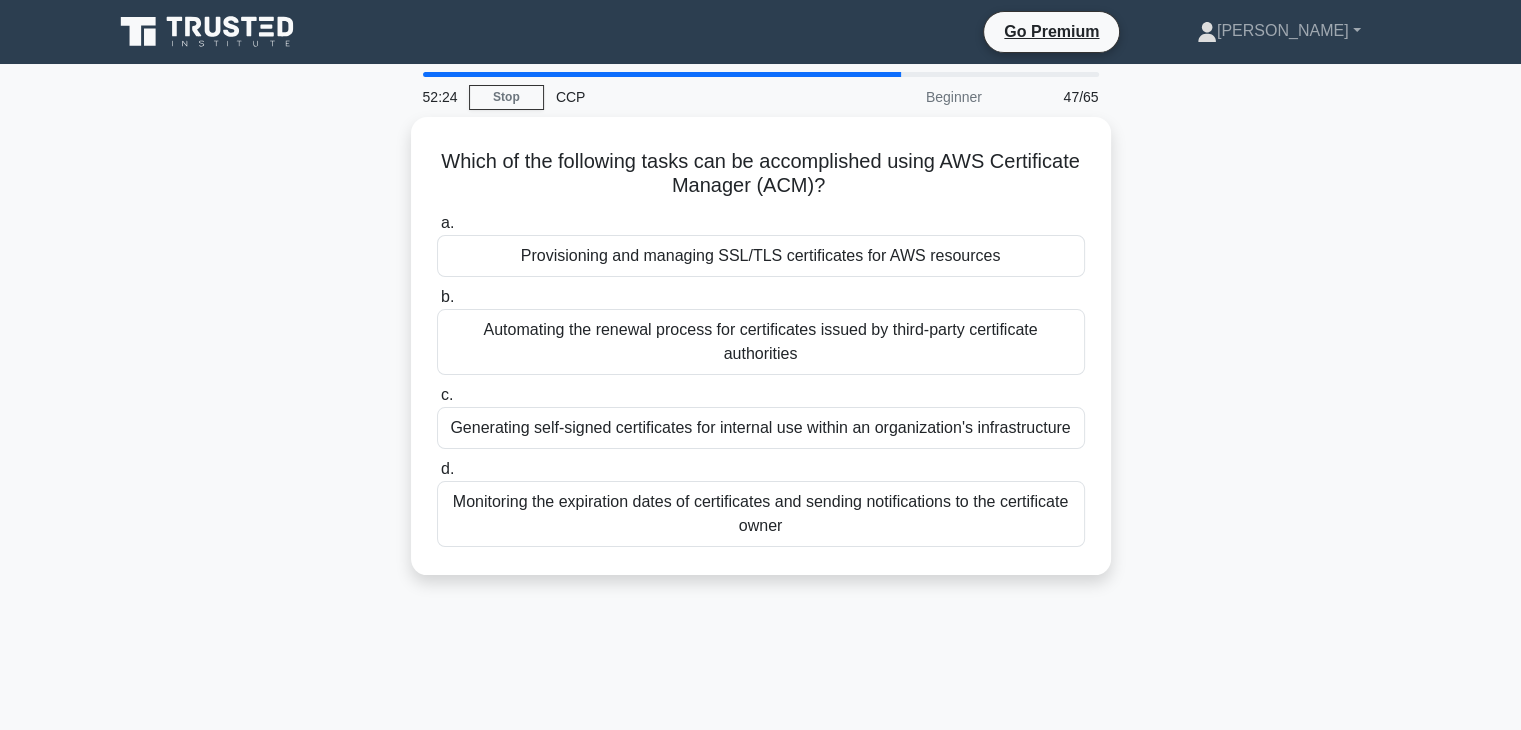 click on "Provisioning and managing SSL/TLS certificates for AWS resources" at bounding box center (761, 256) 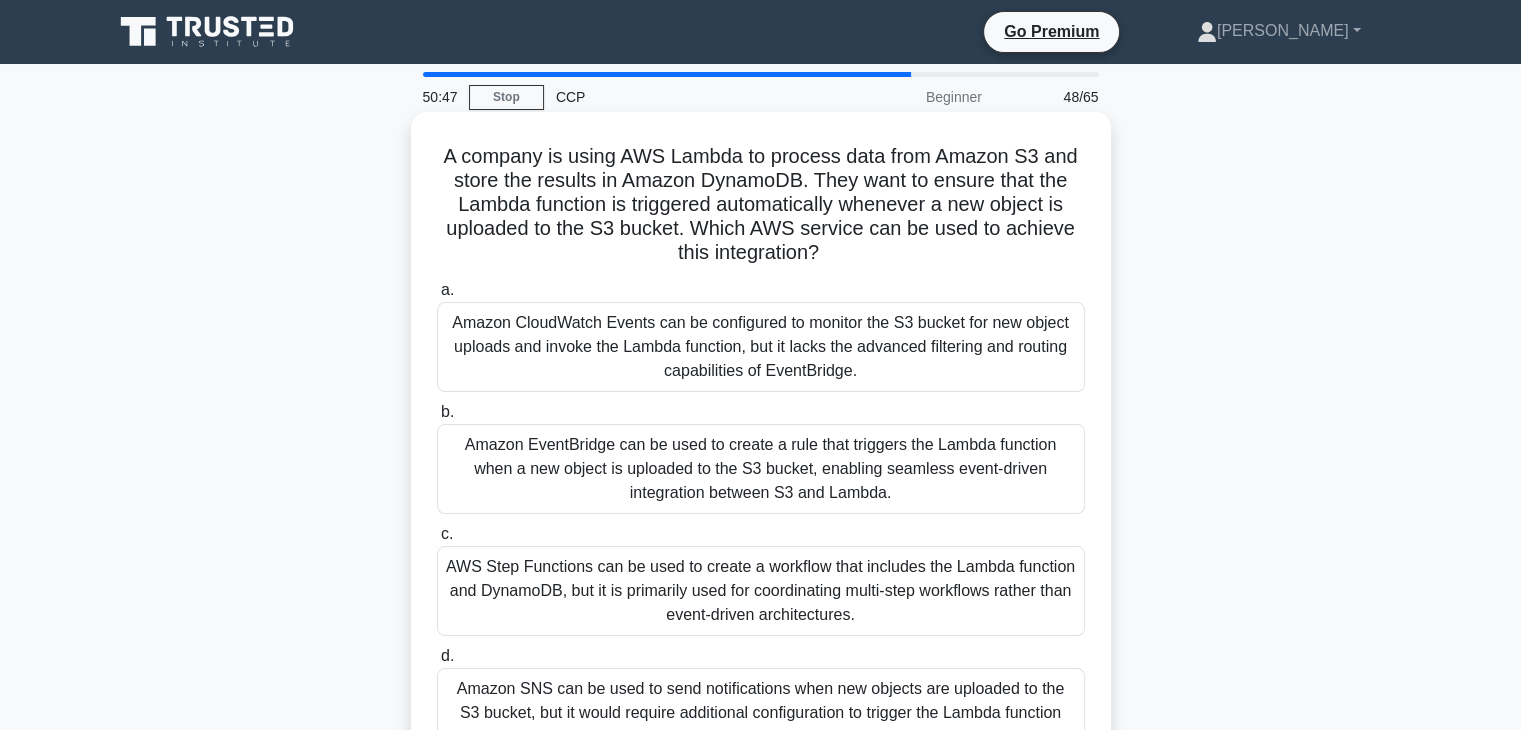 click on "Amazon EventBridge can be used to create a rule that triggers the Lambda function when a new object is uploaded to the S3 bucket, enabling seamless event-driven integration between S3 and Lambda." at bounding box center [761, 469] 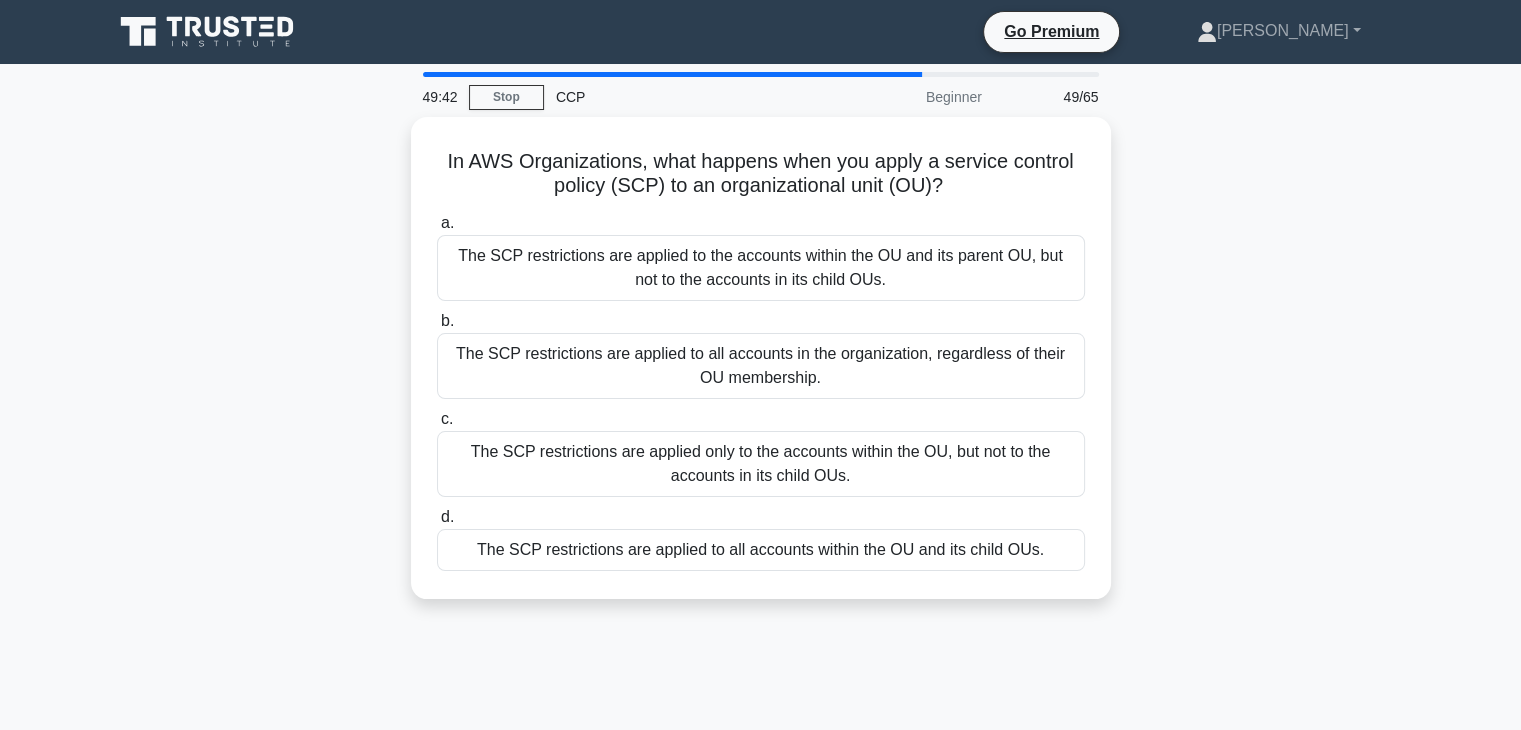 click on "The SCP restrictions are applied only to the accounts within the OU, but not to the accounts in its child OUs." at bounding box center [761, 464] 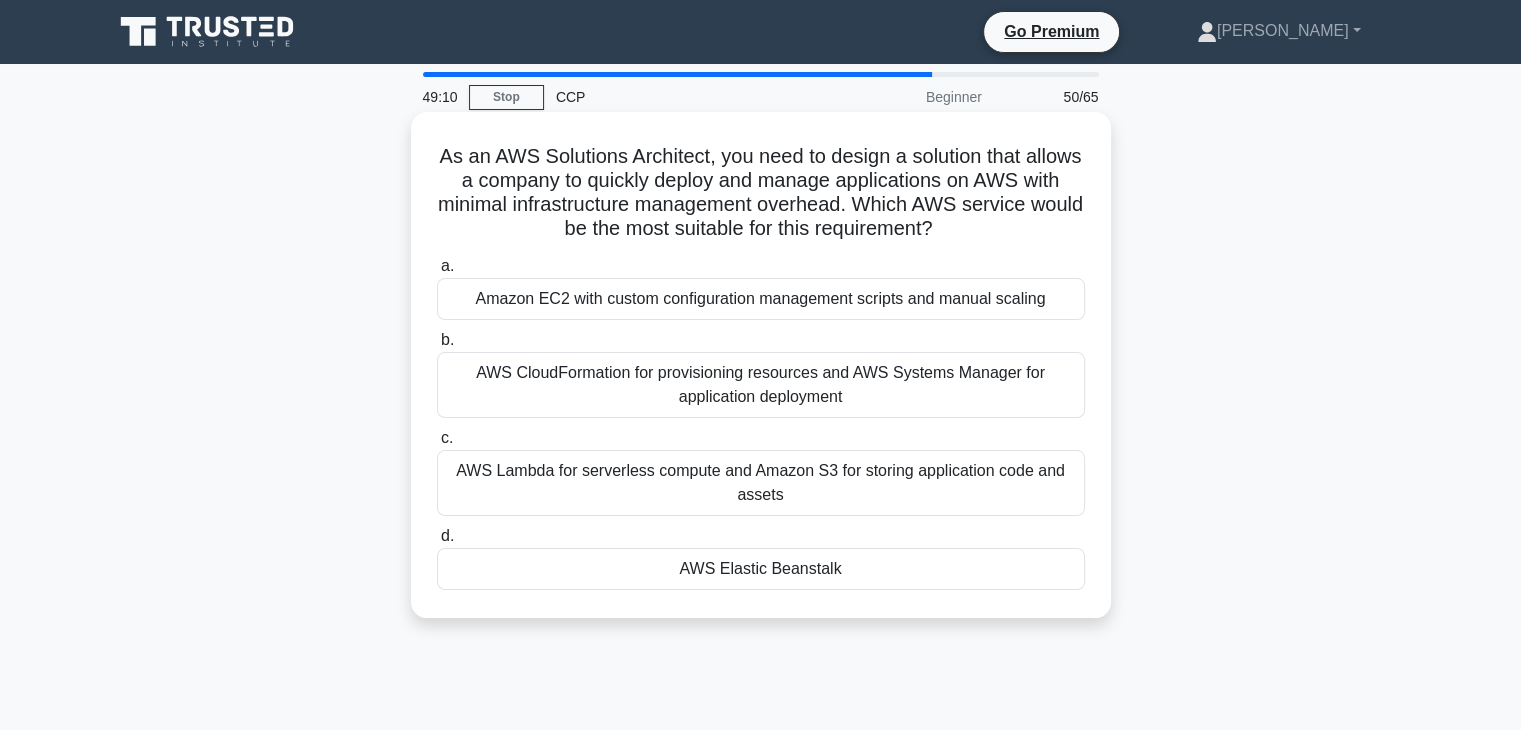 click on "AWS Elastic Beanstalk" at bounding box center (761, 569) 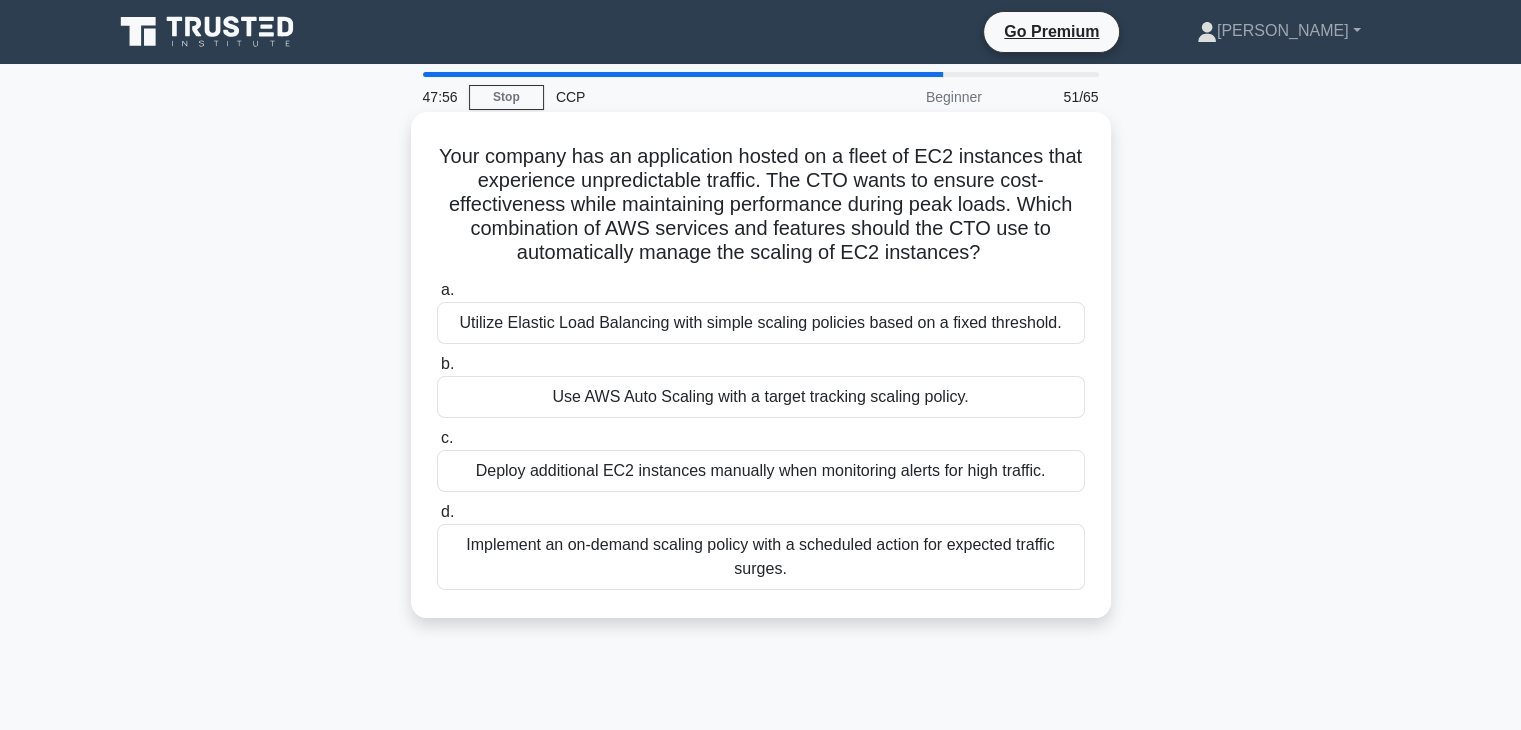 click on "Use AWS Auto Scaling with a target tracking scaling policy." at bounding box center [761, 397] 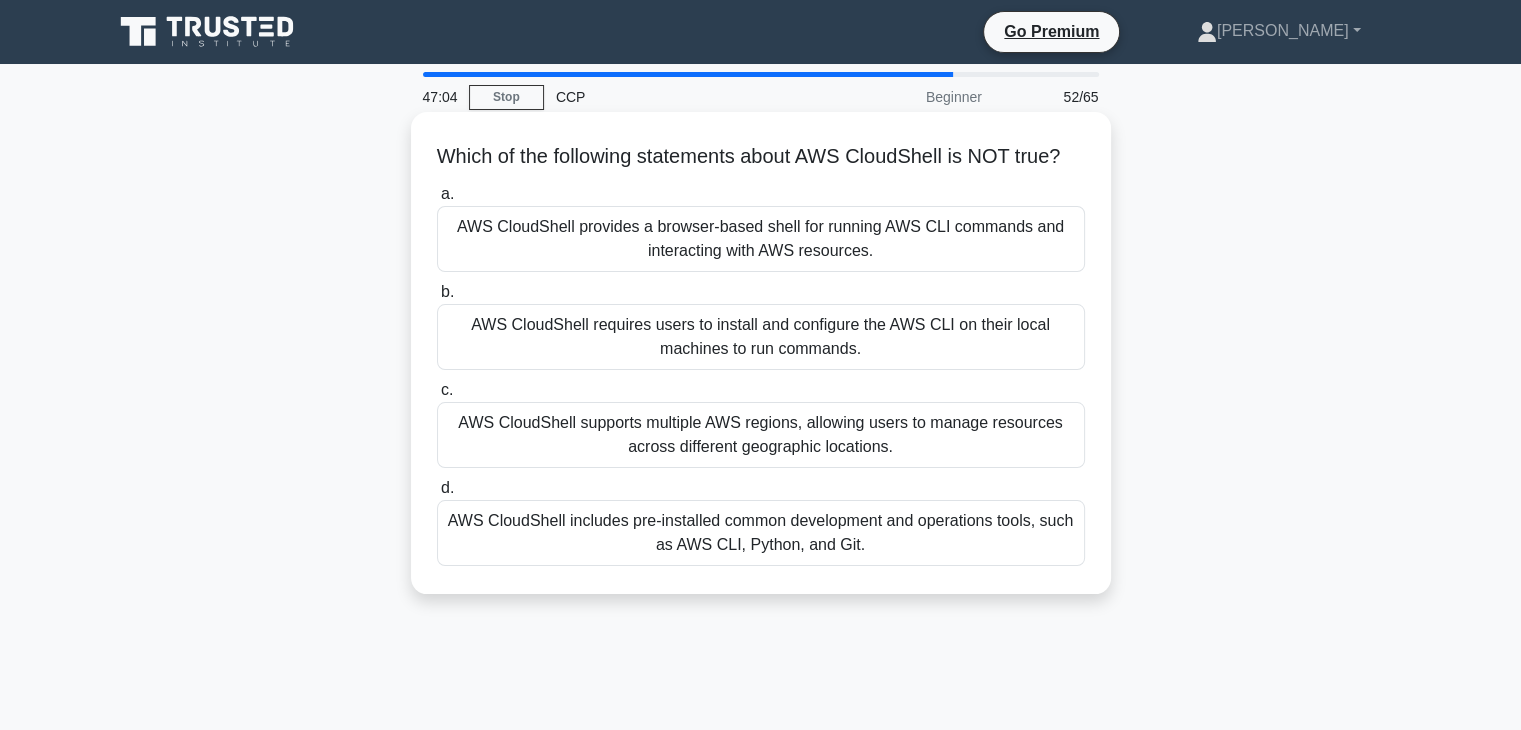 click on "AWS CloudShell requires users to install and configure the AWS CLI on their local machines to run commands." at bounding box center [761, 337] 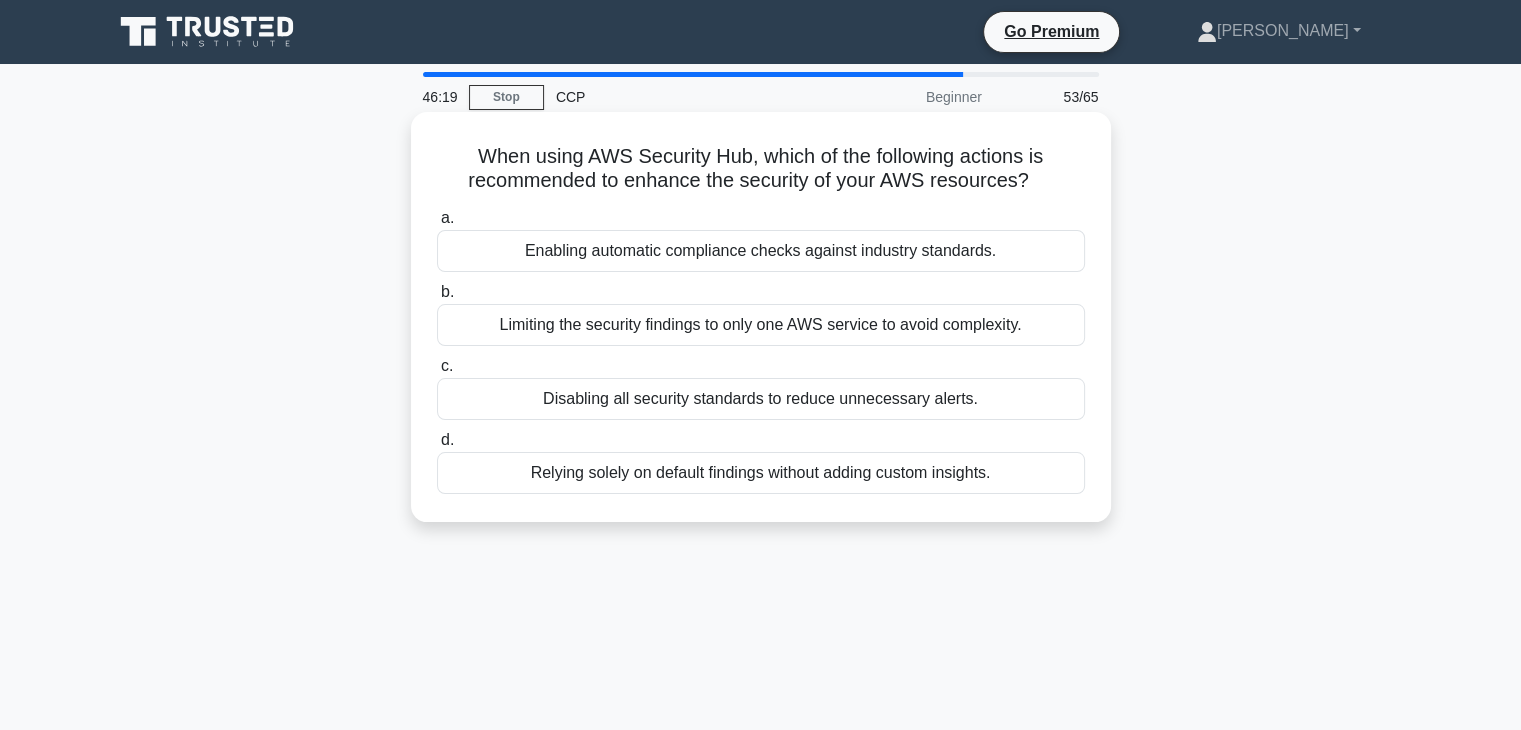 click on "Enabling automatic compliance checks against industry standards." at bounding box center [761, 251] 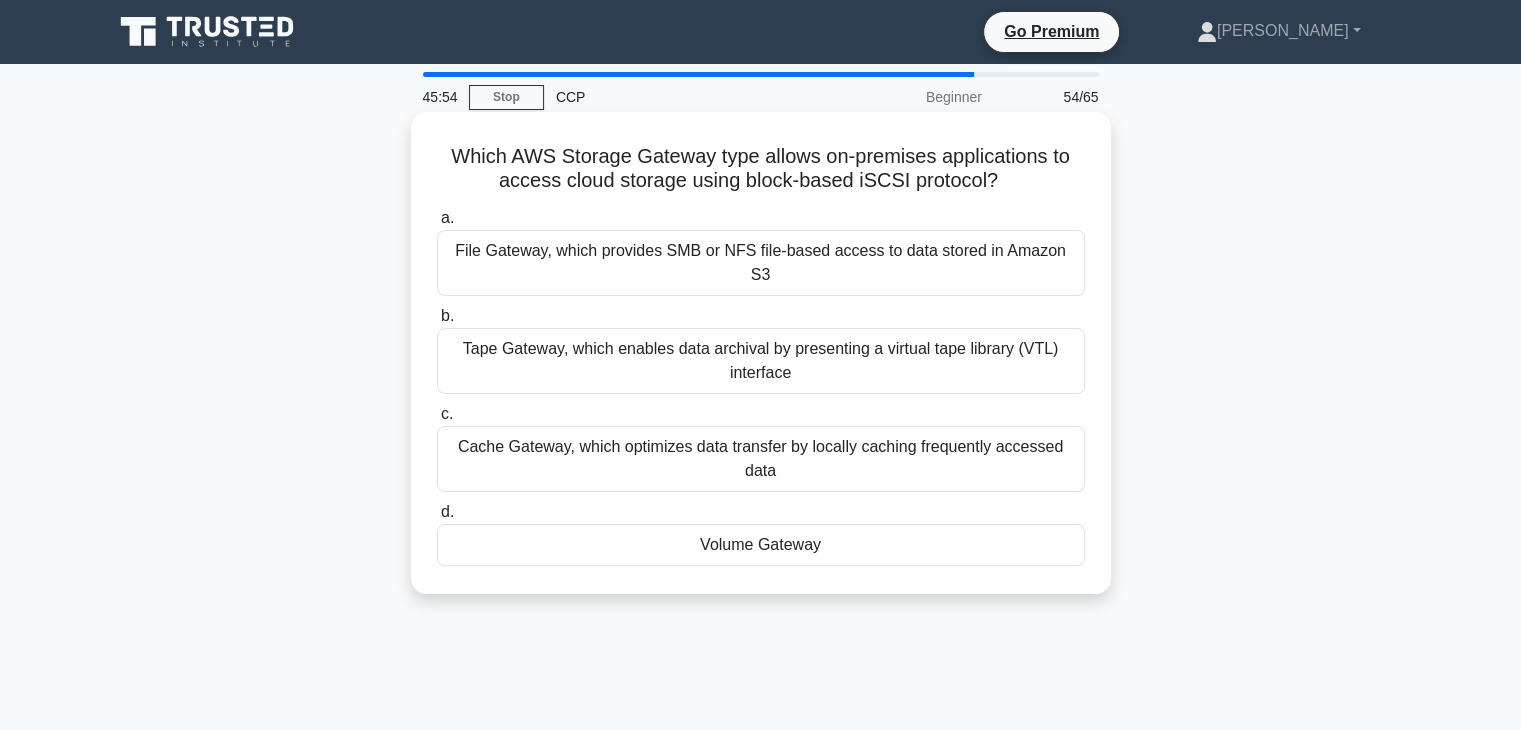 click on "Volume Gateway" at bounding box center (761, 545) 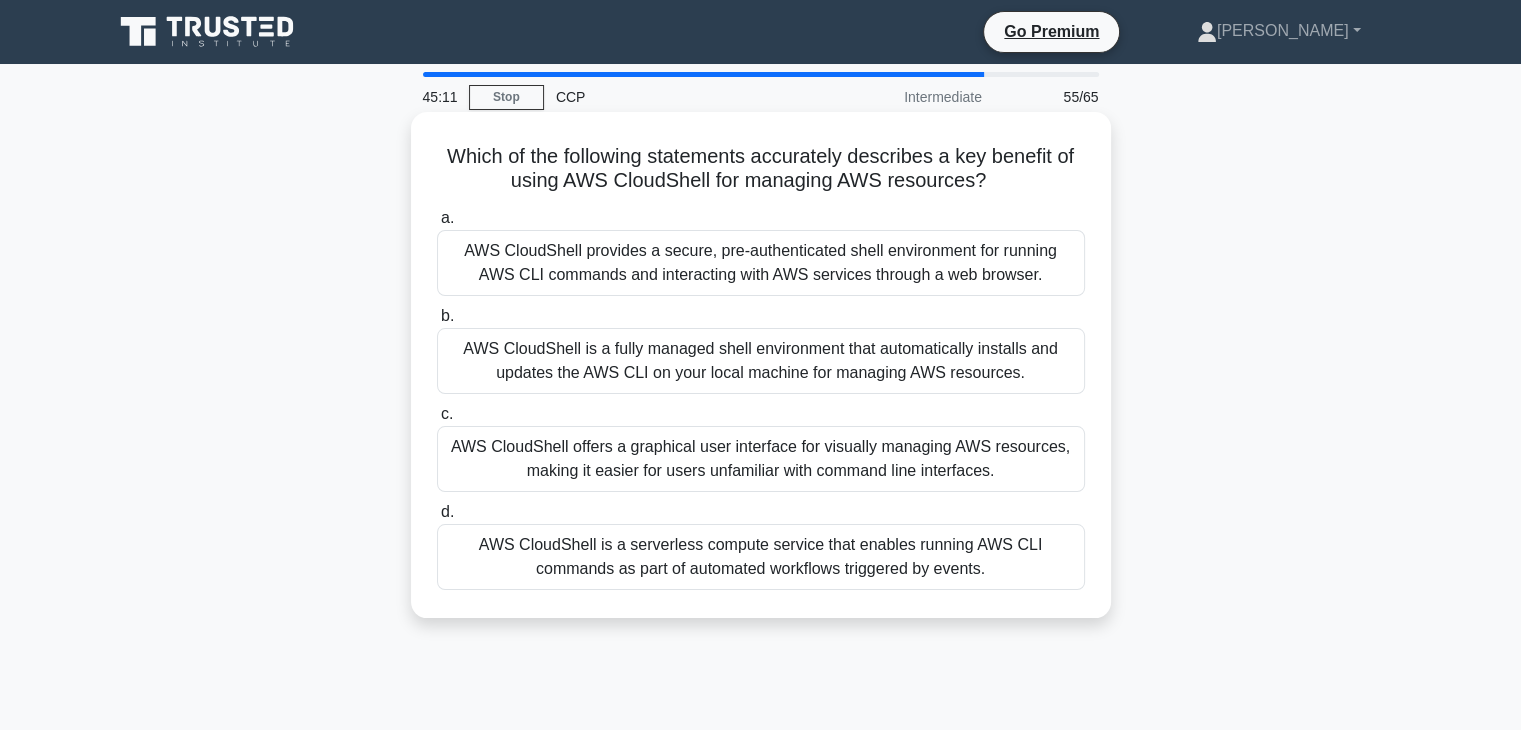 click on "AWS CloudShell provides a secure, pre-authenticated shell environment for running AWS CLI commands and interacting with AWS services through a web browser." at bounding box center (761, 263) 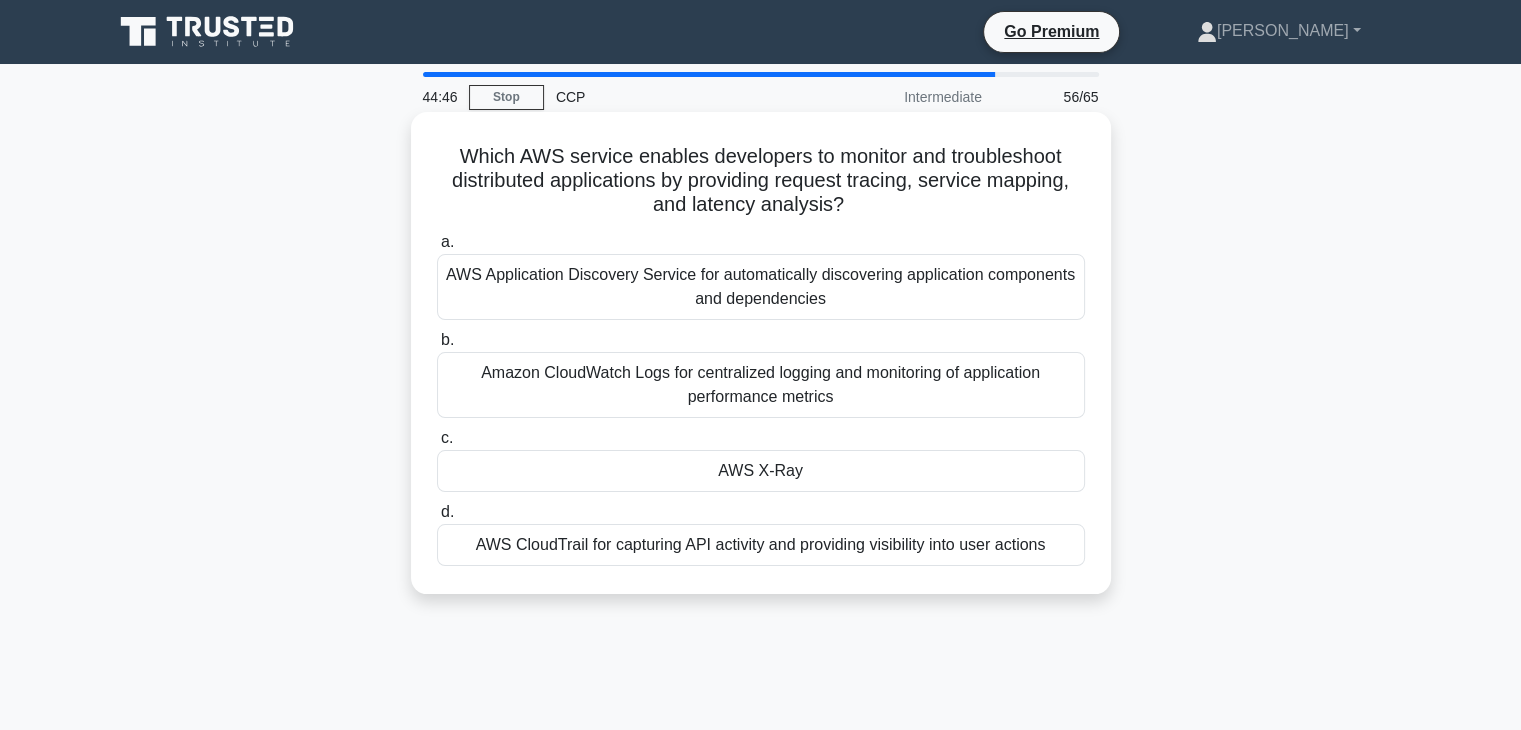 click on "AWS X-Ray" at bounding box center (761, 471) 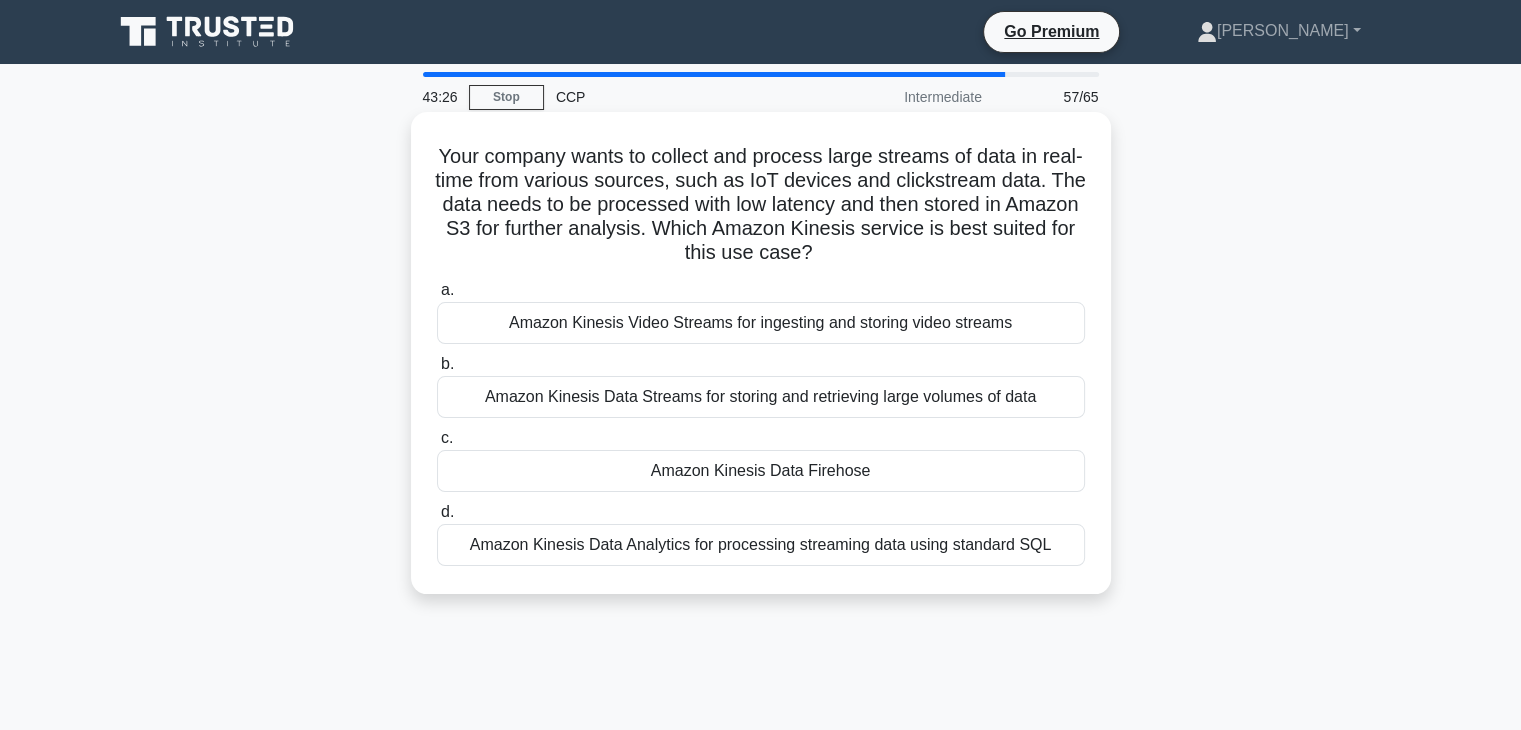 click on "Amazon Kinesis Data Streams for storing and retrieving large volumes of data" at bounding box center (761, 397) 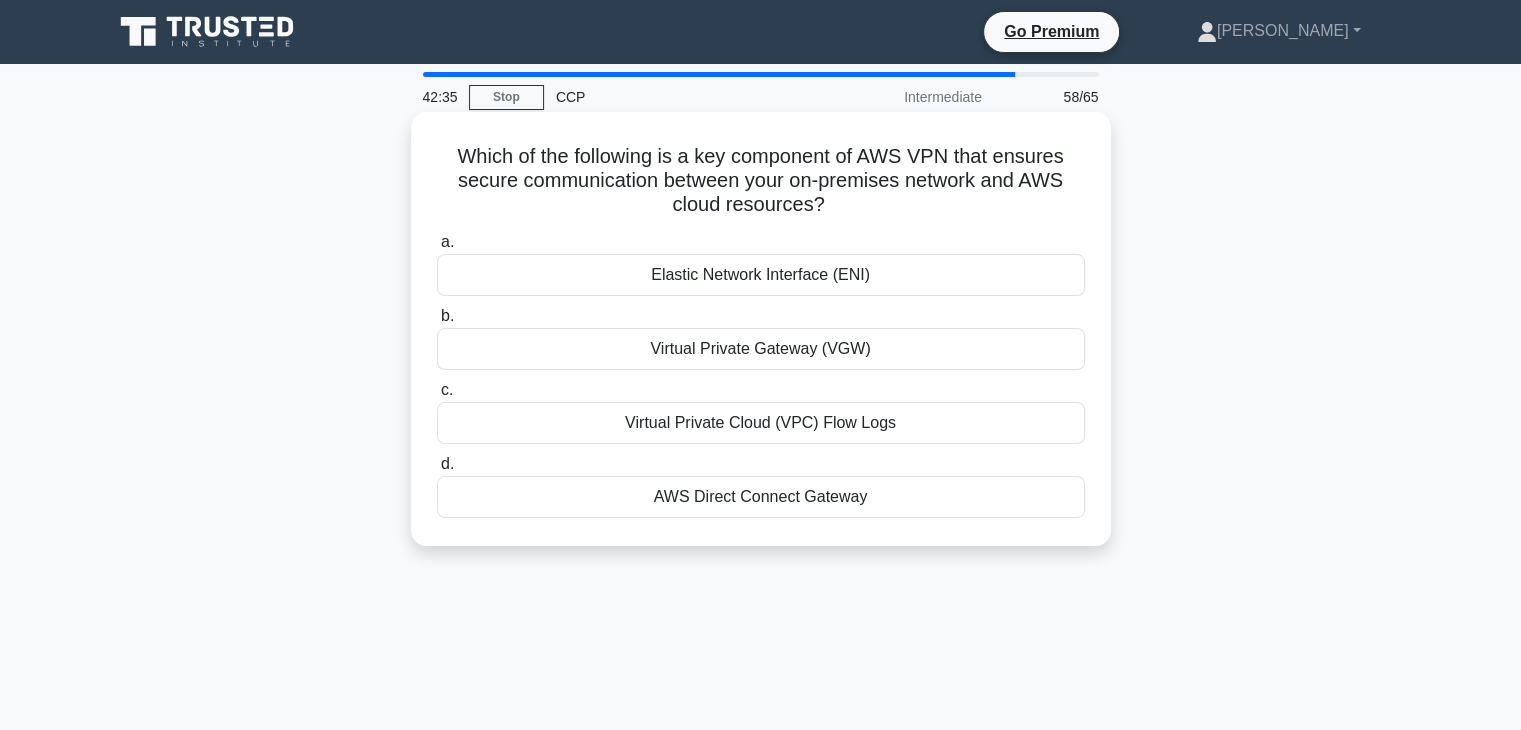 click on "Virtual Private Gateway (VGW)" at bounding box center (761, 349) 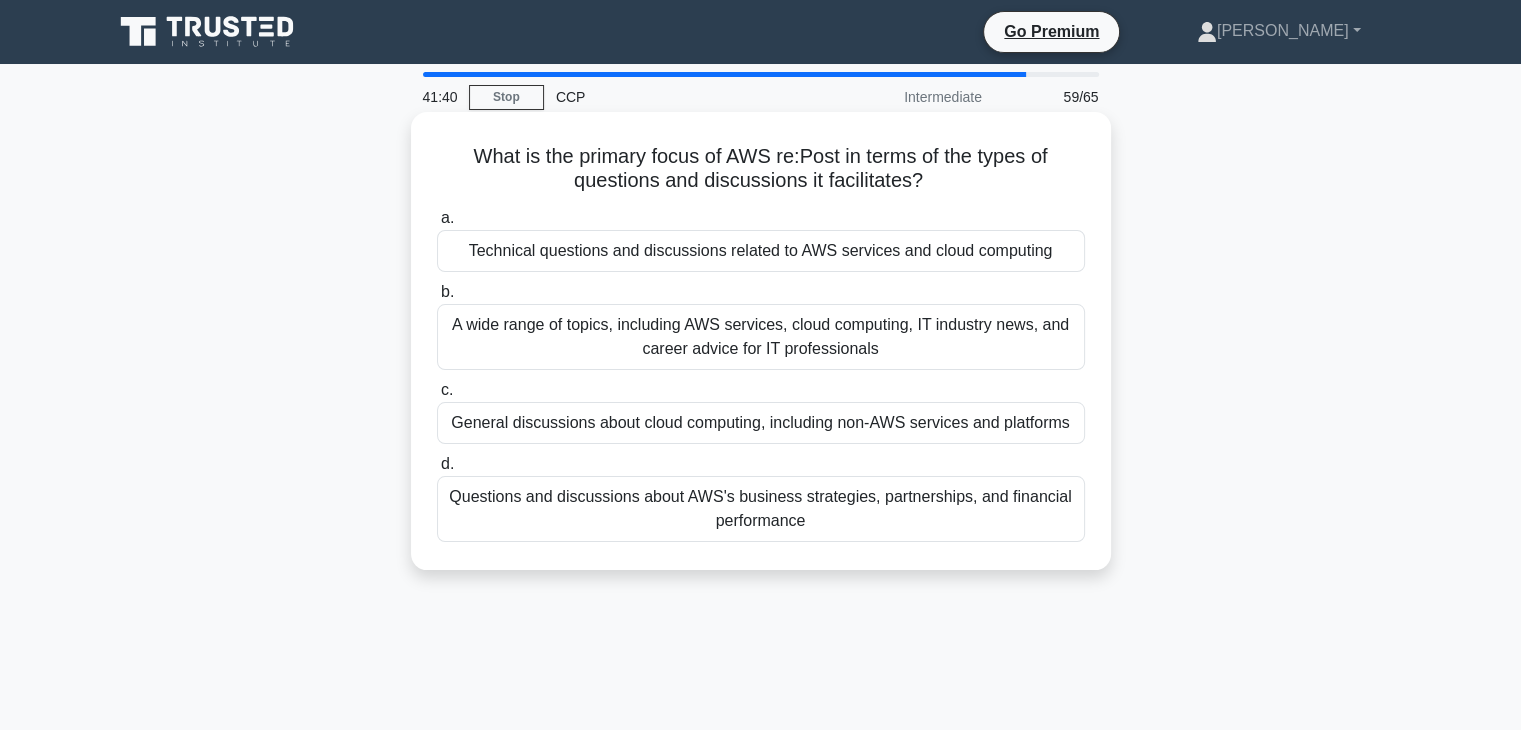 click on "Technical questions and discussions related to AWS services and cloud computing" at bounding box center [761, 251] 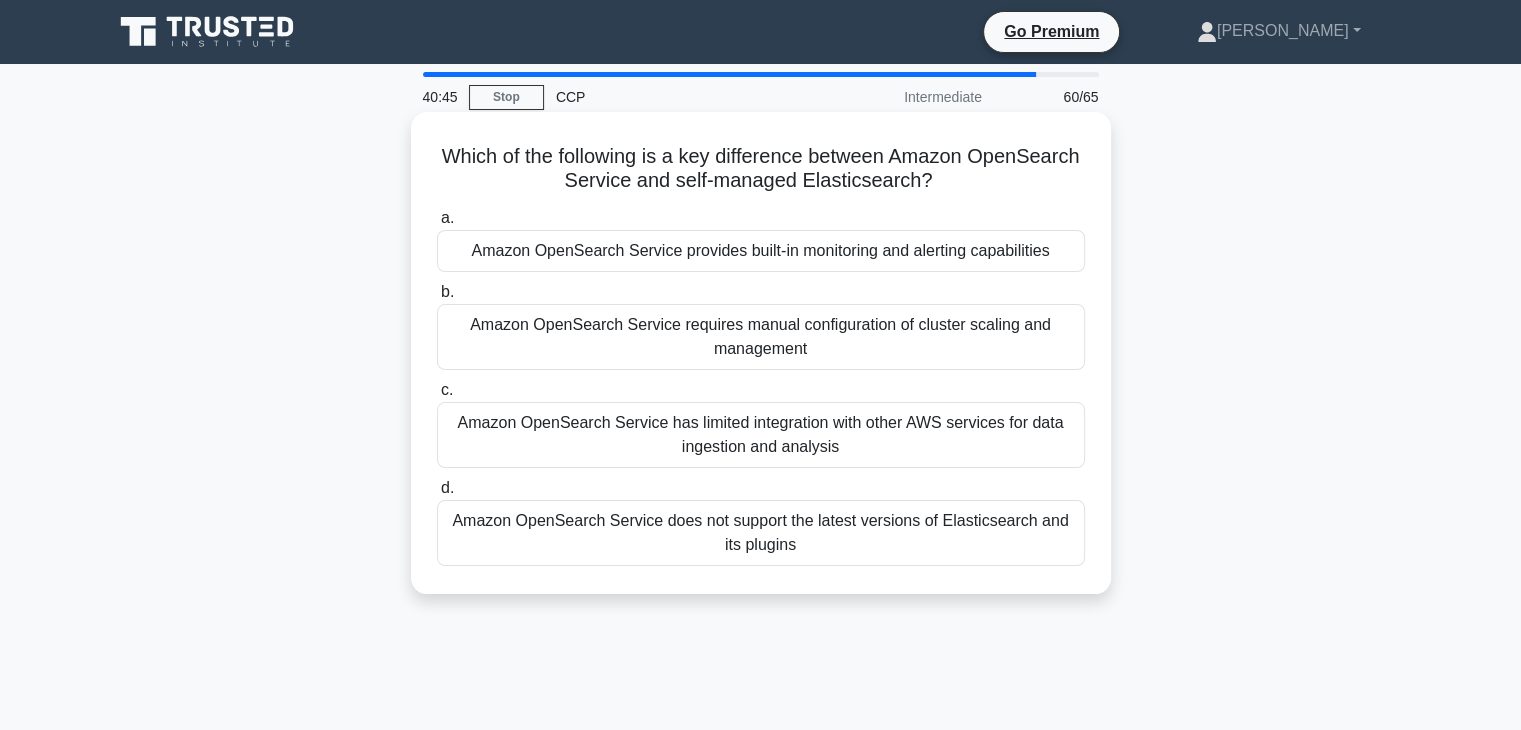 click on "Amazon OpenSearch Service requires manual configuration of cluster scaling and management" at bounding box center (761, 337) 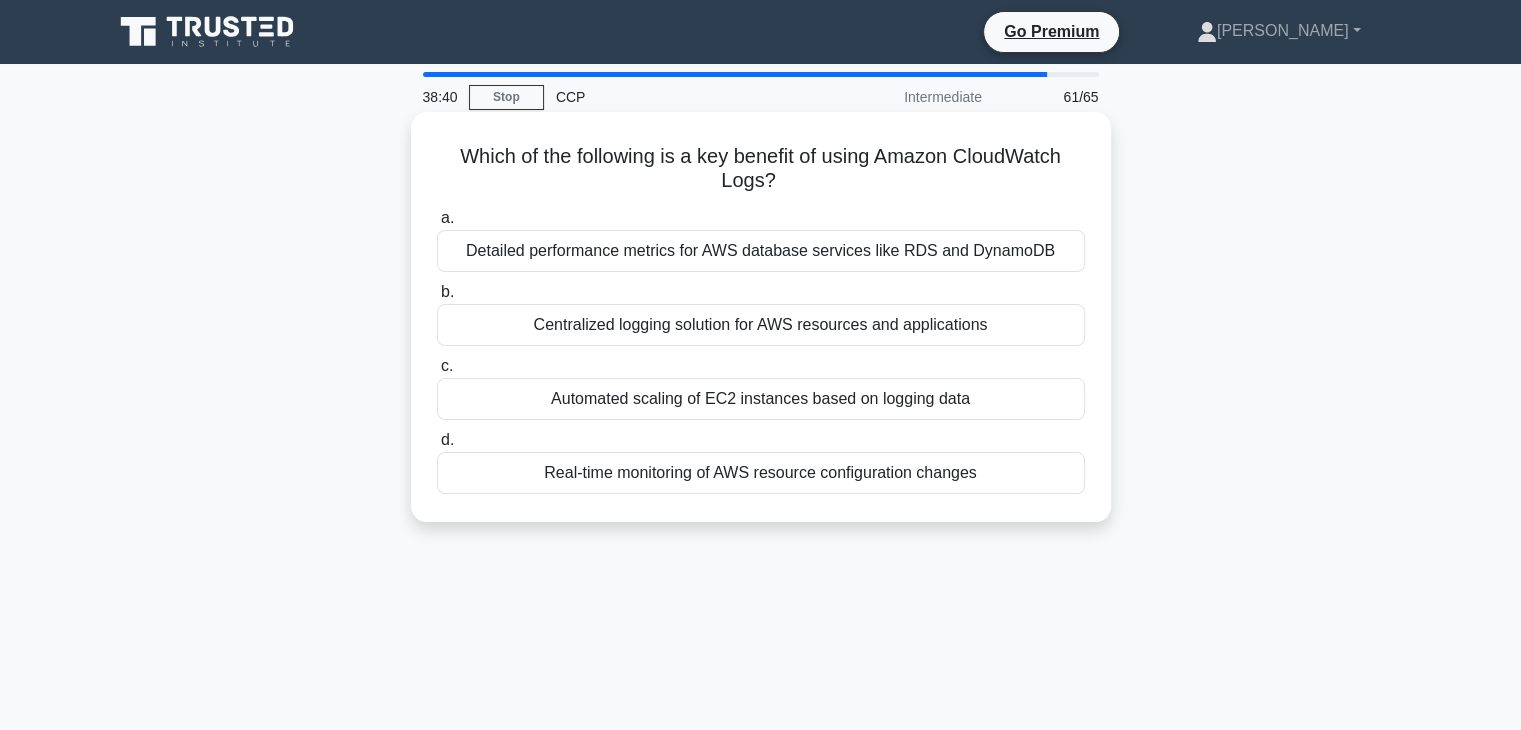 click on "Centralized logging solution for AWS resources and applications" at bounding box center [761, 325] 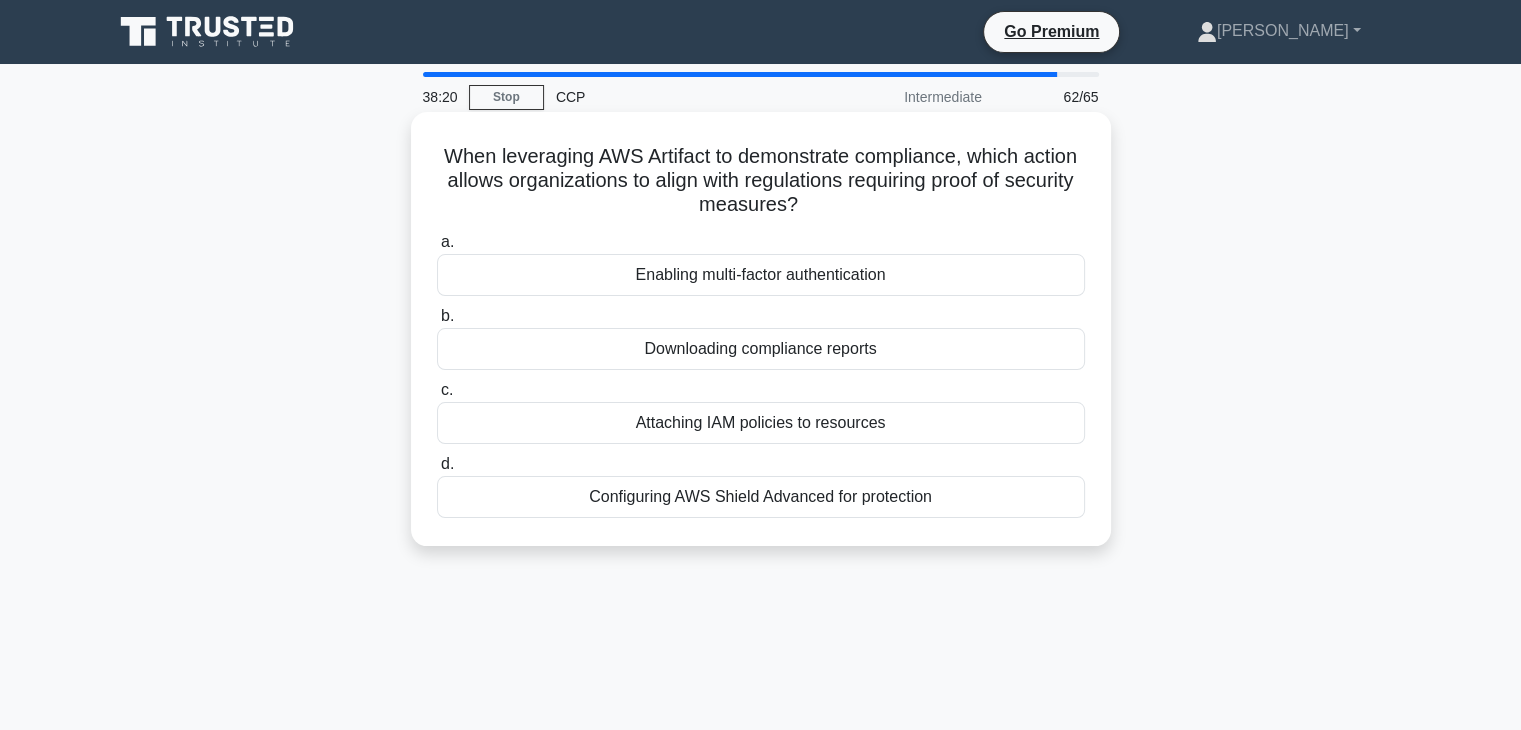 click on "Downloading compliance reports" at bounding box center (761, 349) 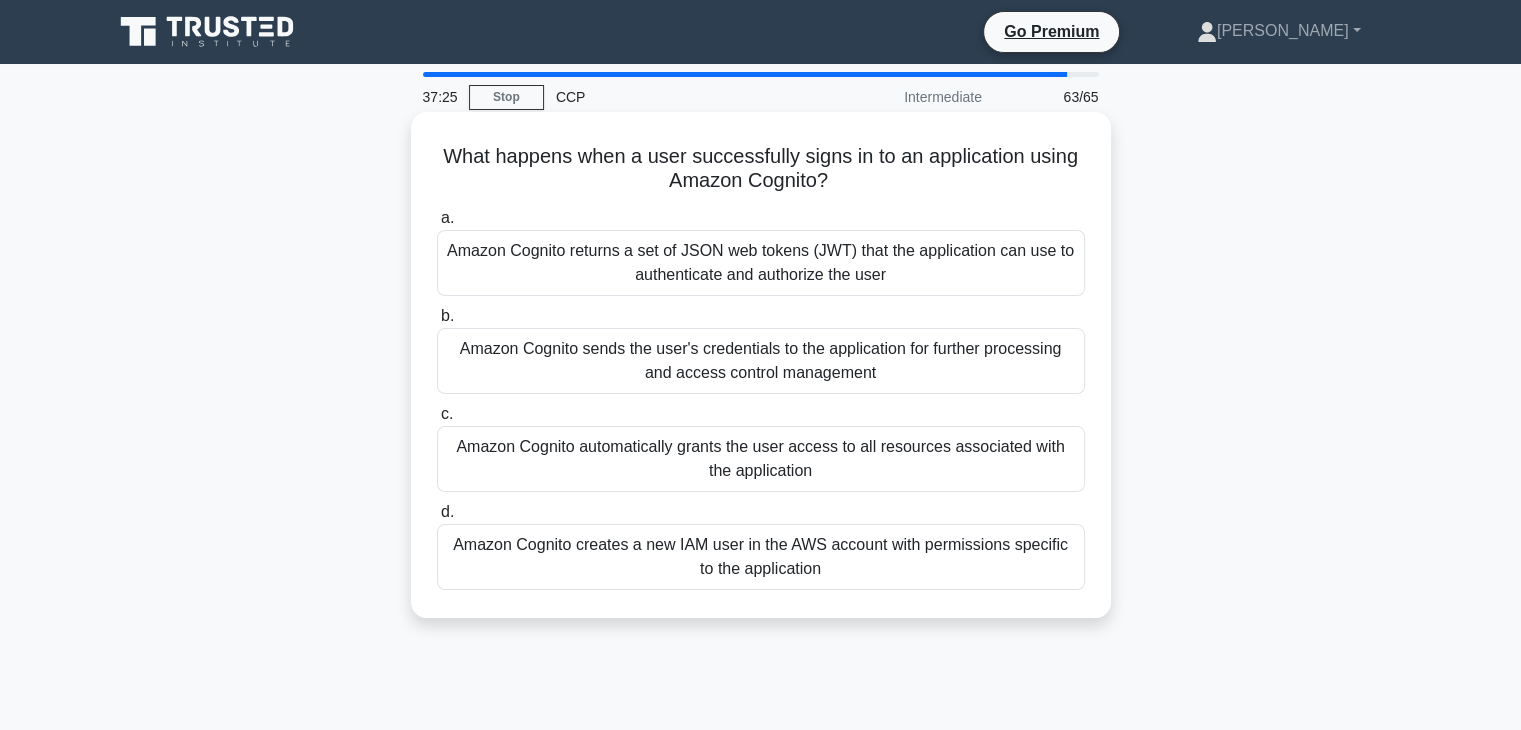 click on "Amazon Cognito returns a set of JSON web tokens (JWT) that the application can use to authenticate and authorize the user" at bounding box center (761, 263) 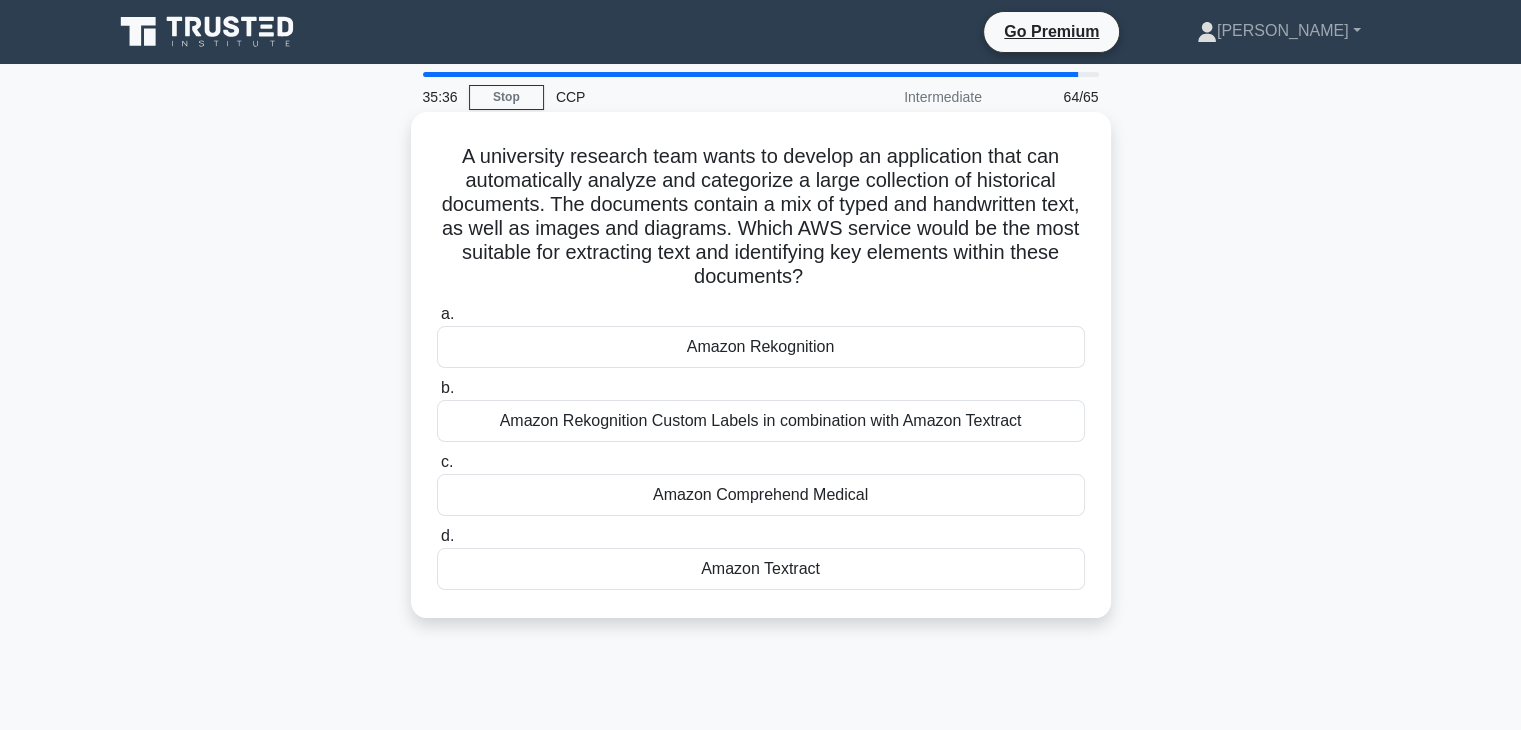 click on "Amazon Rekognition Custom Labels in combination with Amazon Textract" at bounding box center (761, 421) 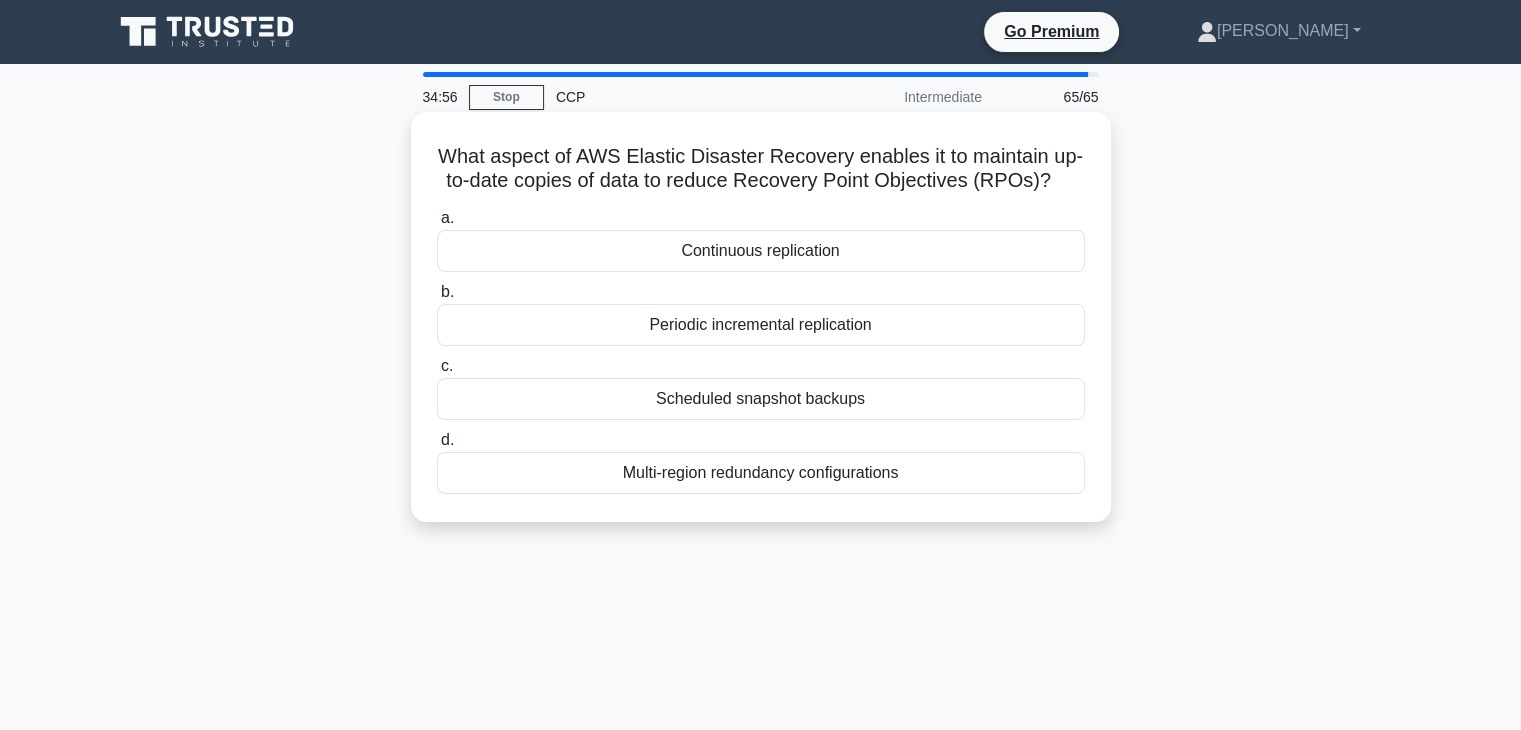 click on "Continuous replication" at bounding box center [761, 251] 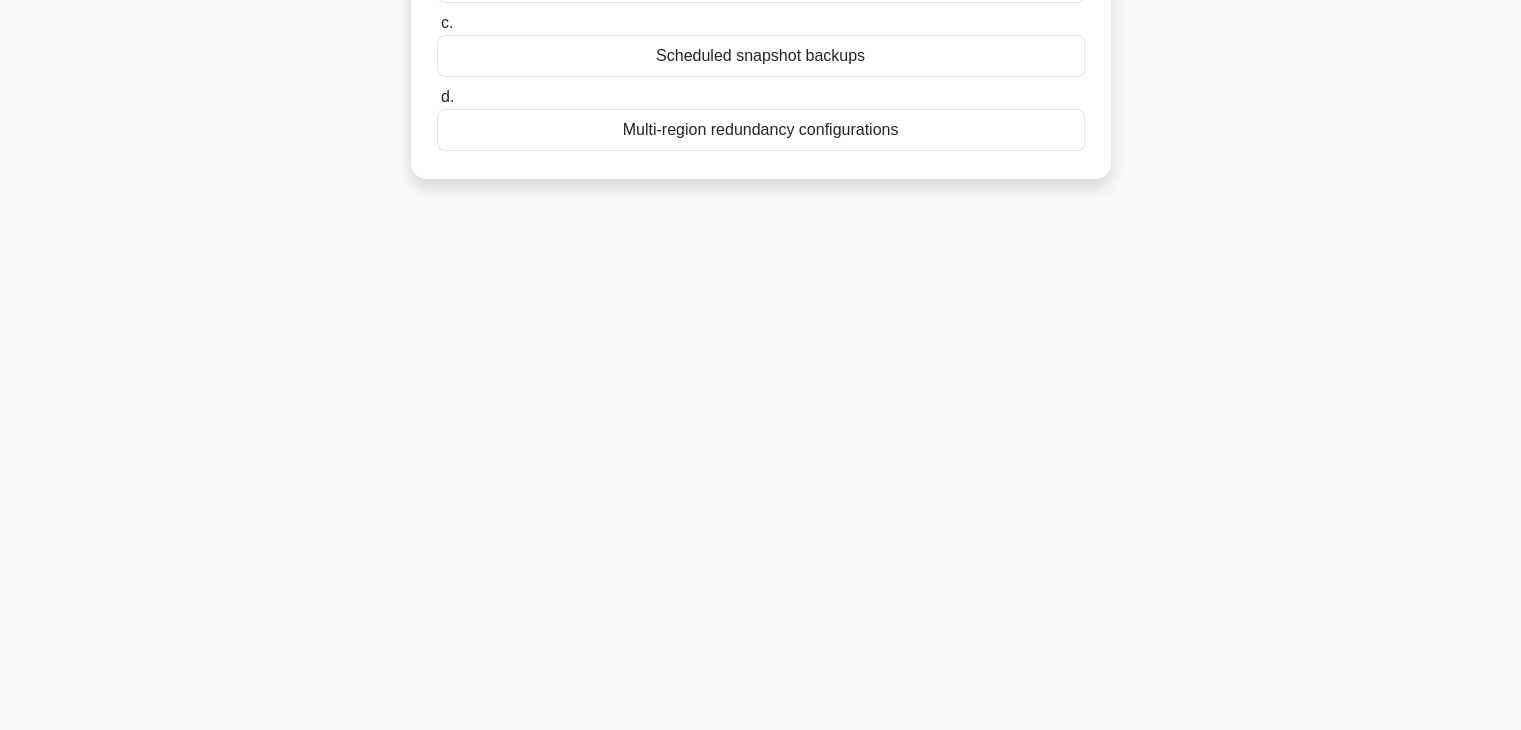 scroll, scrollTop: 0, scrollLeft: 0, axis: both 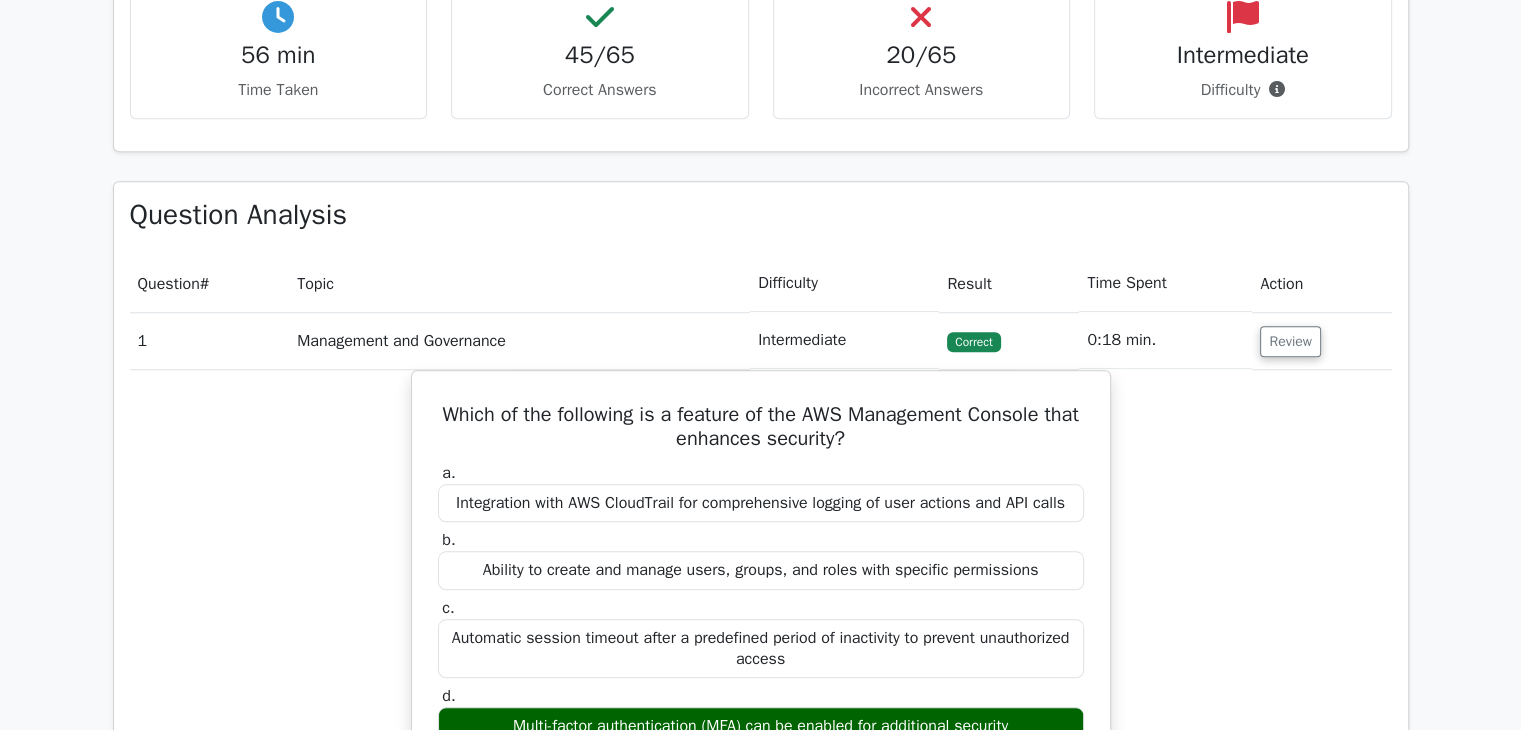 click on "Incorrect Answers" at bounding box center [922, 90] 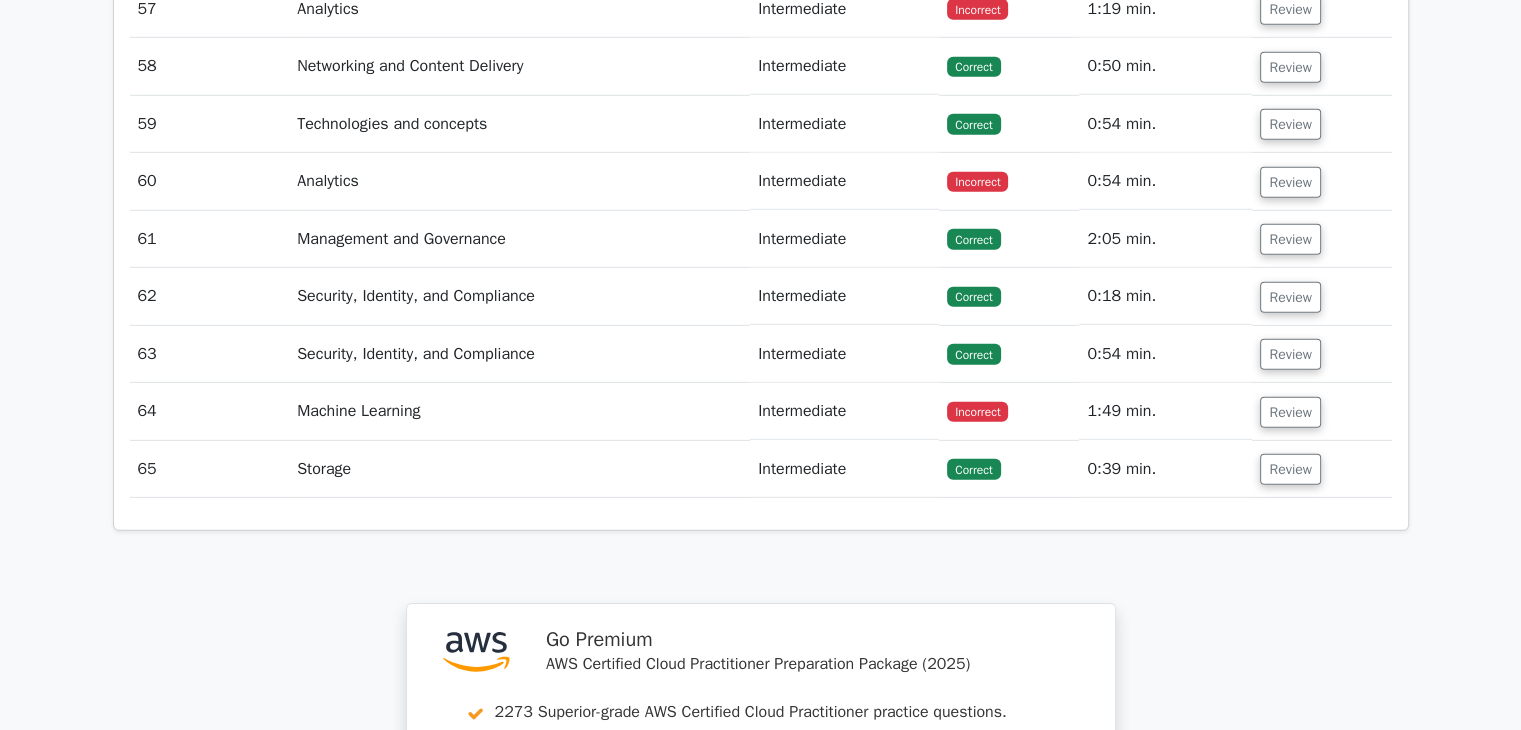 scroll, scrollTop: 6050, scrollLeft: 0, axis: vertical 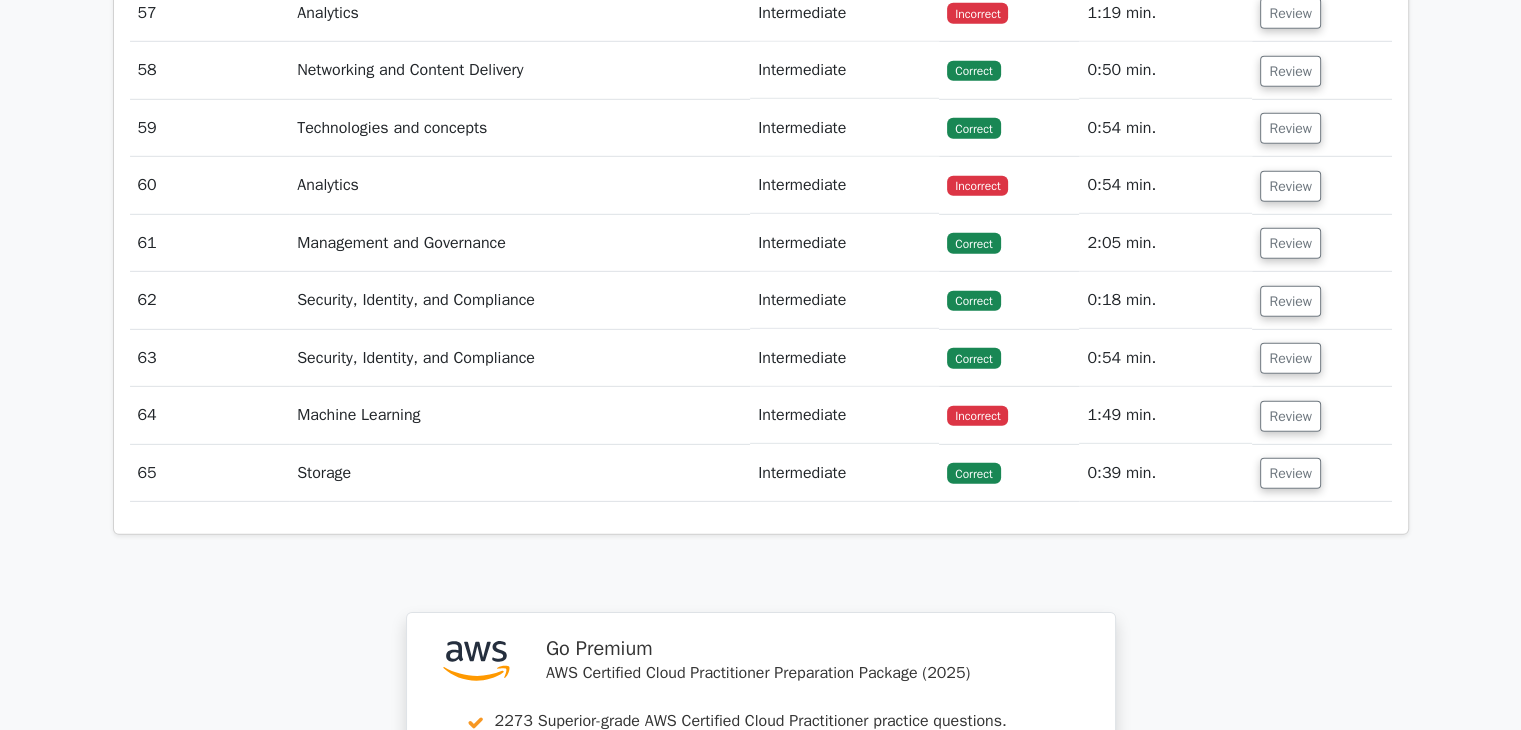 click on "Intermediate" at bounding box center [844, 358] 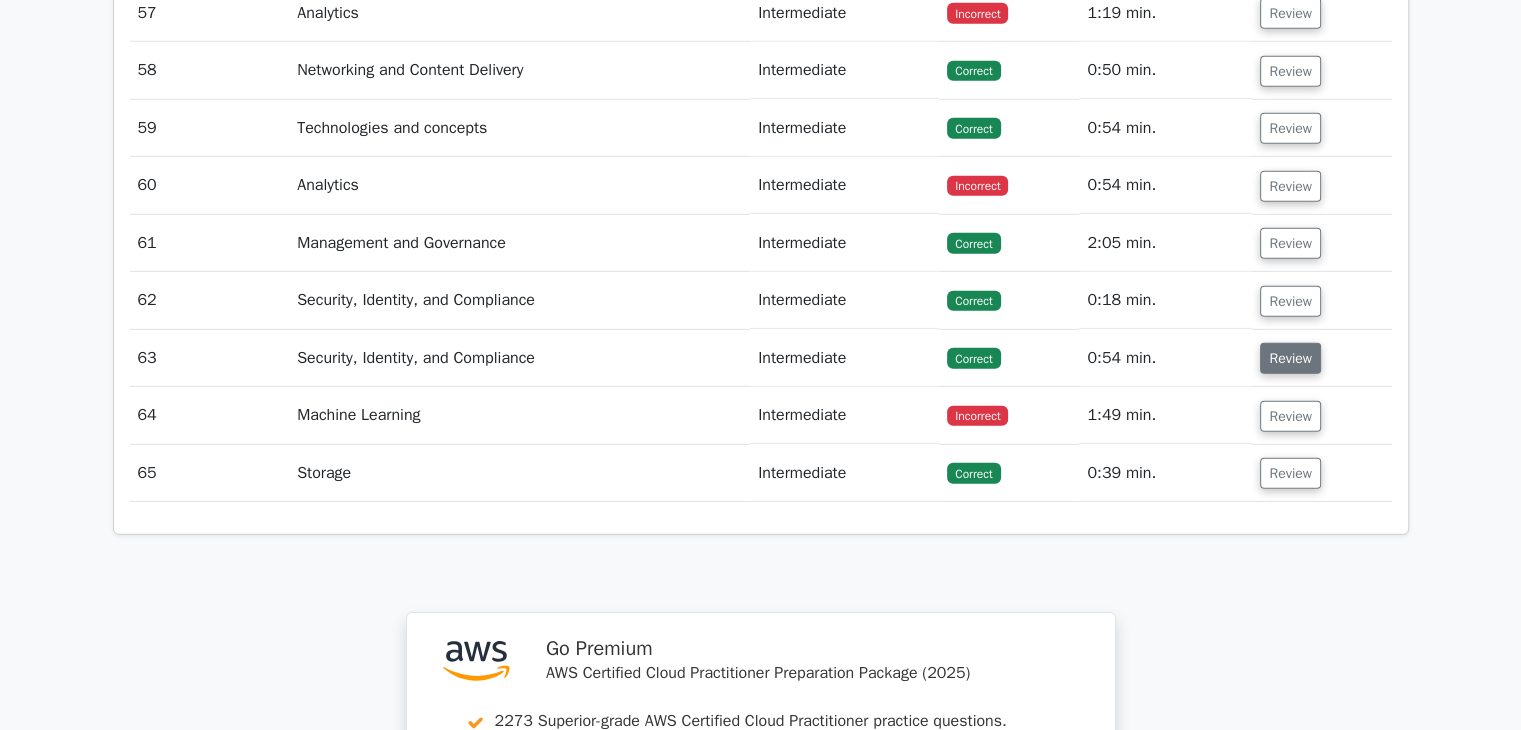 click on "Review" at bounding box center [1290, 358] 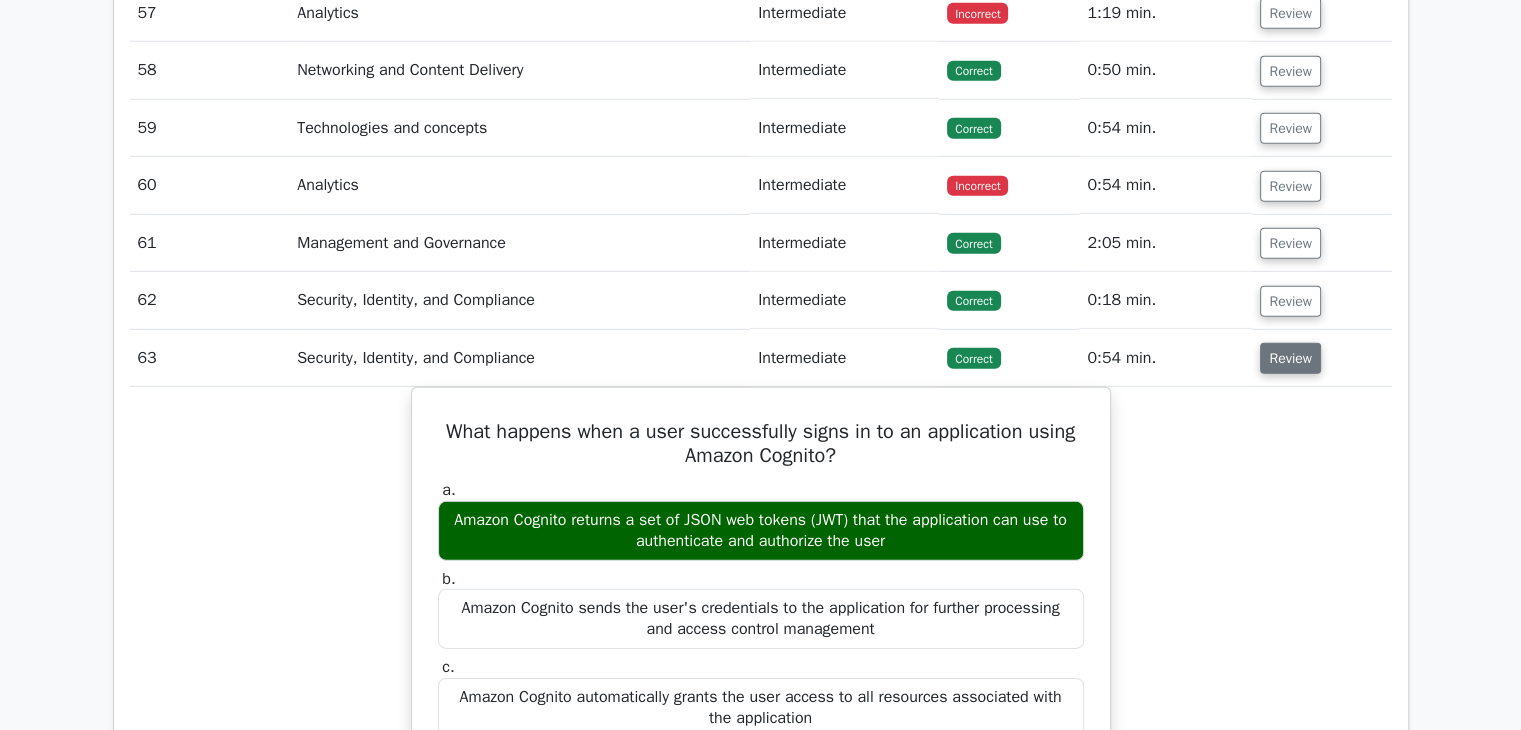 click on "Review" at bounding box center [1290, 358] 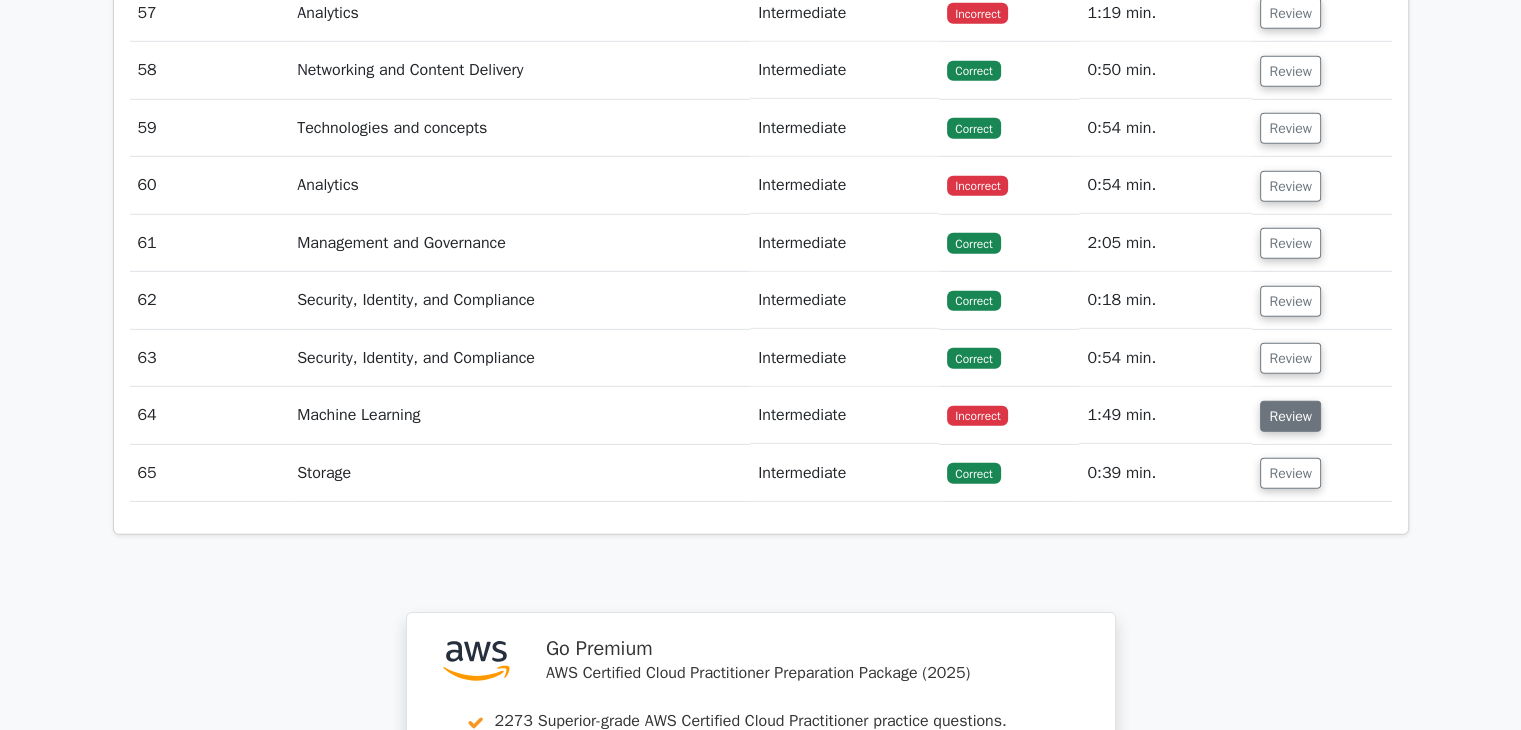 click on "Review" at bounding box center [1290, 416] 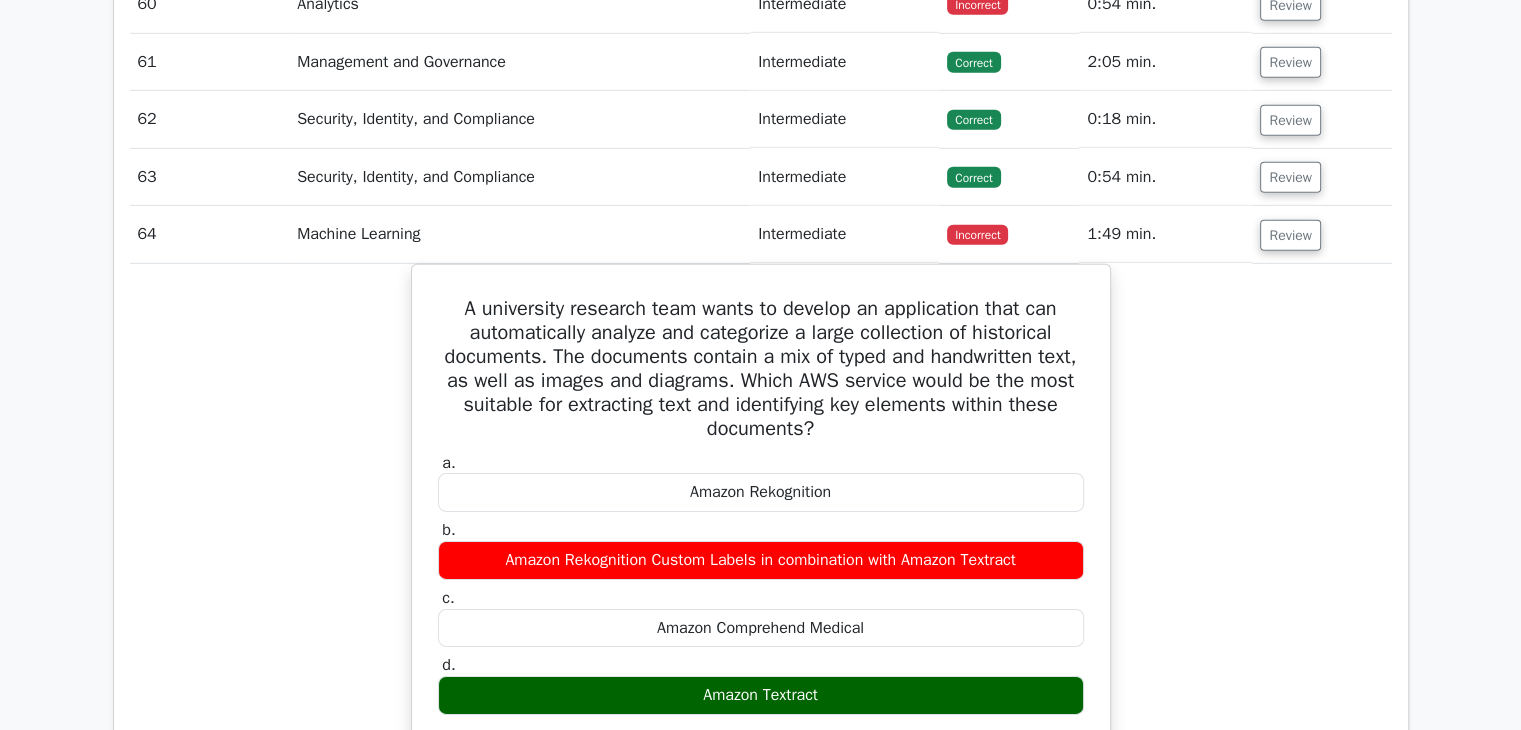 scroll, scrollTop: 6245, scrollLeft: 0, axis: vertical 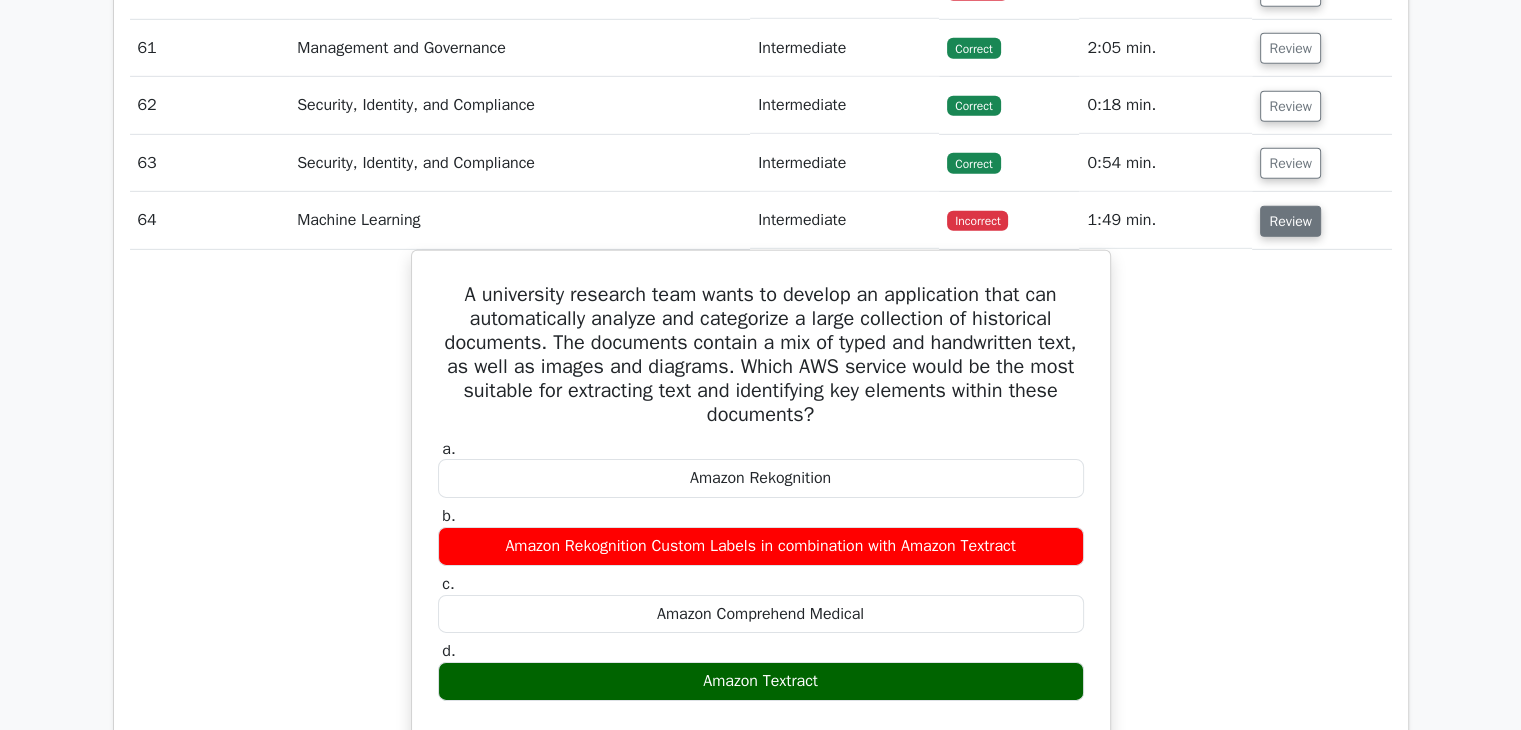 click on "Review" at bounding box center [1290, 221] 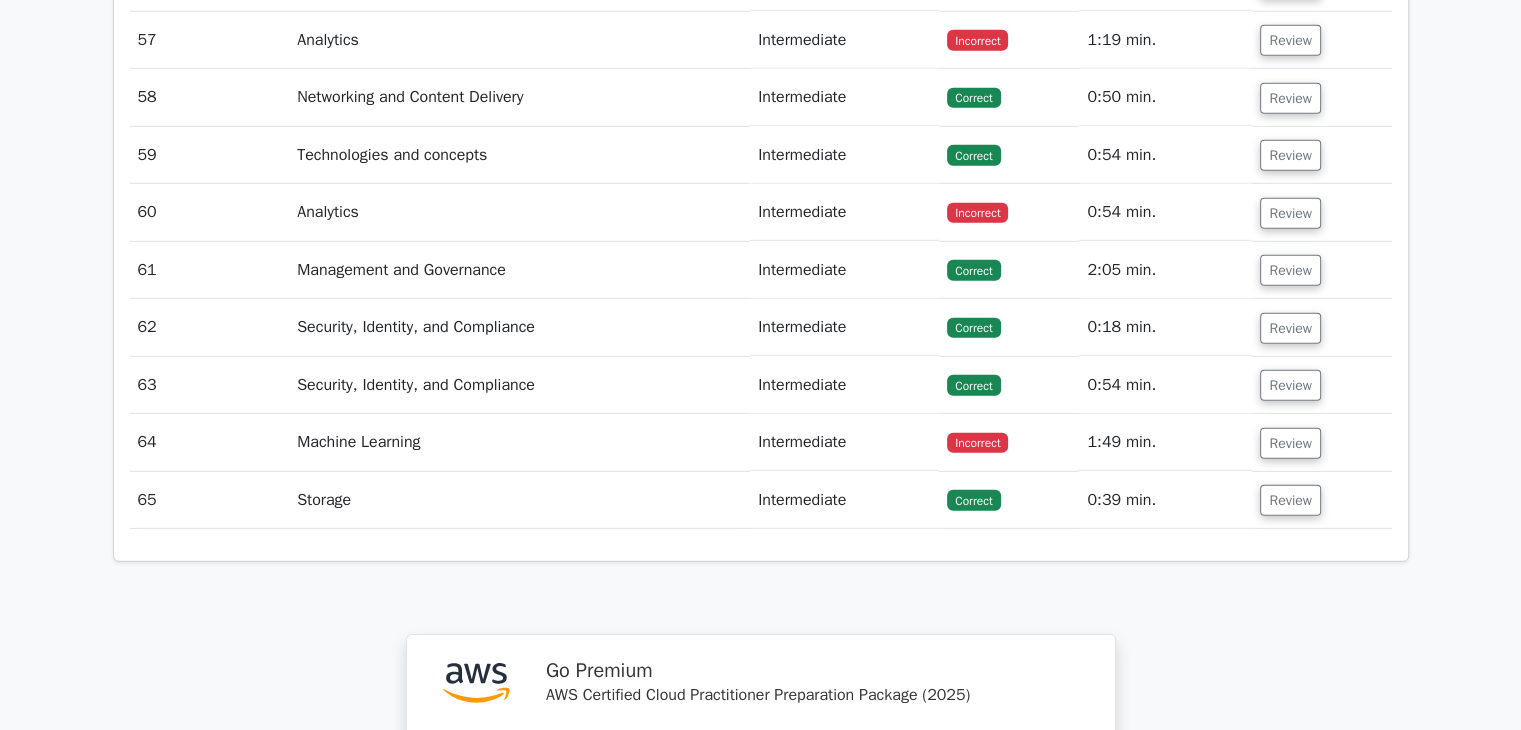 scroll, scrollTop: 6003, scrollLeft: 0, axis: vertical 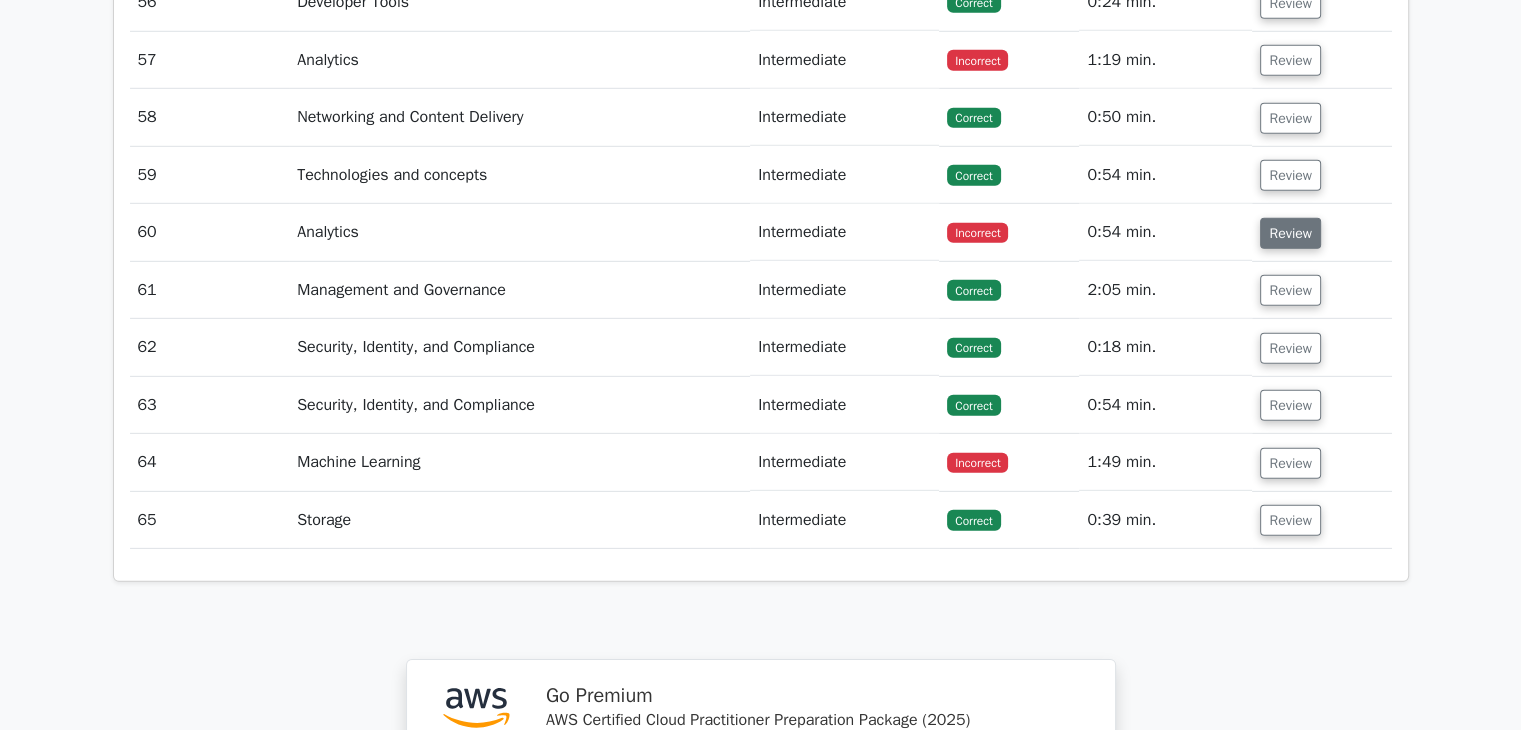 click on "Review" at bounding box center (1290, 233) 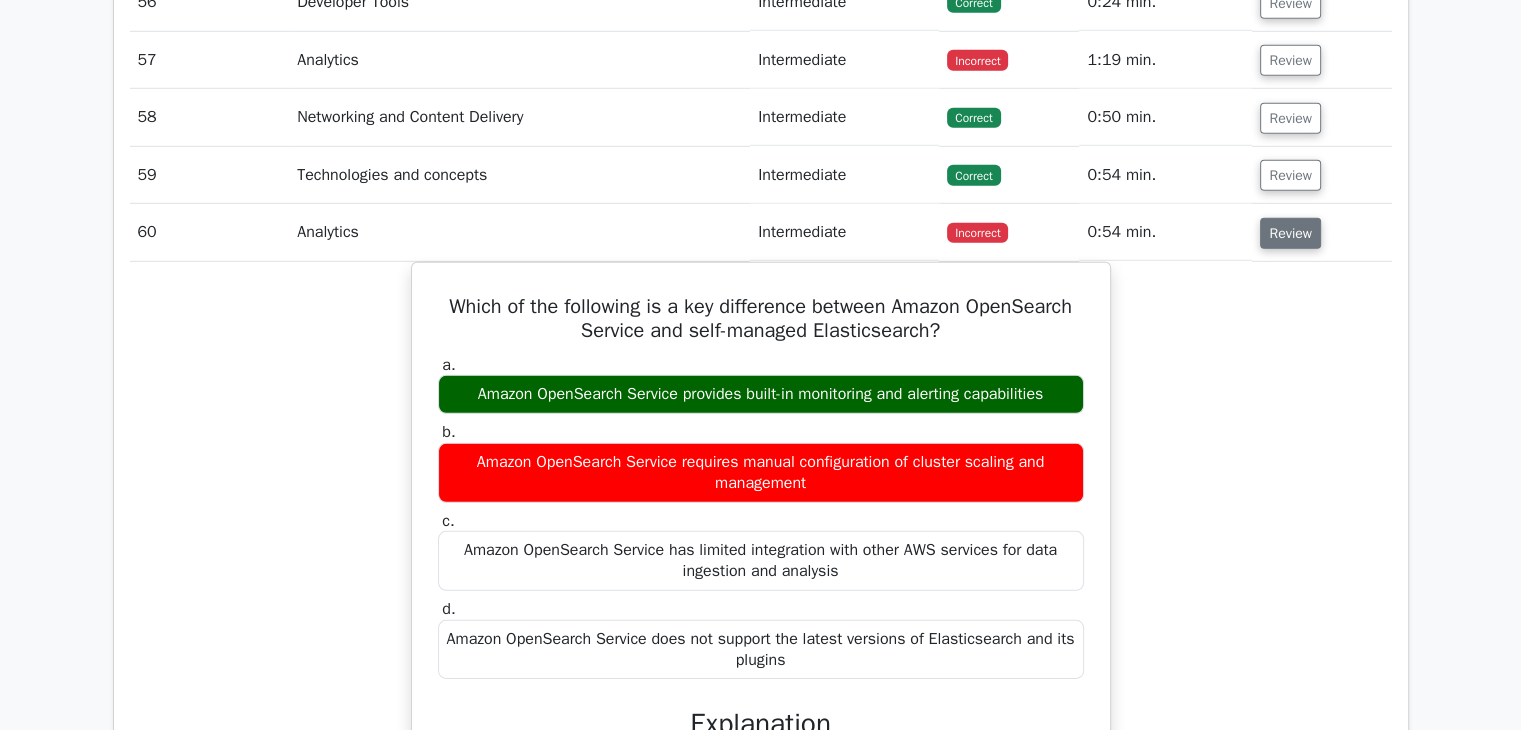 click on "Review" at bounding box center (1290, 233) 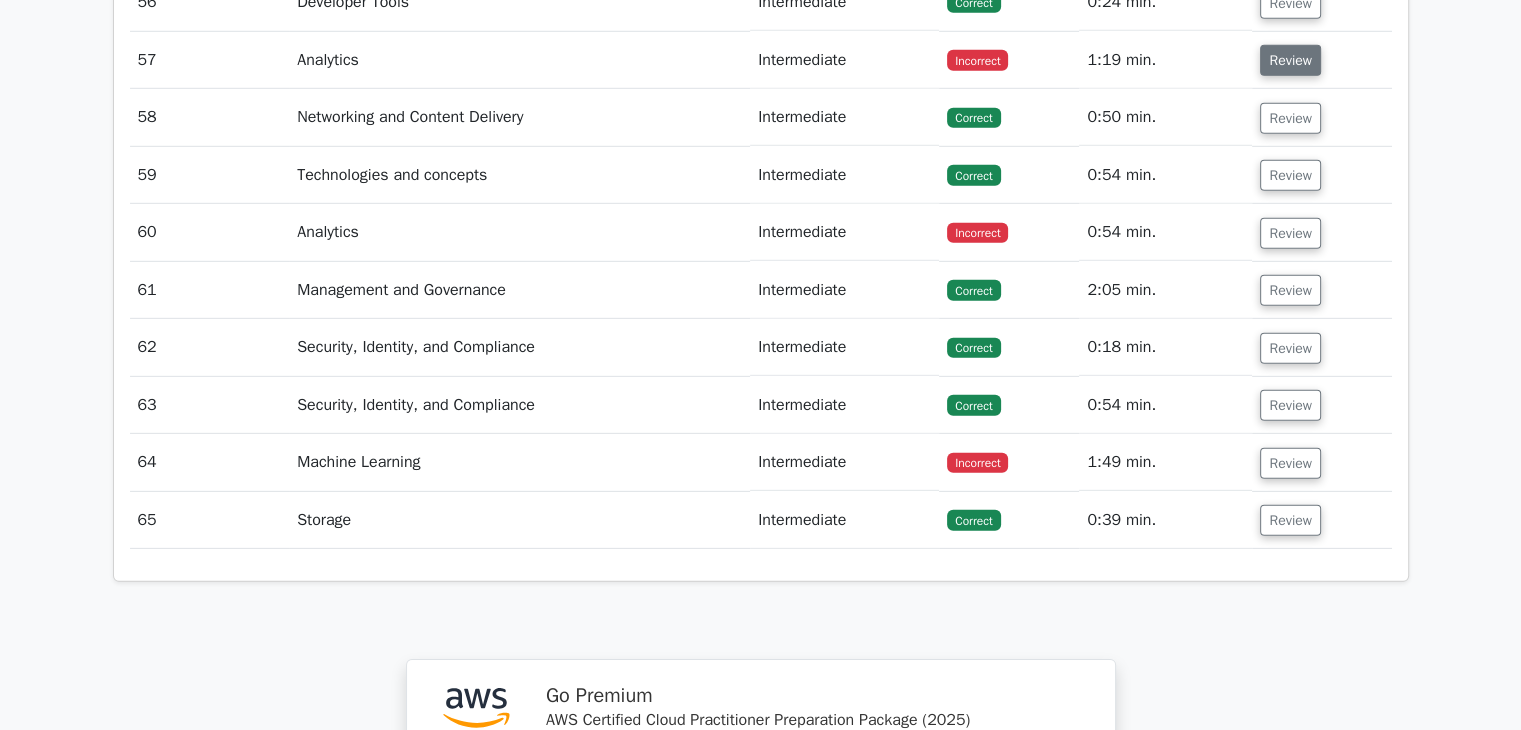 click on "Review" at bounding box center [1290, 60] 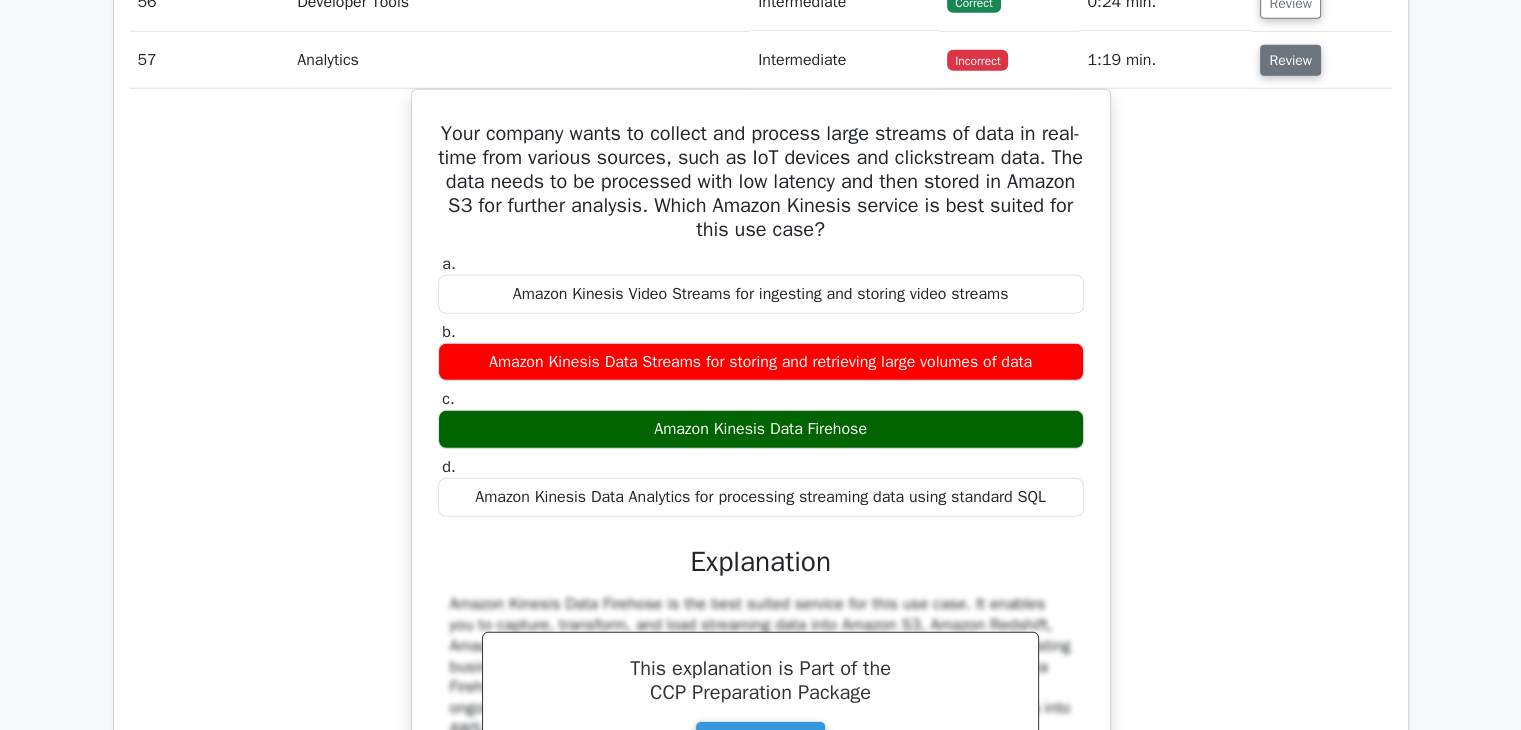 click on "Review" at bounding box center [1290, 60] 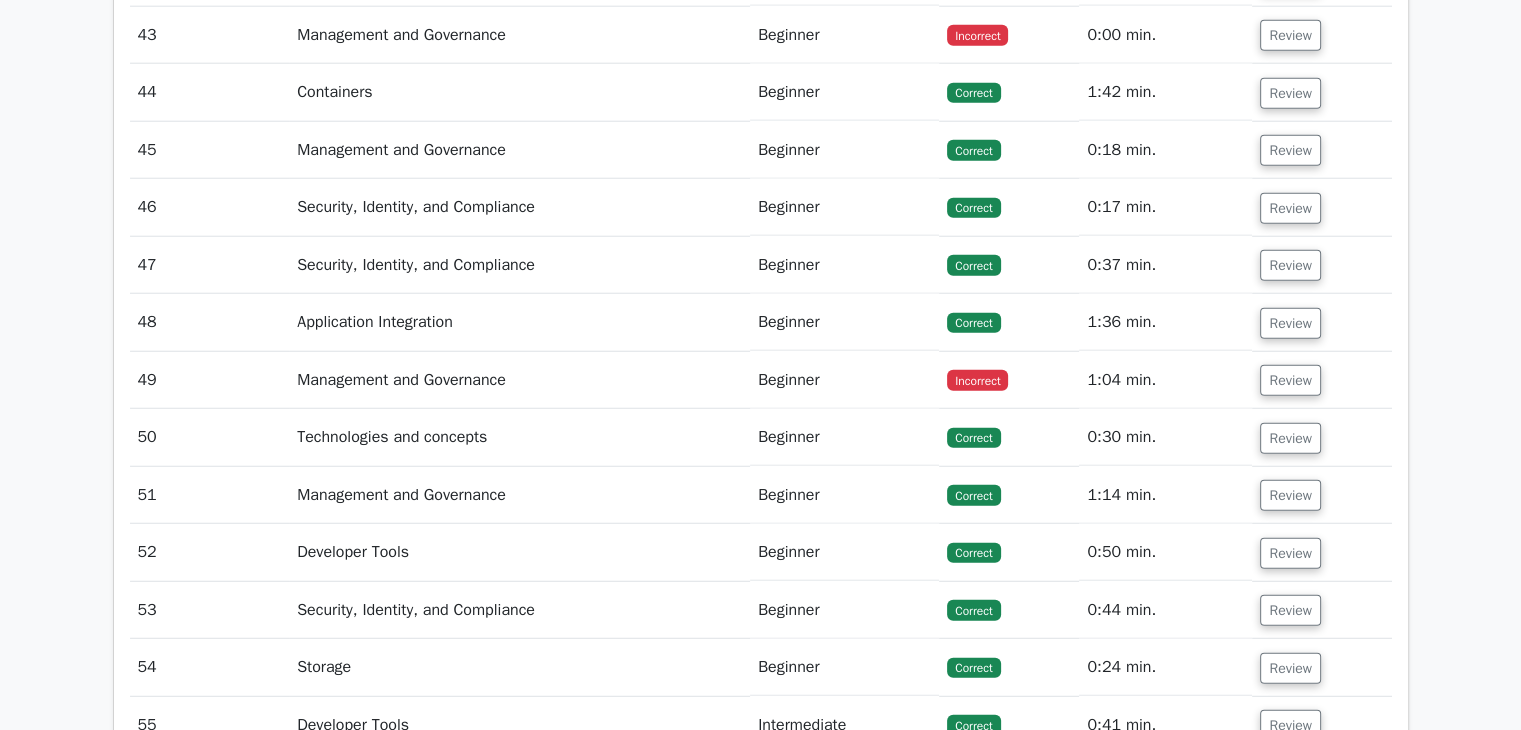 scroll, scrollTop: 5184, scrollLeft: 0, axis: vertical 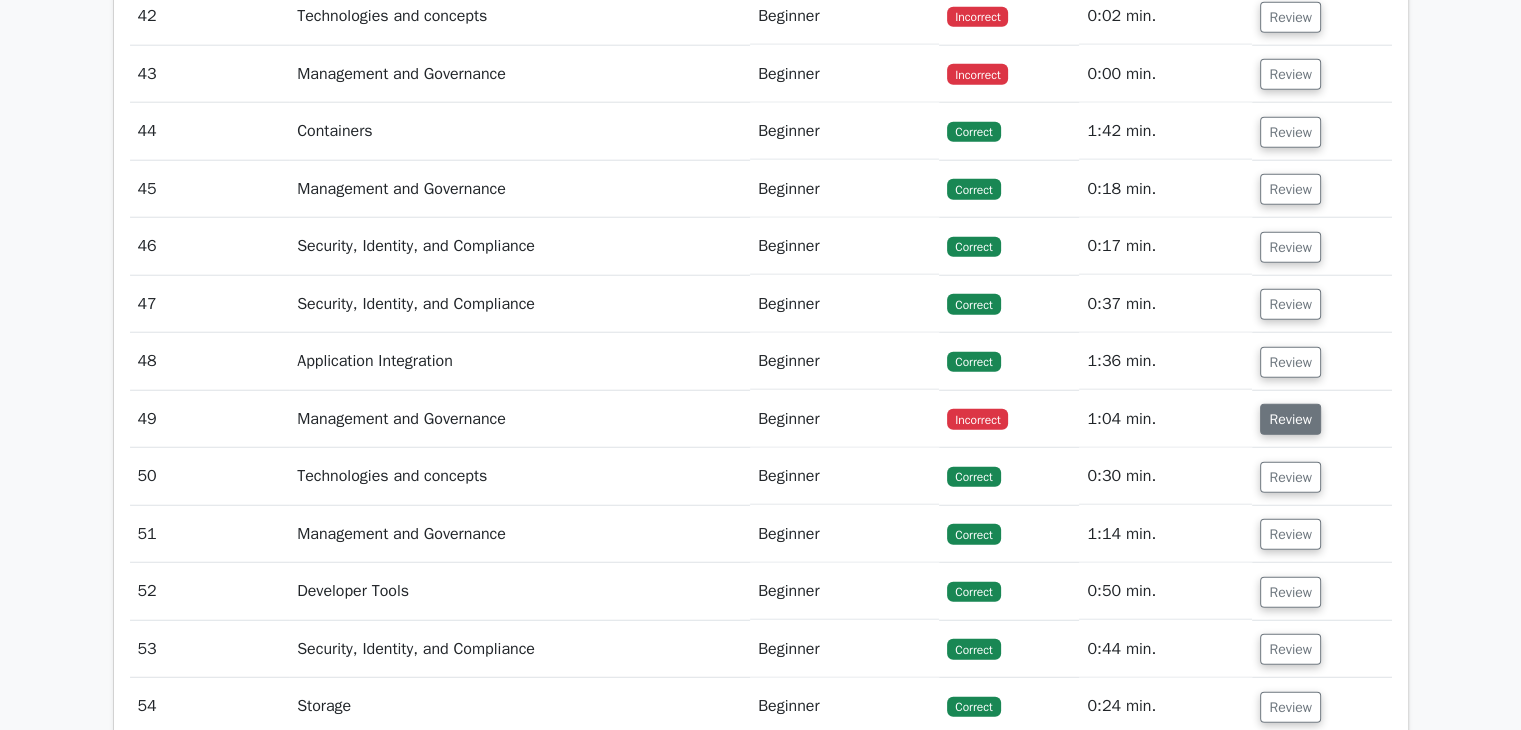 click on "Review" at bounding box center (1290, 419) 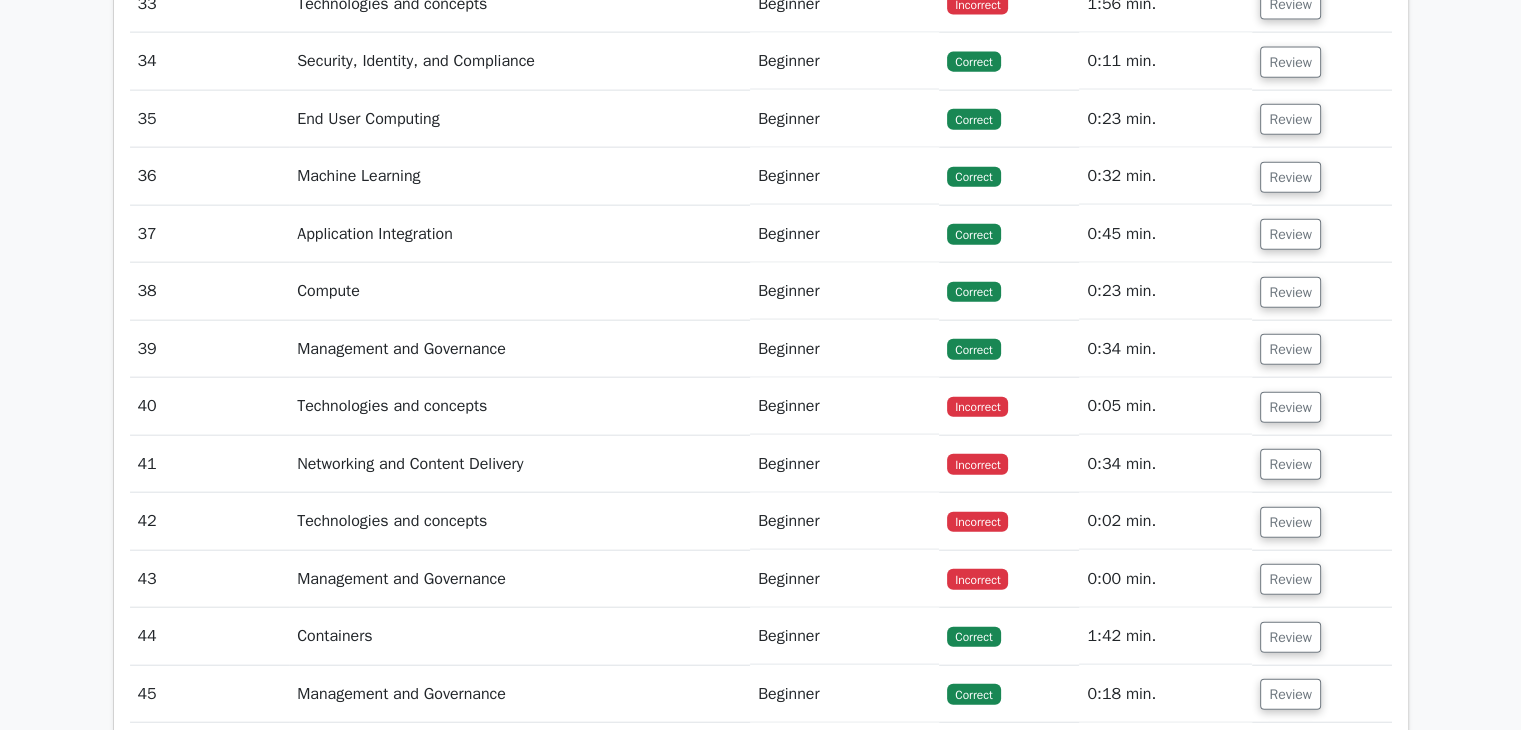 scroll, scrollTop: 4674, scrollLeft: 0, axis: vertical 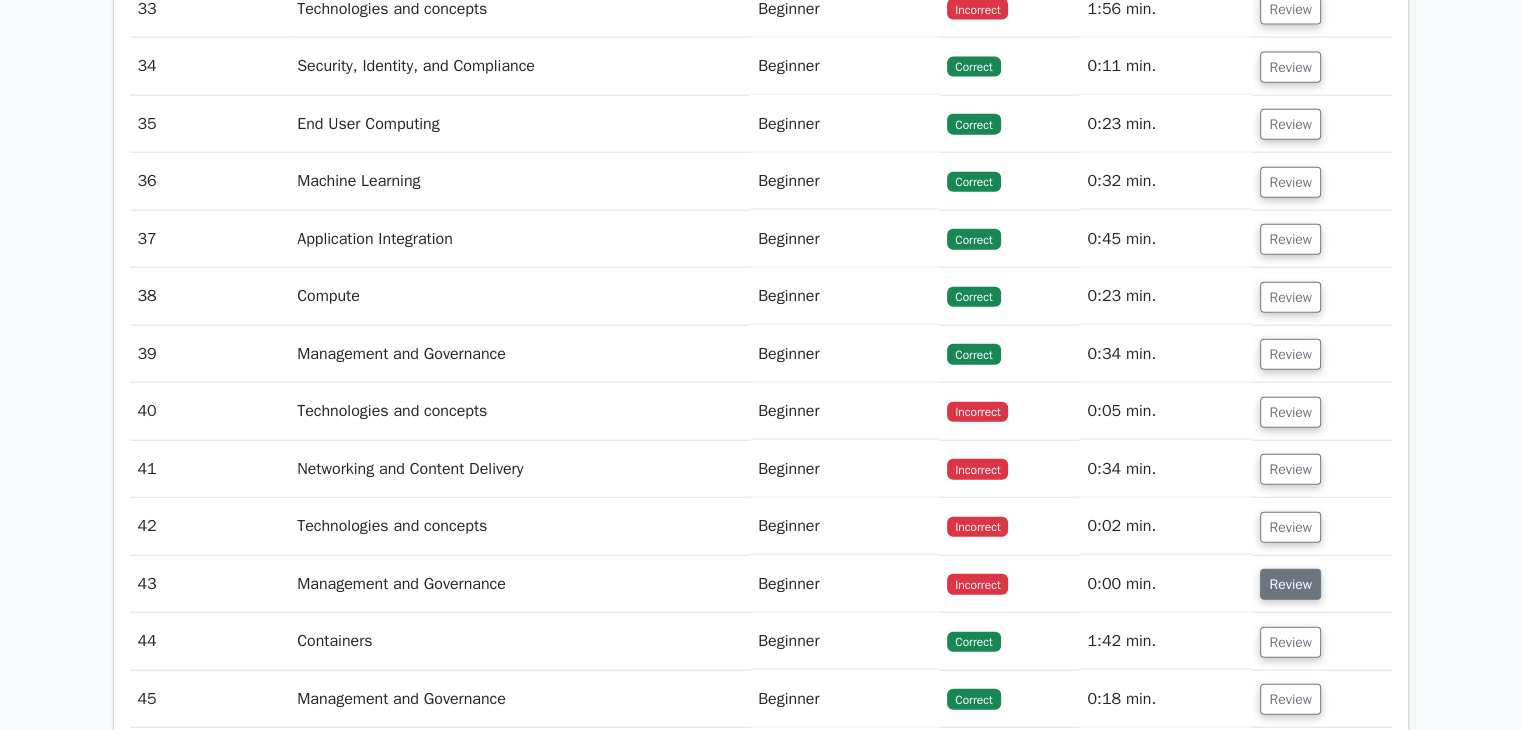 click on "Review" at bounding box center [1290, 584] 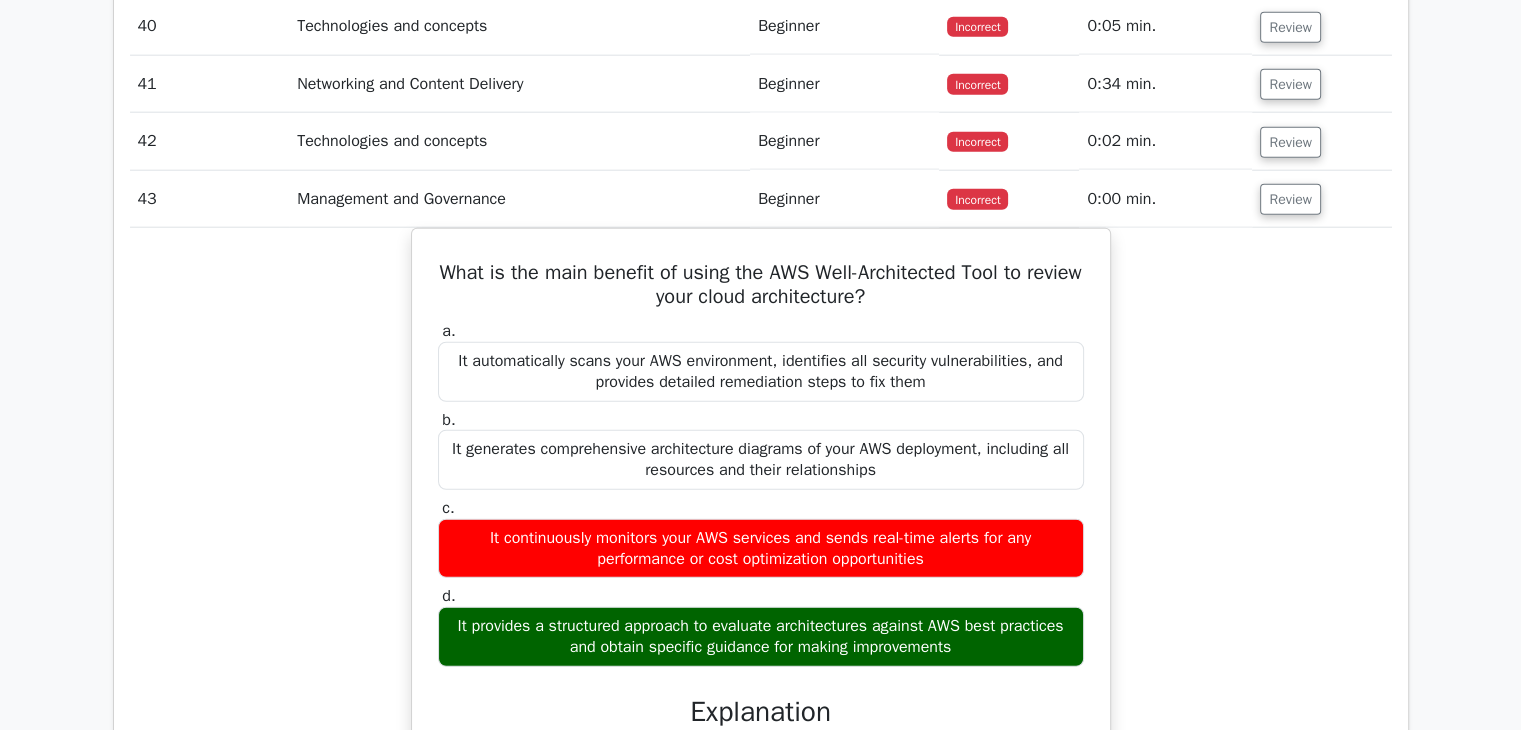 scroll, scrollTop: 5075, scrollLeft: 0, axis: vertical 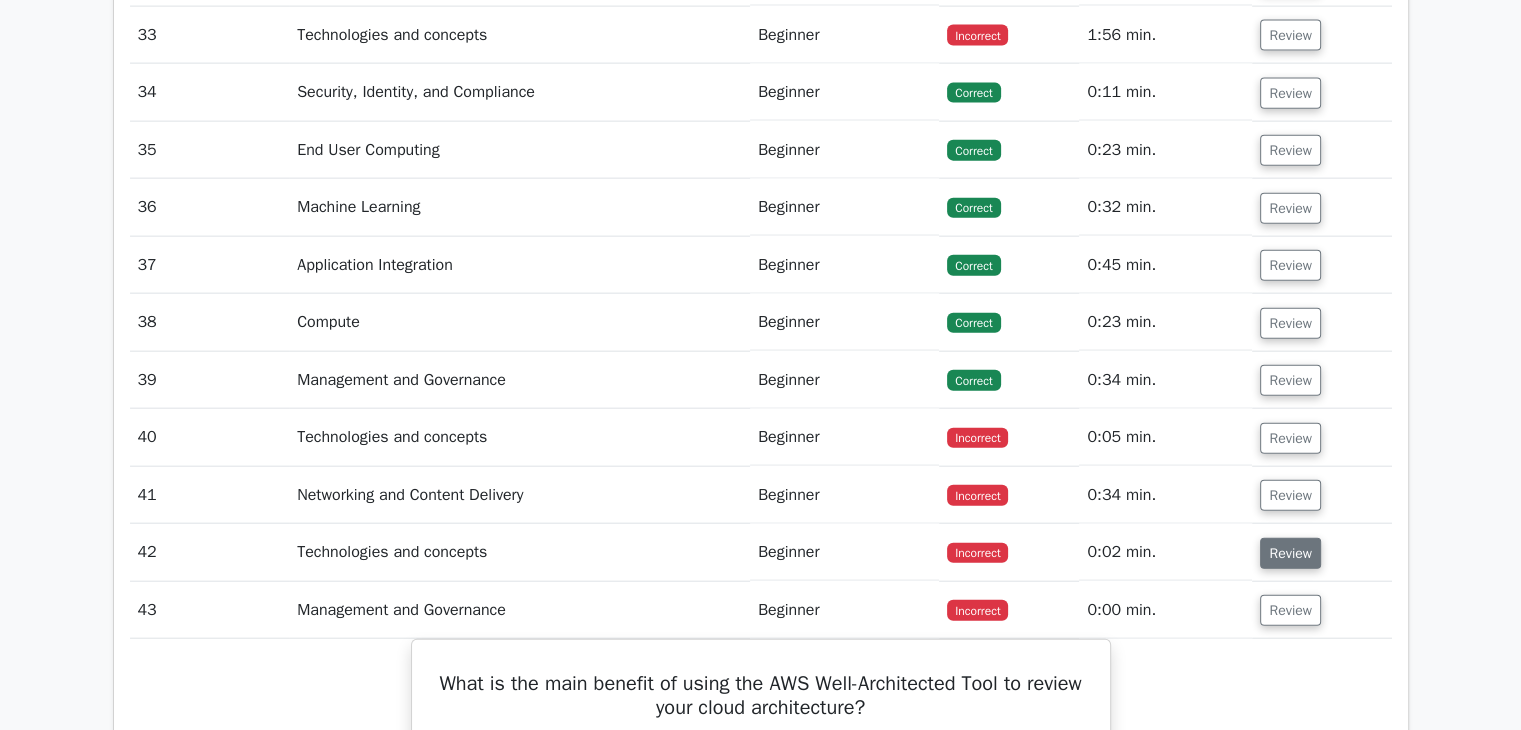 click on "Review" at bounding box center [1290, 553] 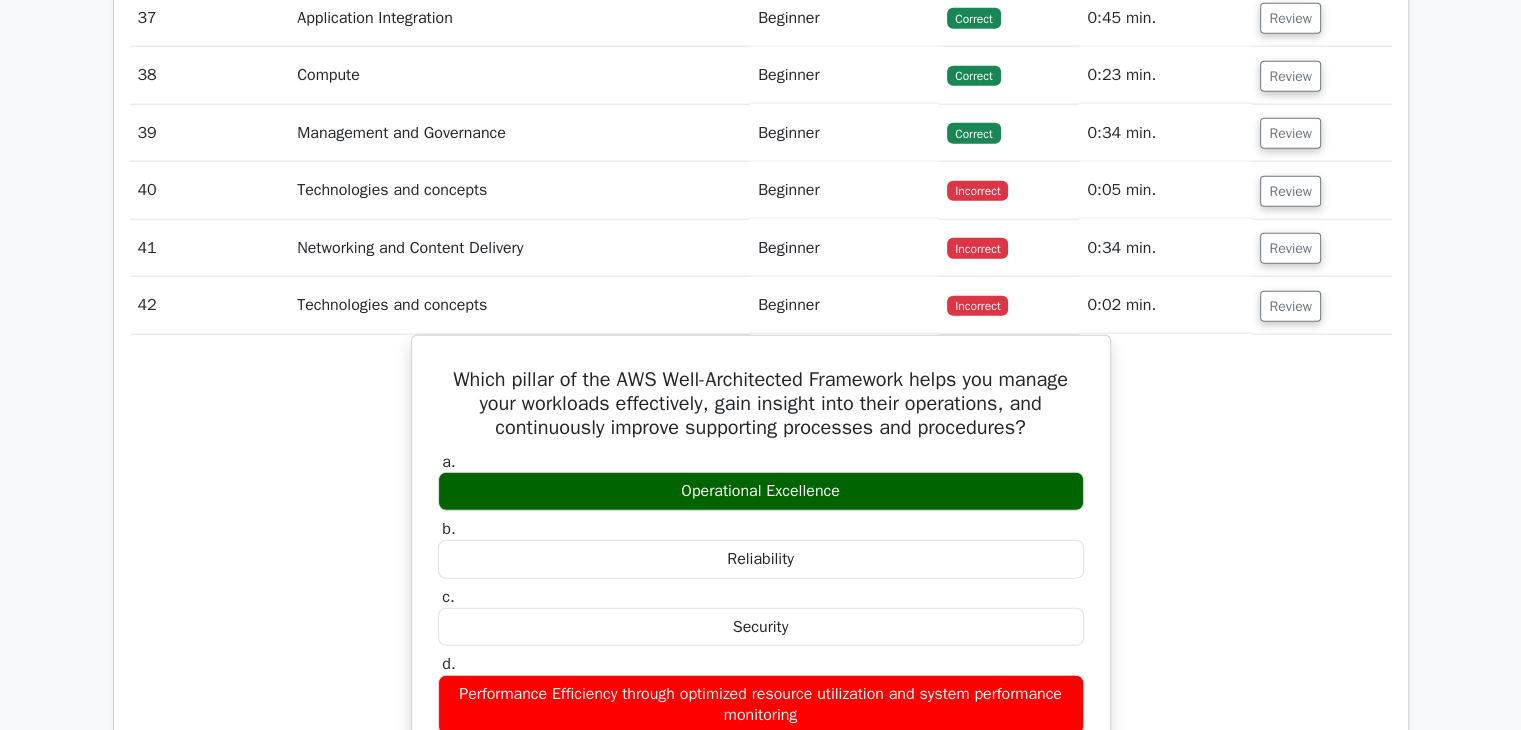 scroll, scrollTop: 4946, scrollLeft: 0, axis: vertical 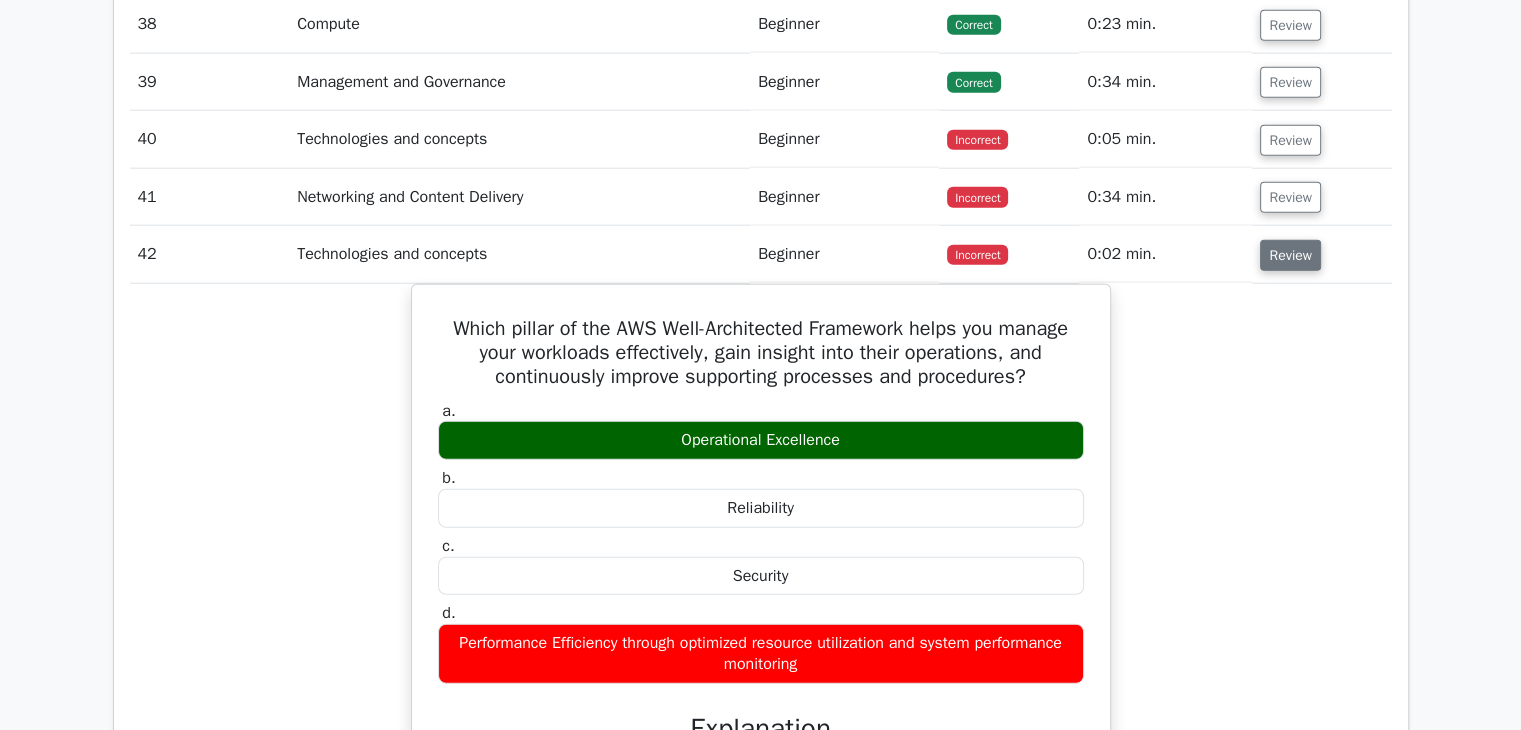 click on "Review" at bounding box center [1290, 255] 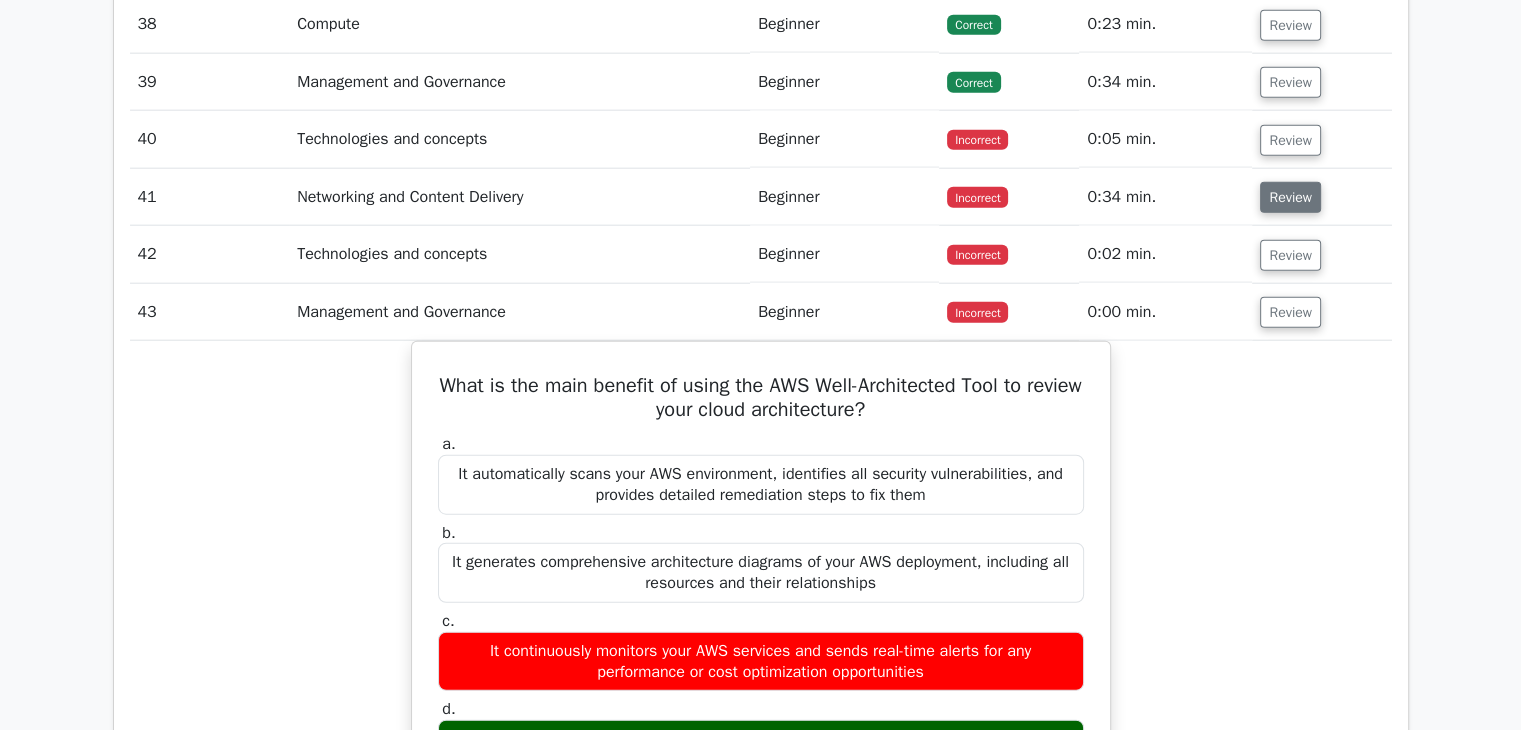 click on "Review" at bounding box center (1290, 197) 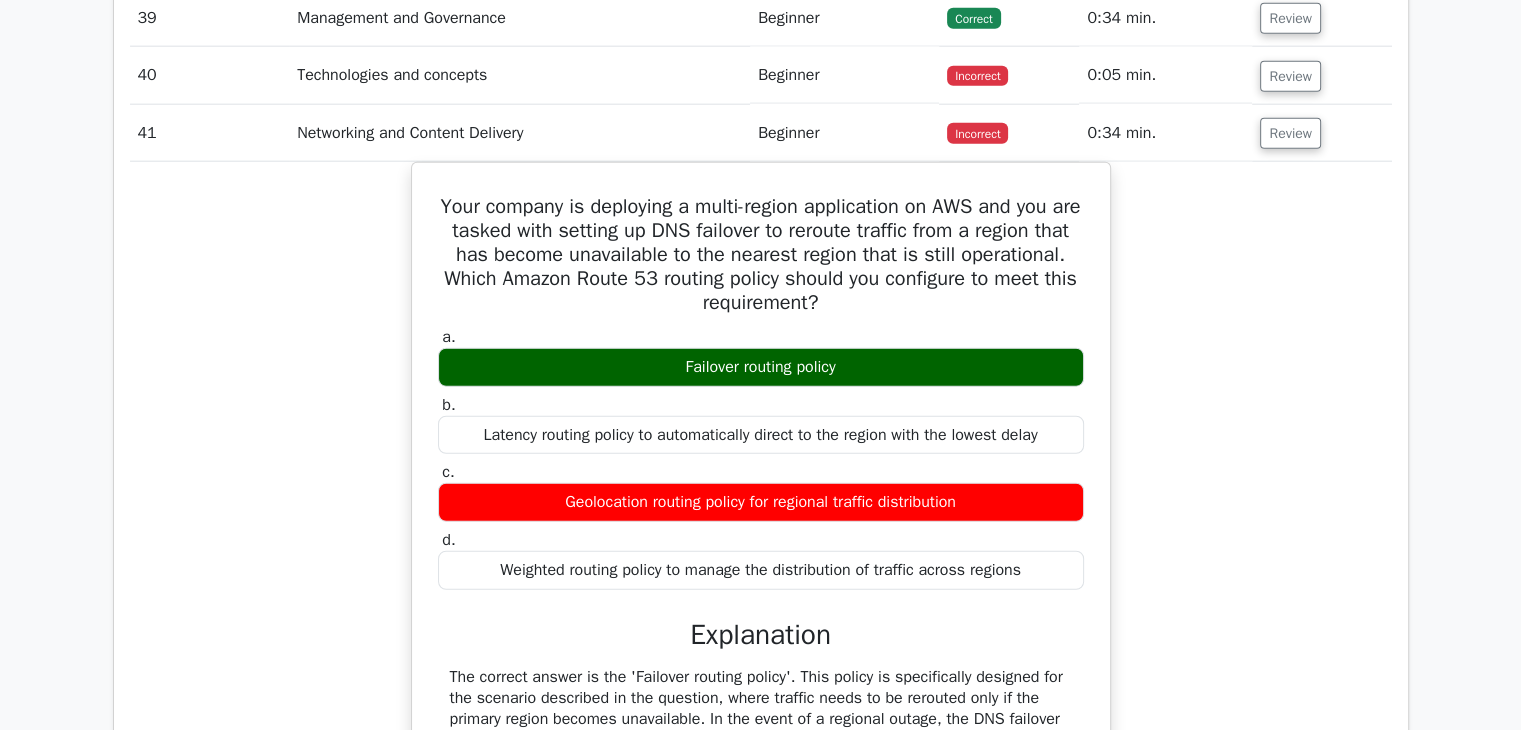 scroll, scrollTop: 5003, scrollLeft: 0, axis: vertical 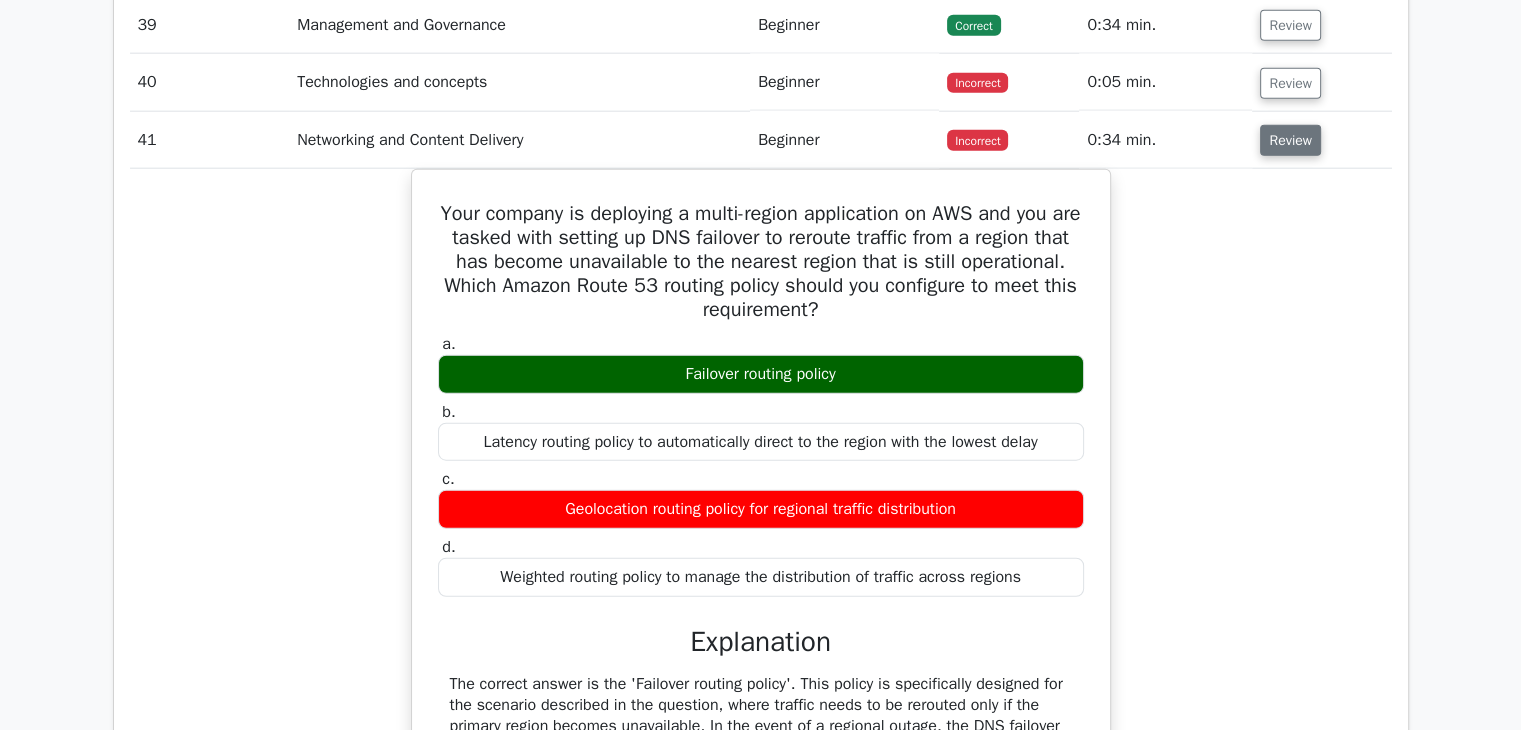 click on "Review" at bounding box center (1290, 140) 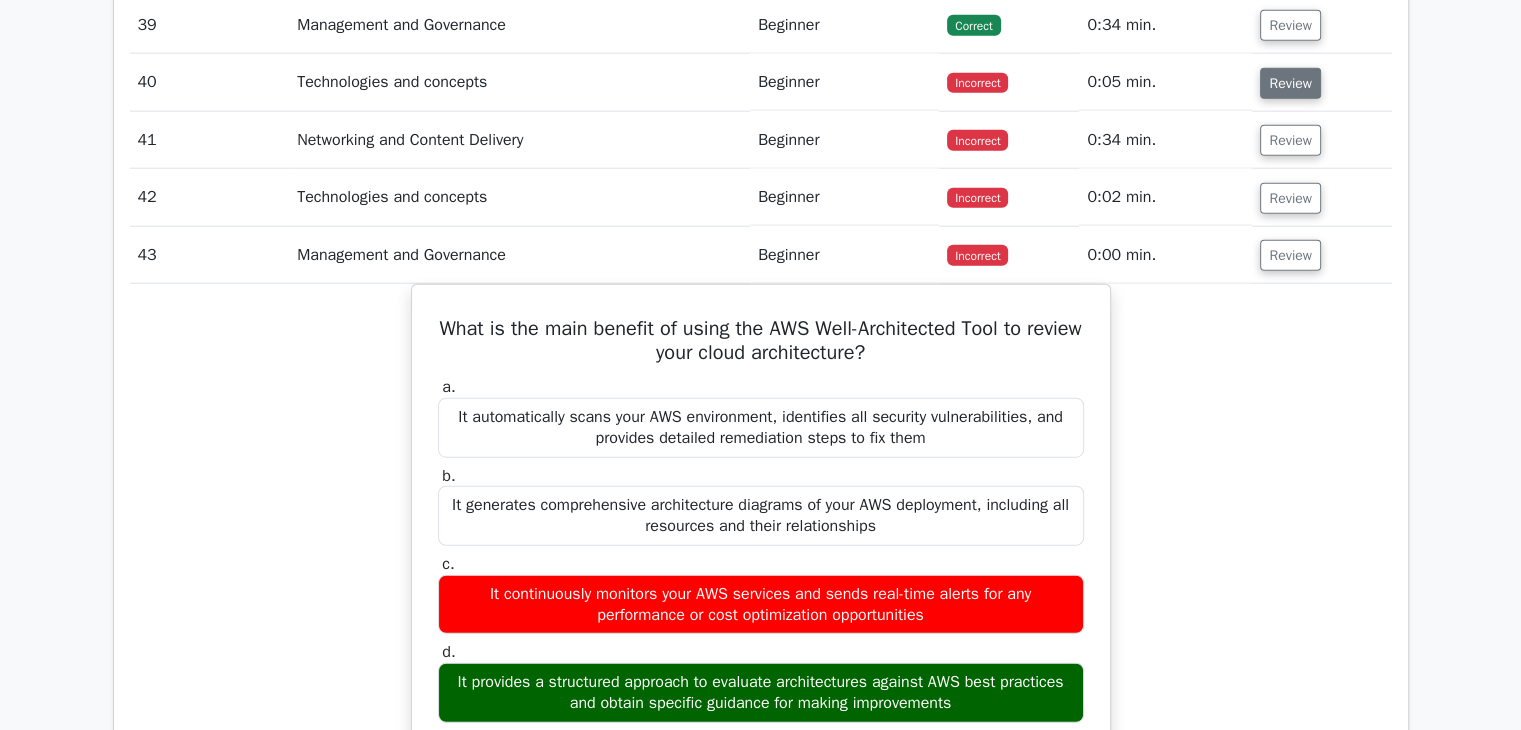 click on "Review" at bounding box center [1290, 83] 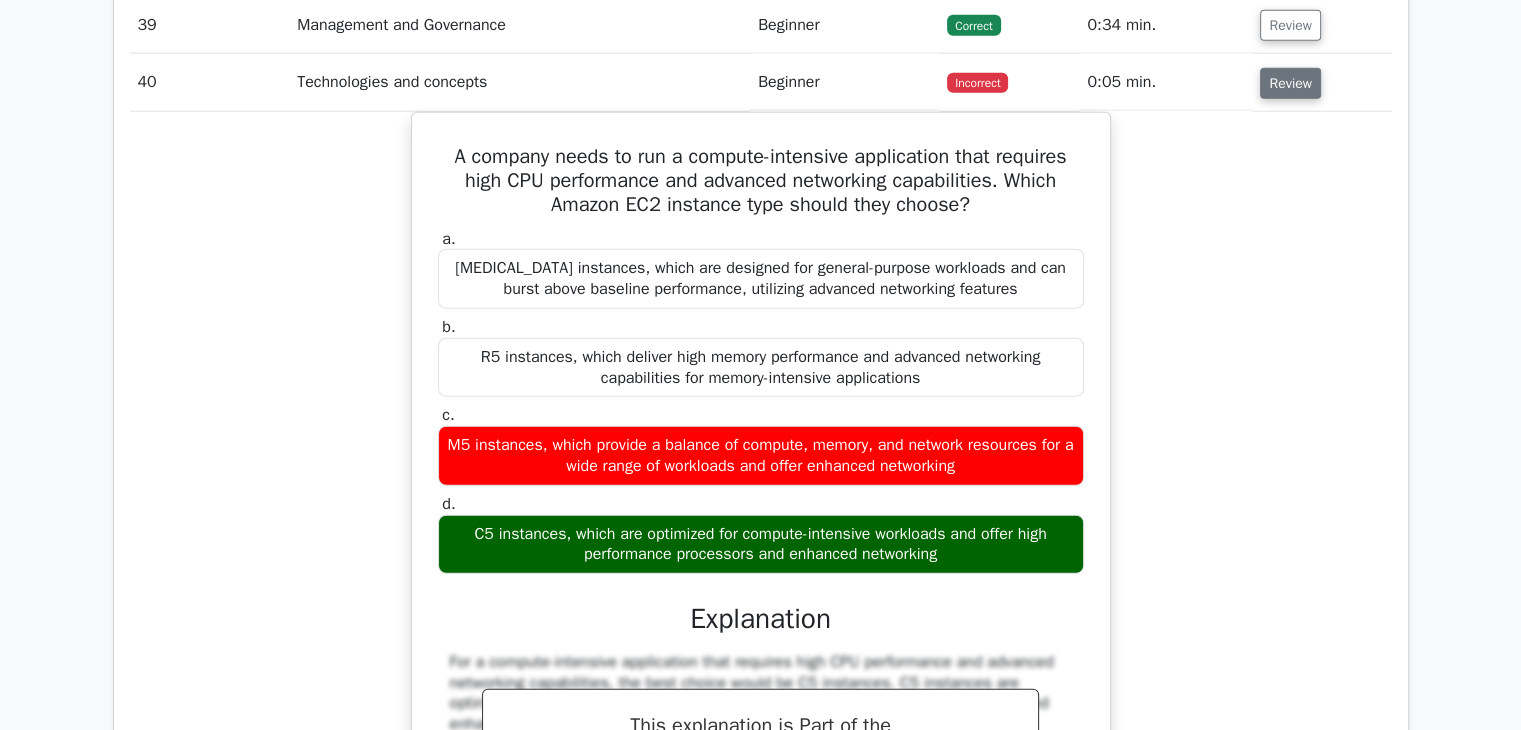 click on "Review" at bounding box center (1290, 83) 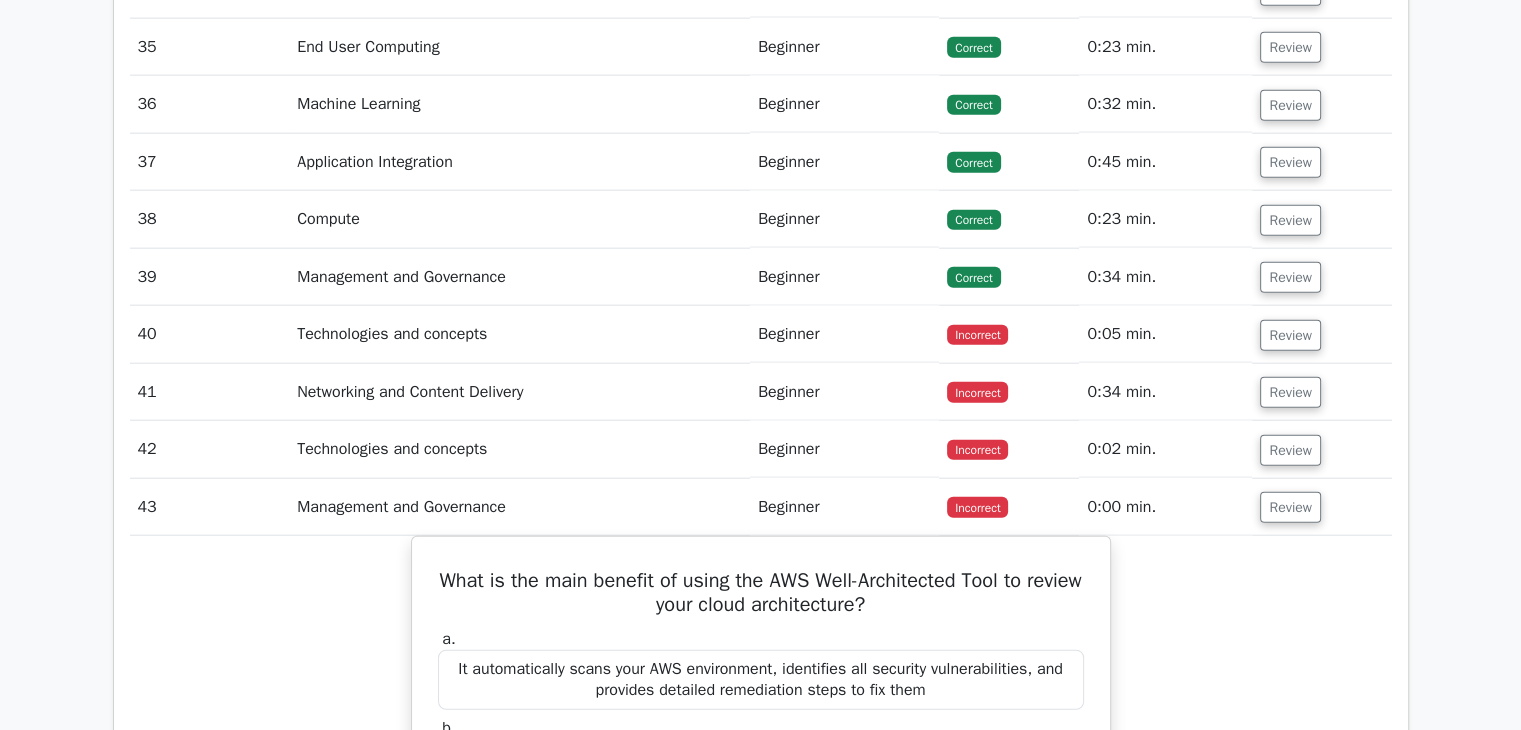scroll, scrollTop: 4767, scrollLeft: 0, axis: vertical 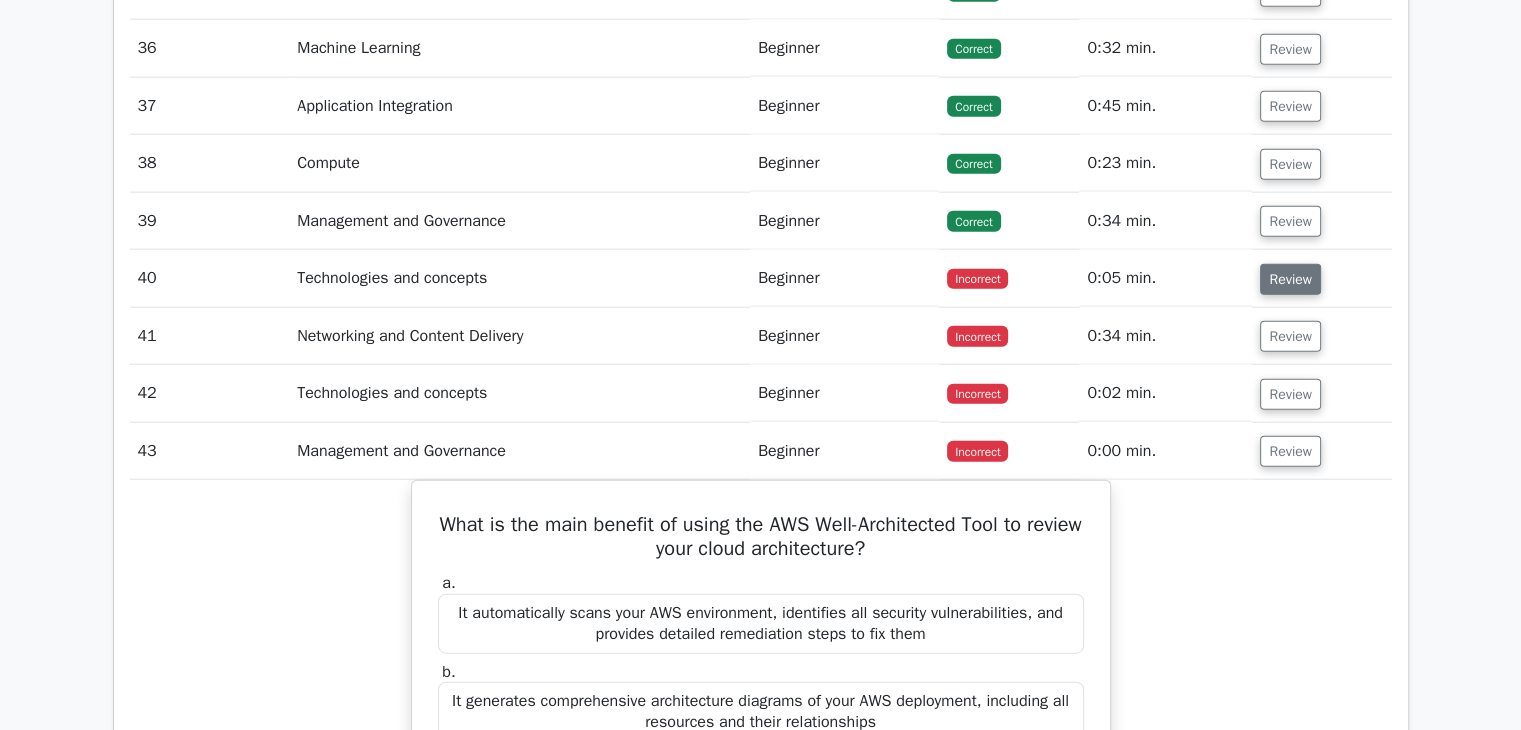 click on "Review" at bounding box center (1290, 279) 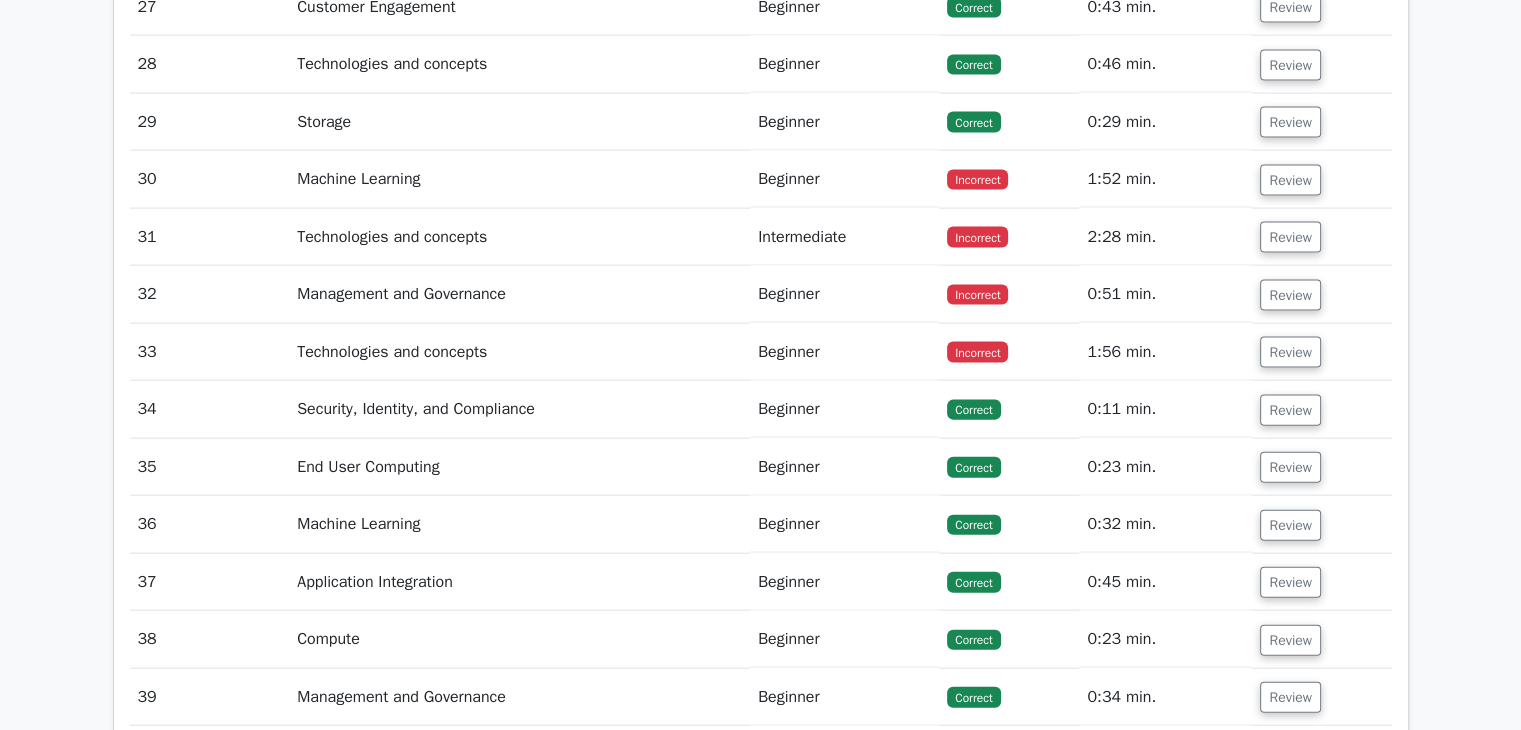 scroll, scrollTop: 4301, scrollLeft: 0, axis: vertical 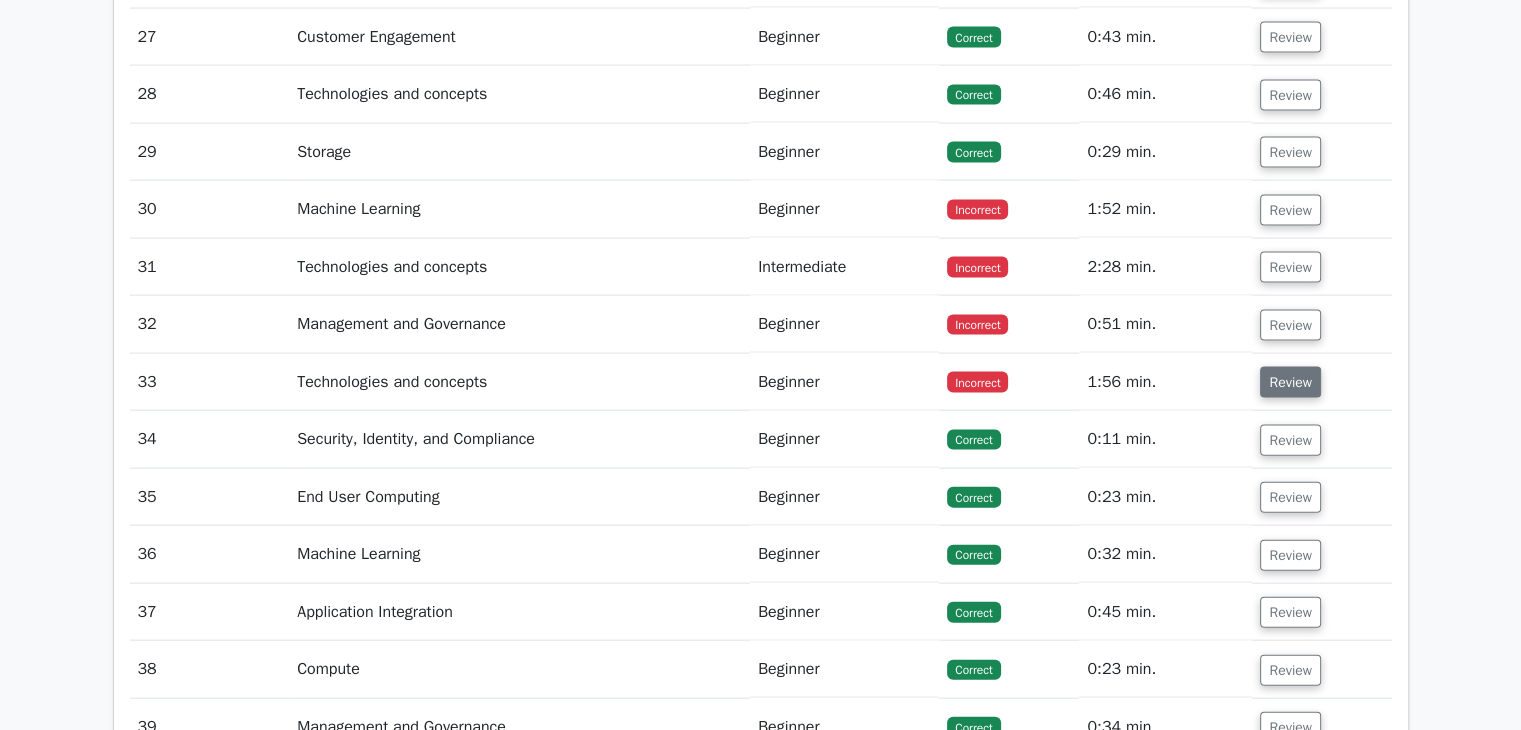 click on "Review" at bounding box center [1290, 382] 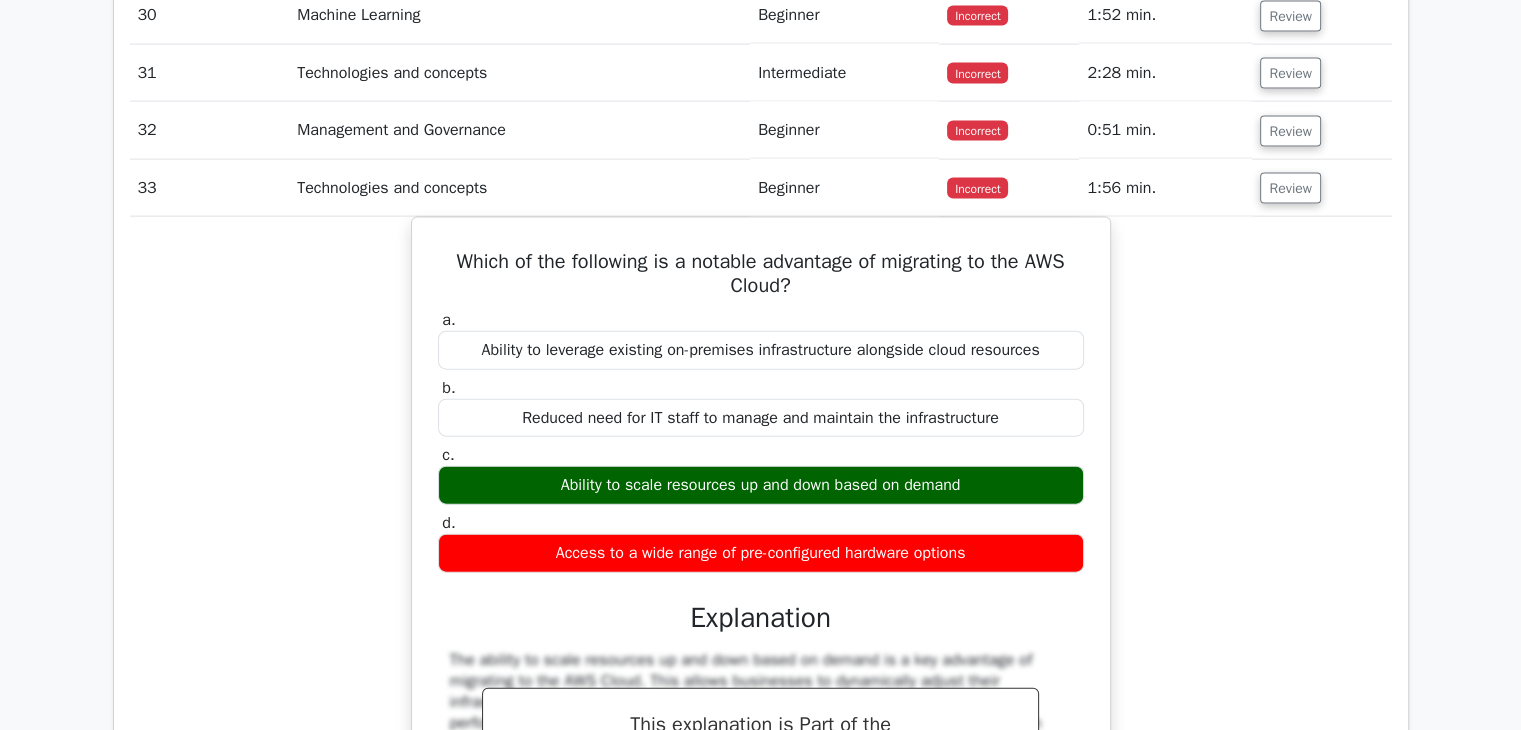 scroll, scrollTop: 4512, scrollLeft: 0, axis: vertical 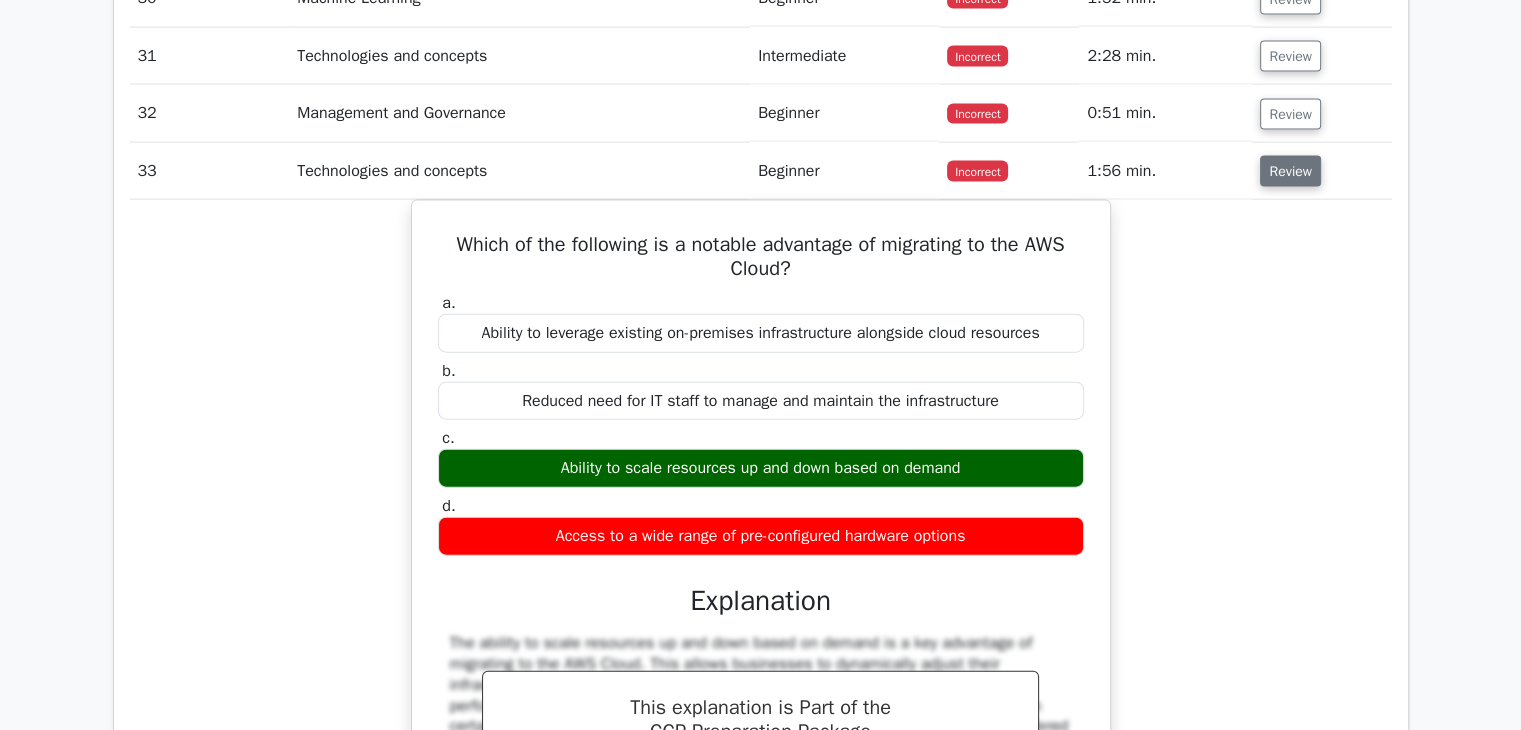 click on "Review" at bounding box center [1290, 171] 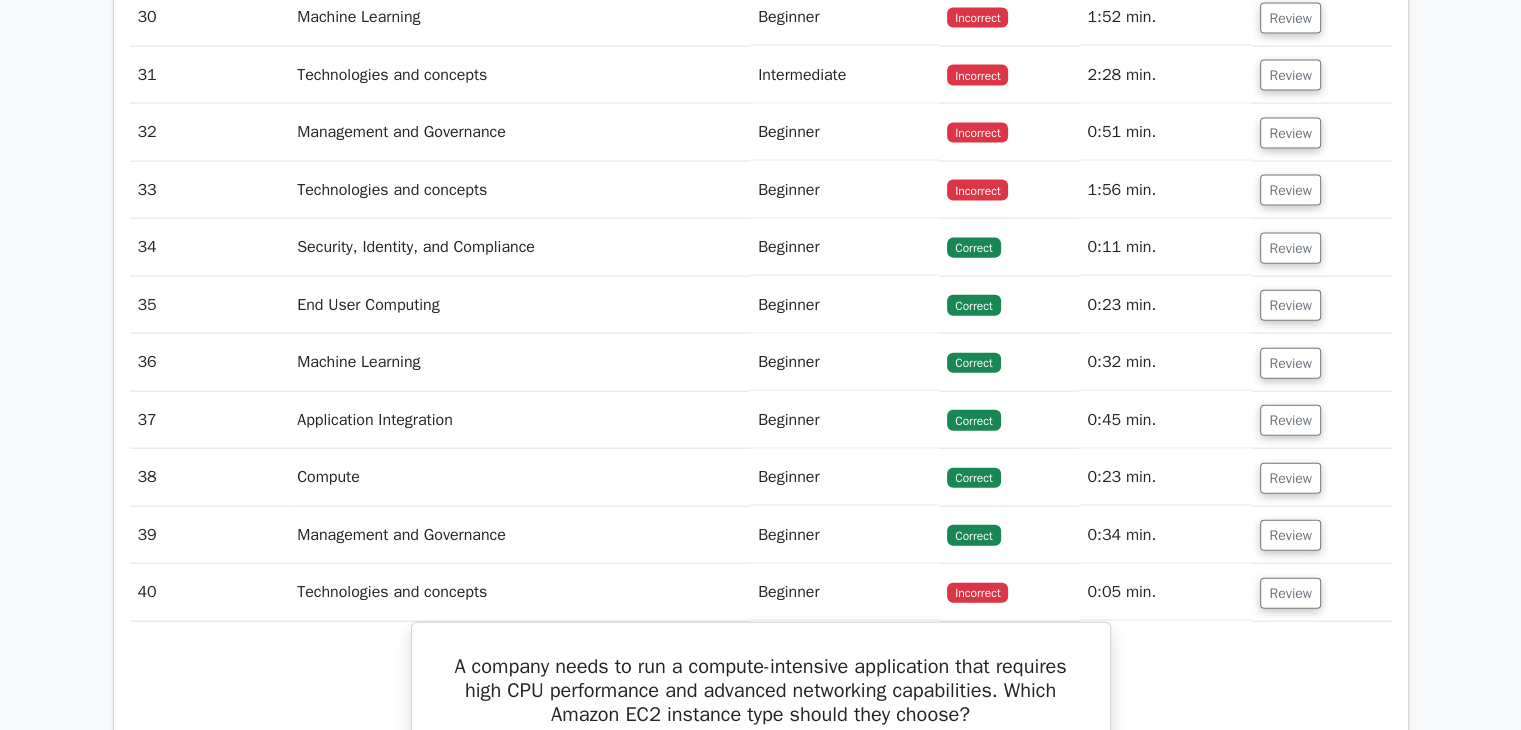 scroll, scrollTop: 4346, scrollLeft: 0, axis: vertical 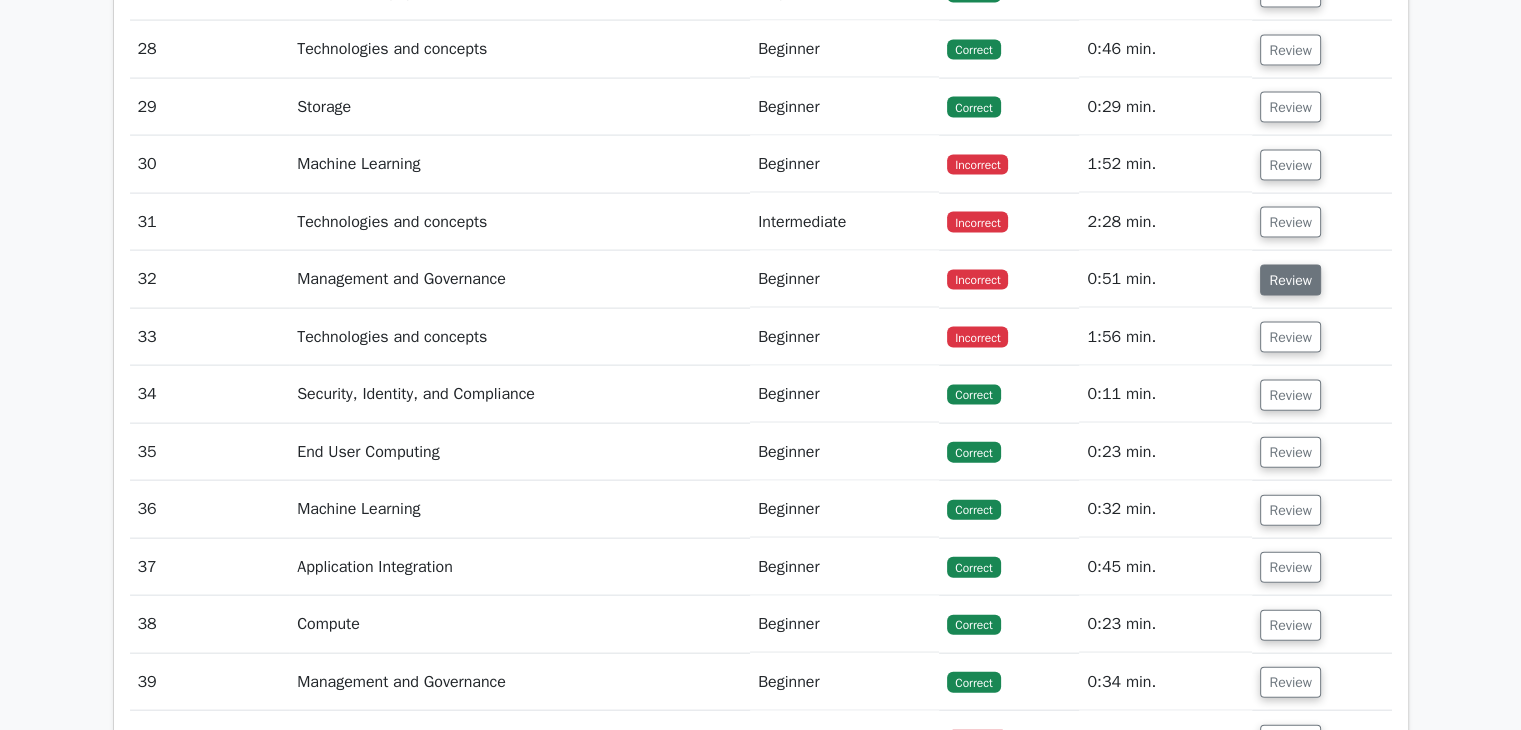 click on "Review" at bounding box center [1290, 280] 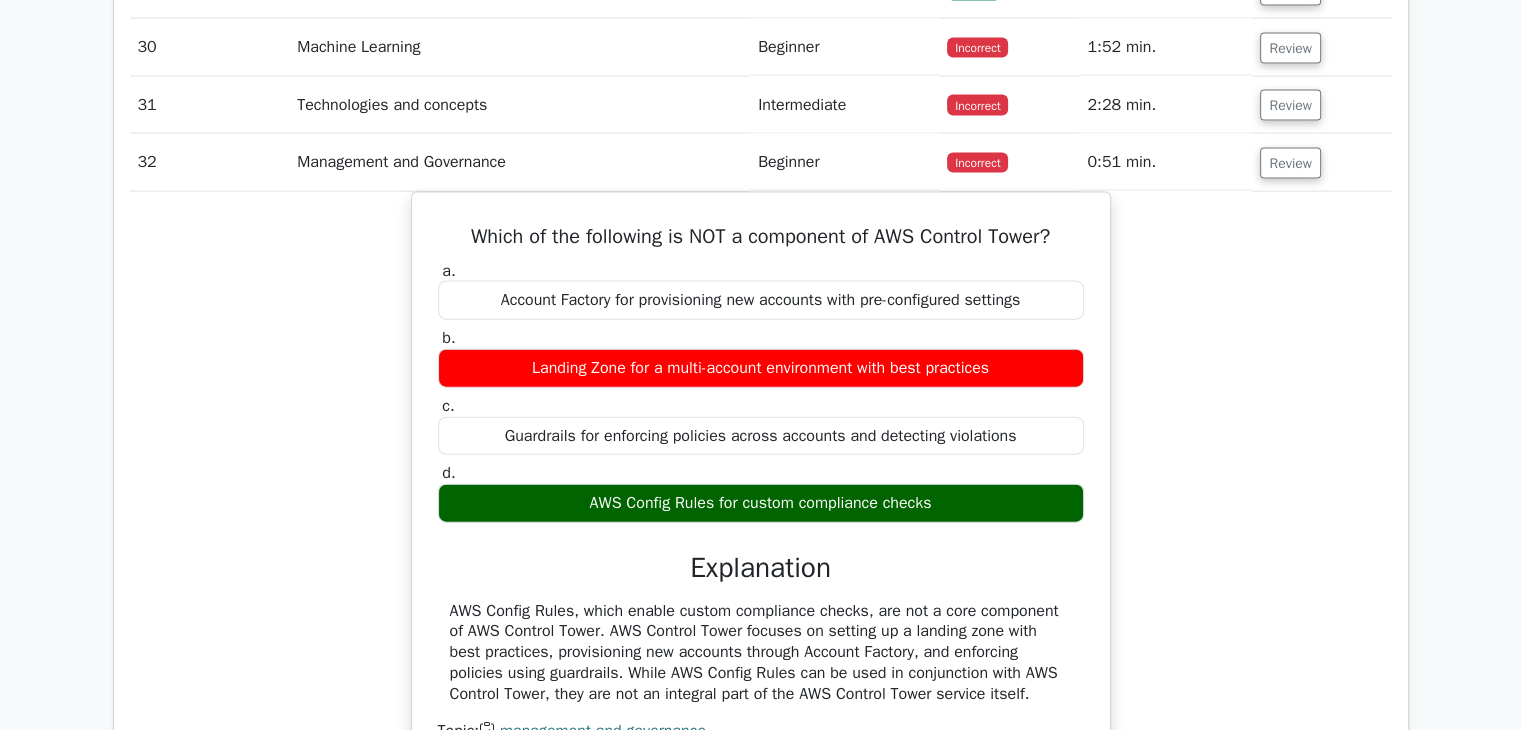 scroll, scrollTop: 4492, scrollLeft: 0, axis: vertical 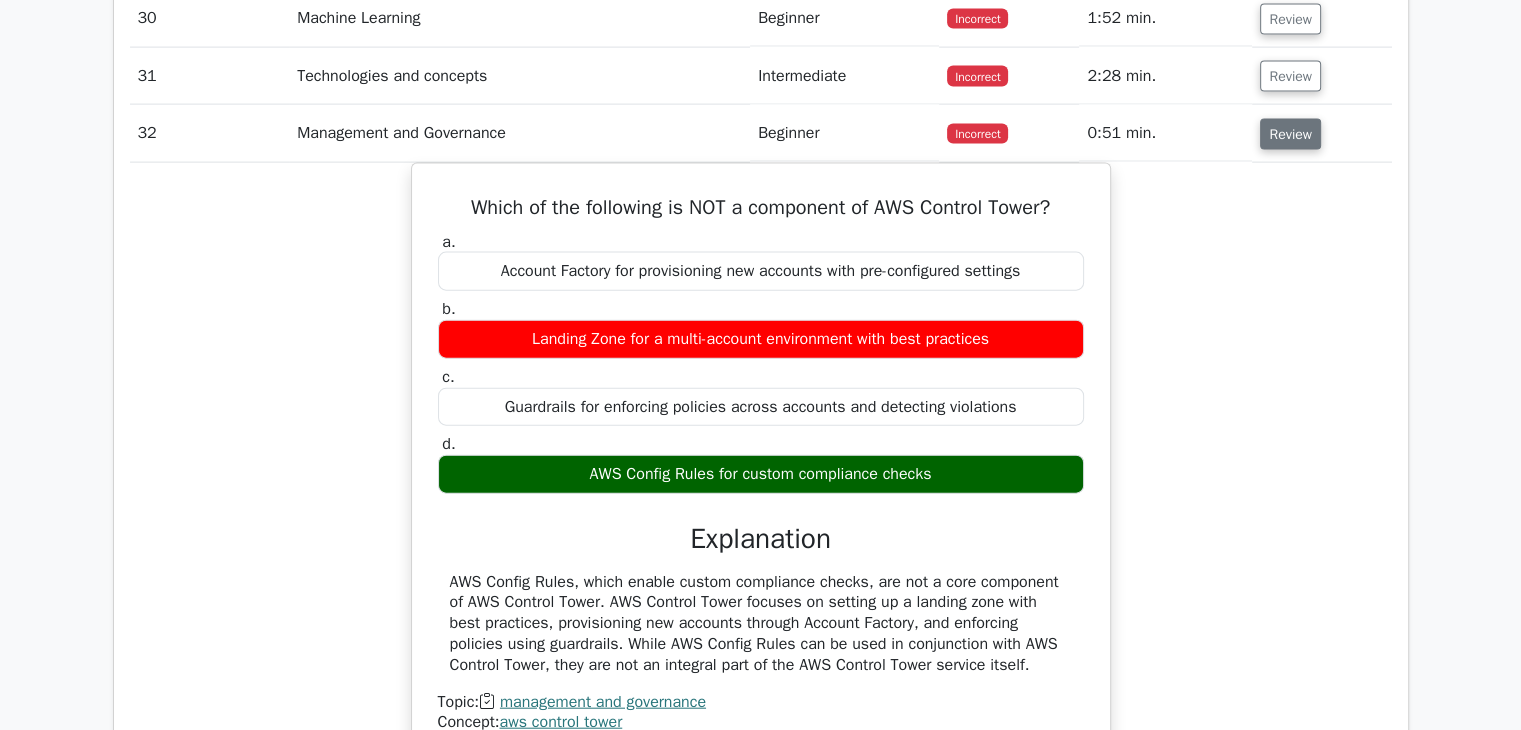 click on "Review" at bounding box center (1290, 134) 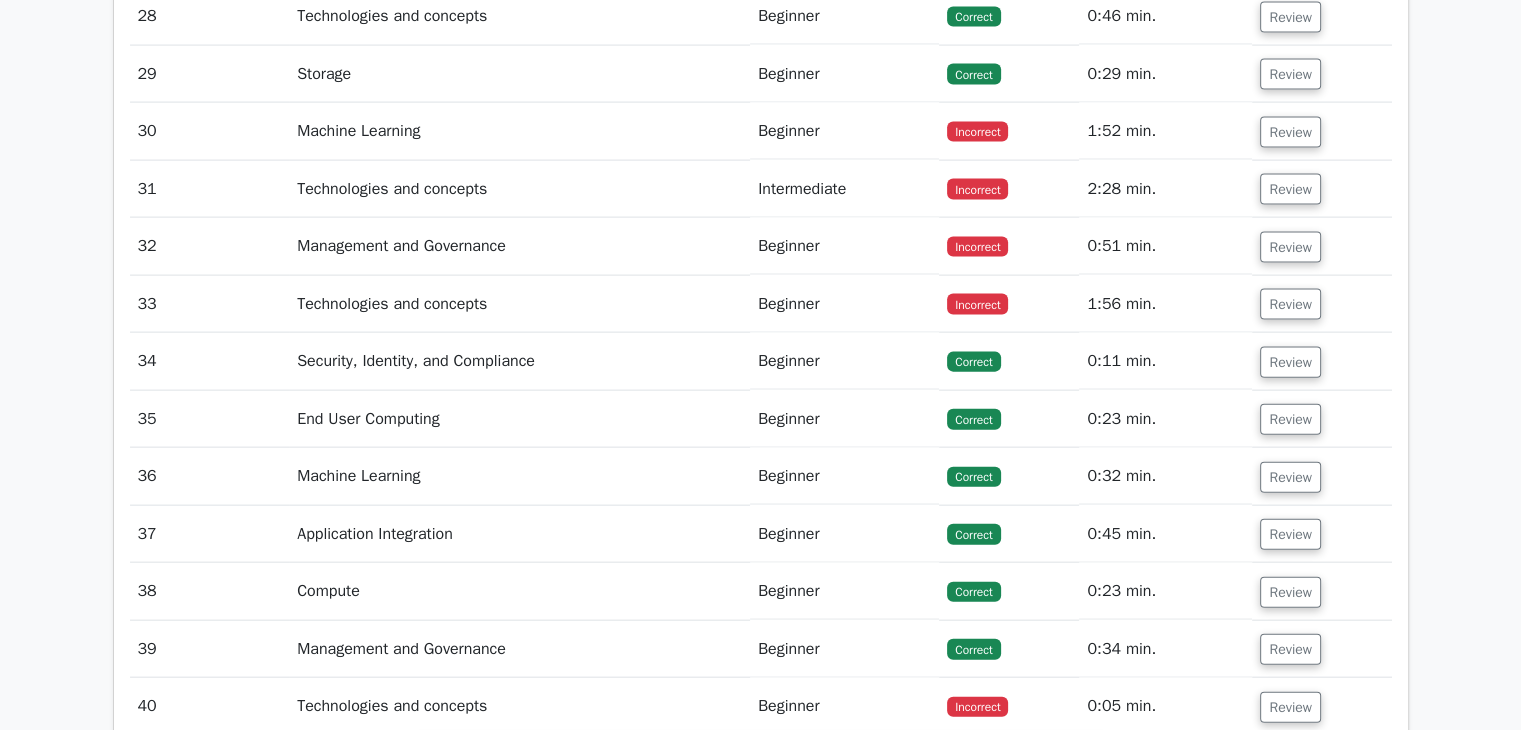 scroll, scrollTop: 4349, scrollLeft: 0, axis: vertical 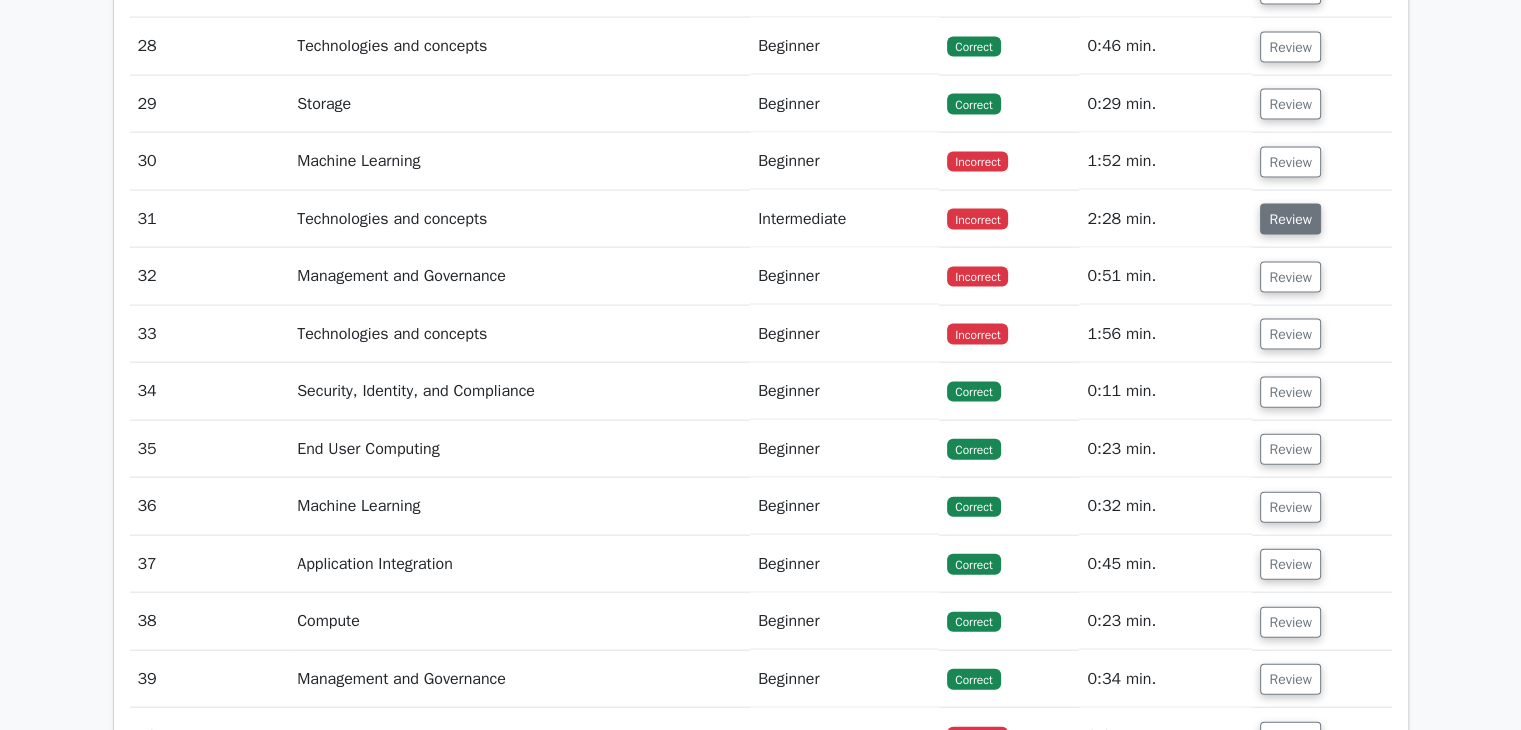 click on "Review" at bounding box center [1290, 219] 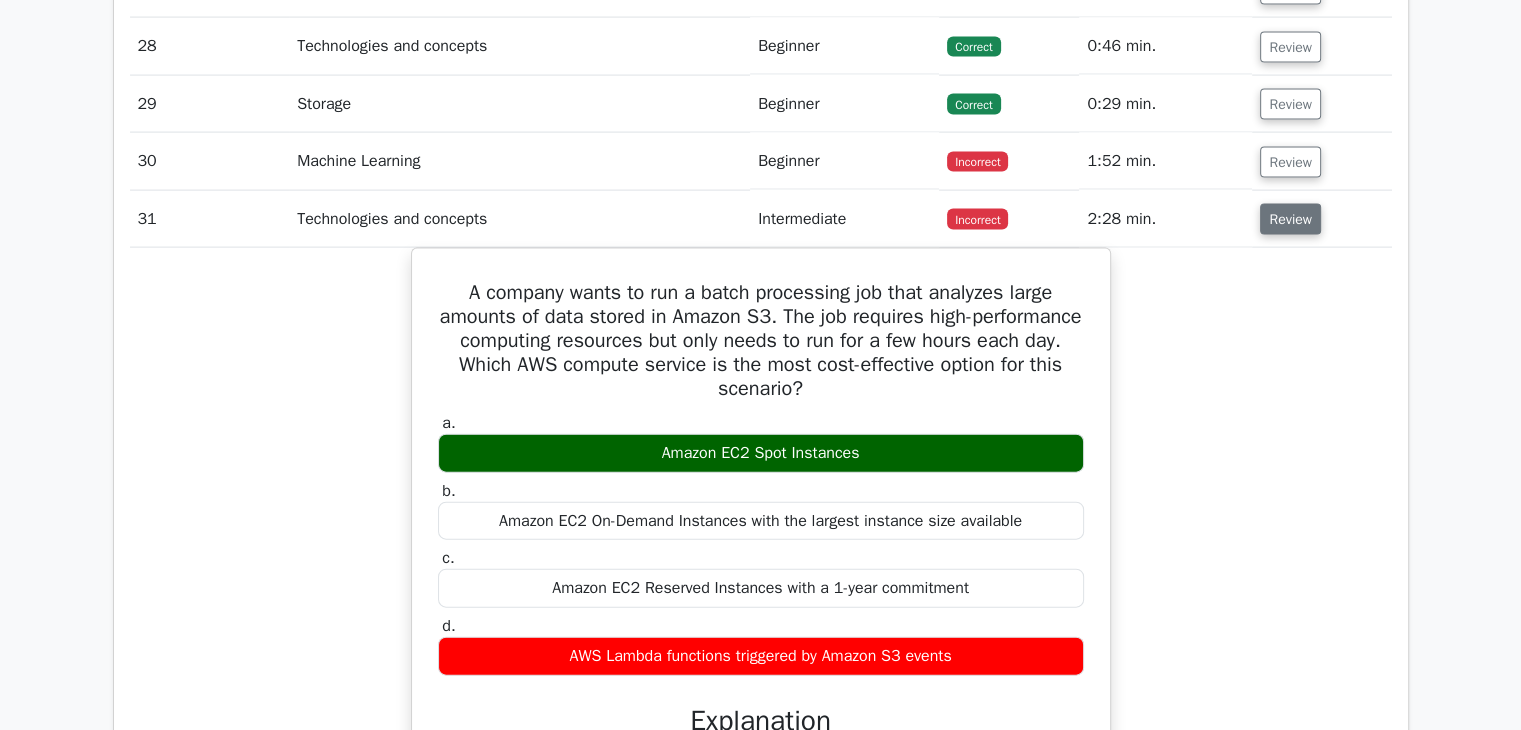click on "Review" at bounding box center [1290, 219] 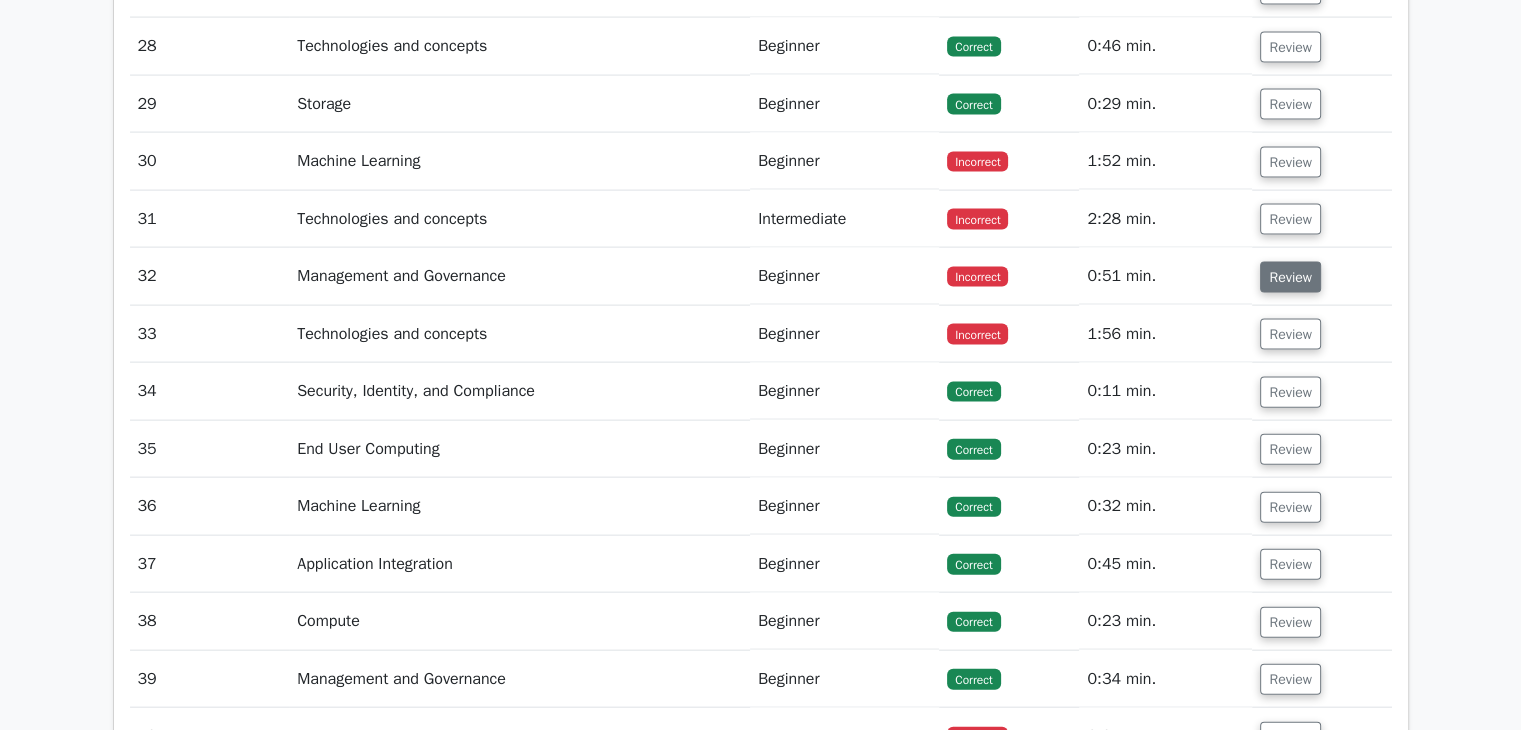 click on "Review" at bounding box center (1290, 277) 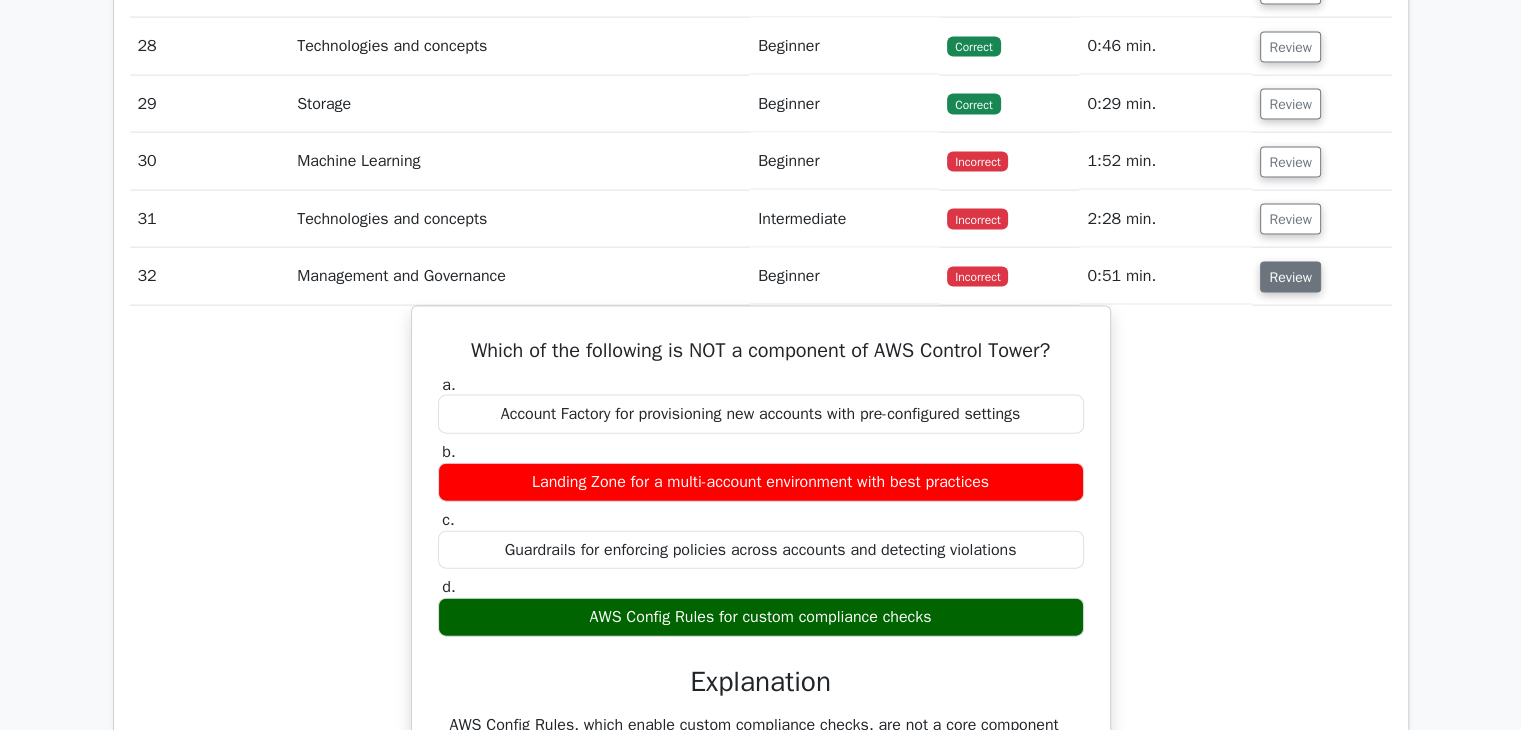 click on "Review" at bounding box center (1290, 277) 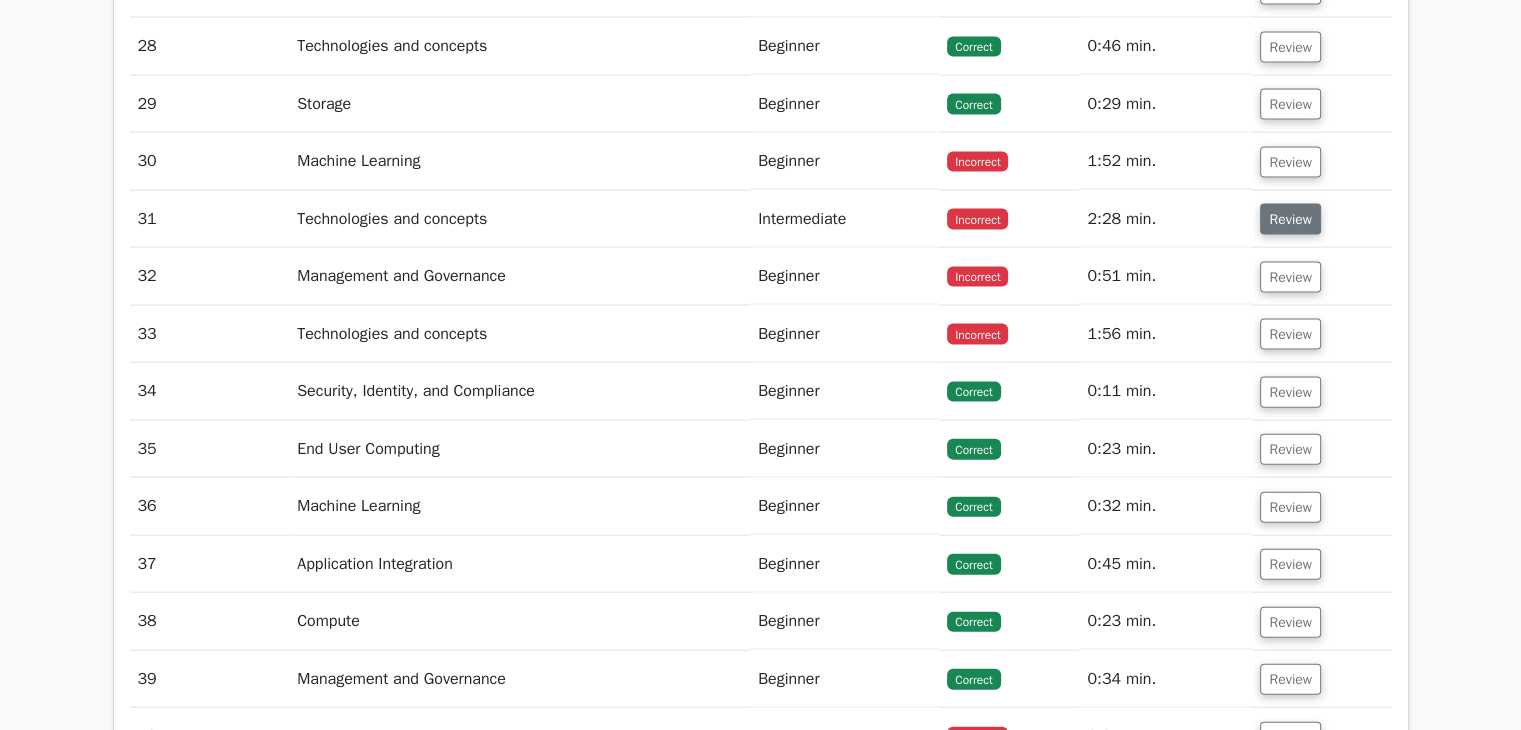 click on "Review" at bounding box center (1290, 219) 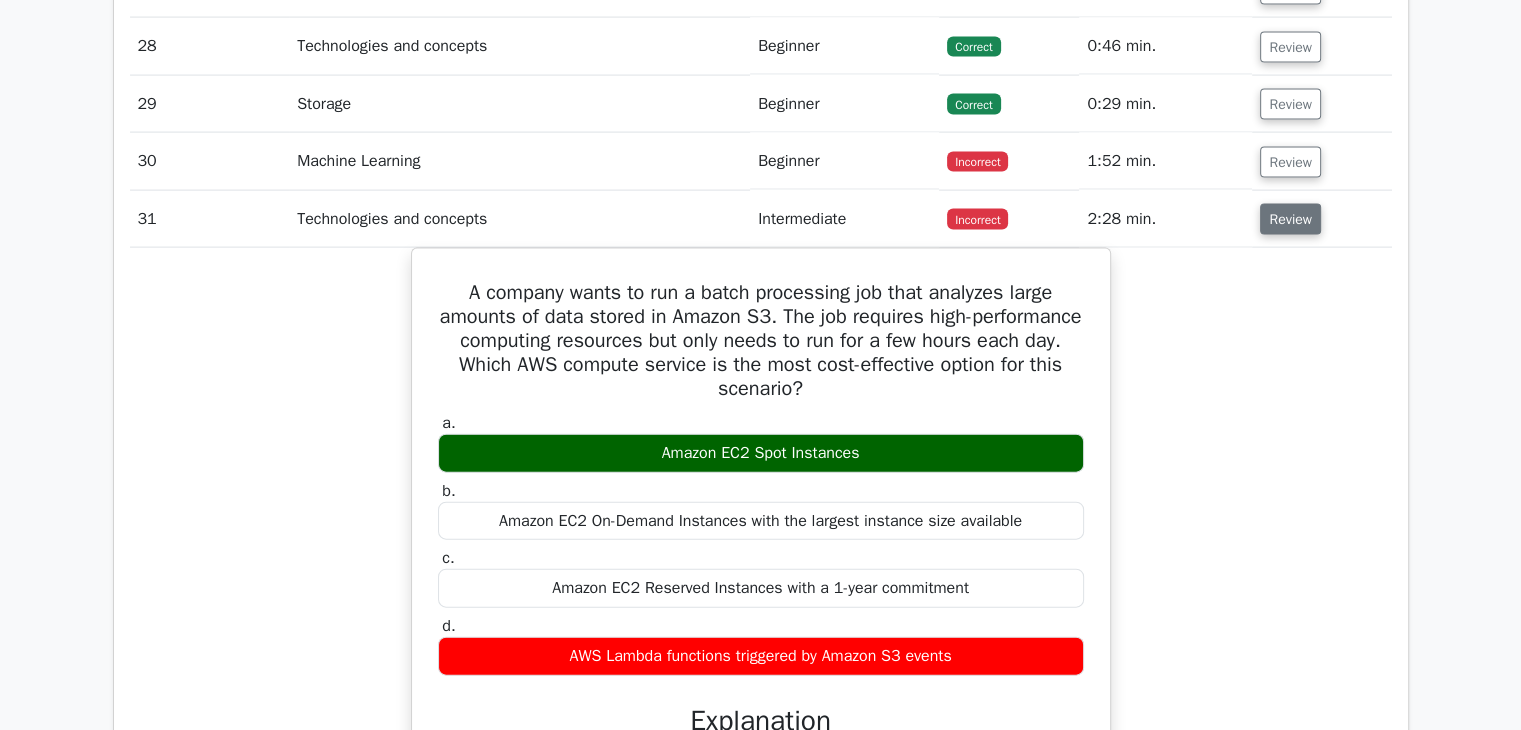 click on "Review" at bounding box center [1290, 219] 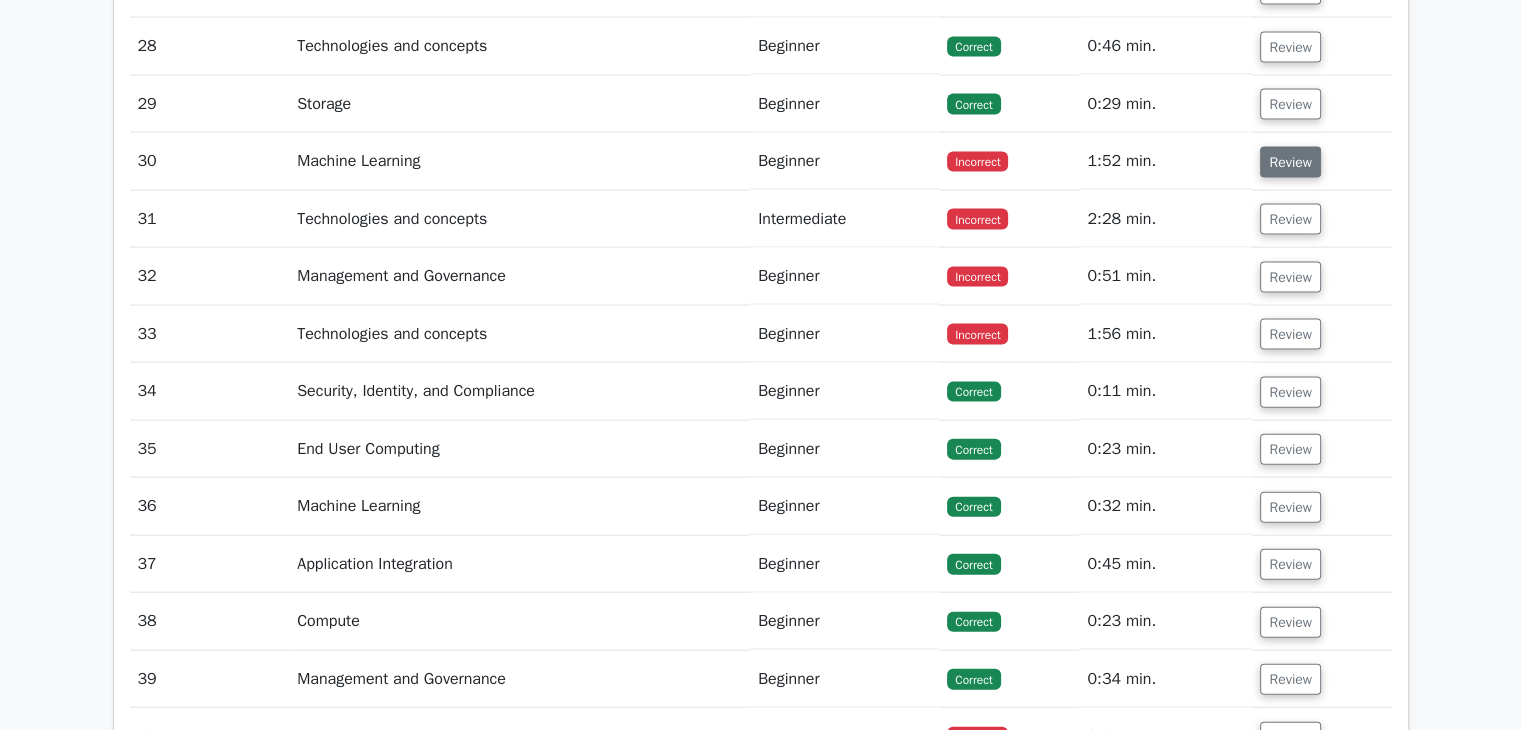 click on "Review" at bounding box center (1290, 162) 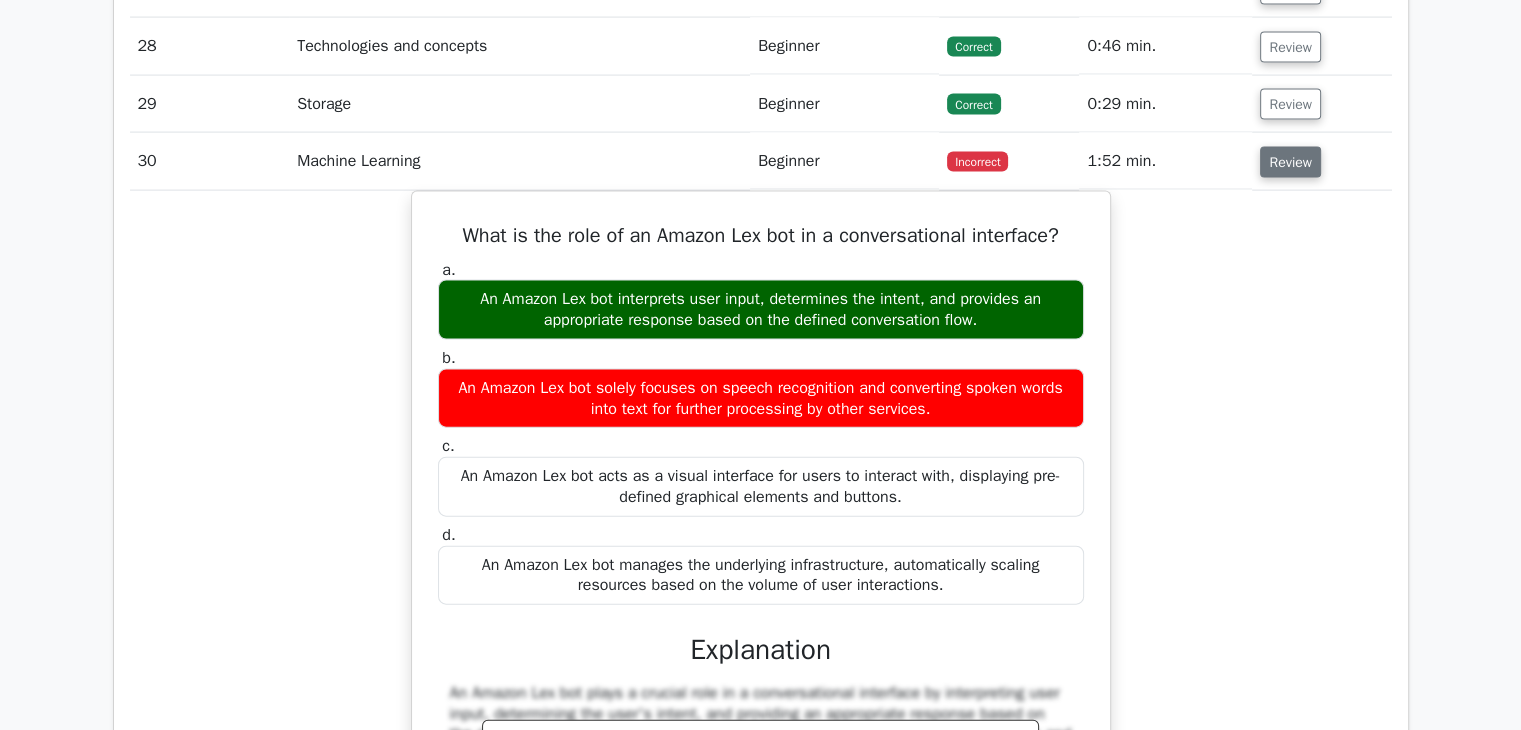 click on "Review" at bounding box center (1290, 162) 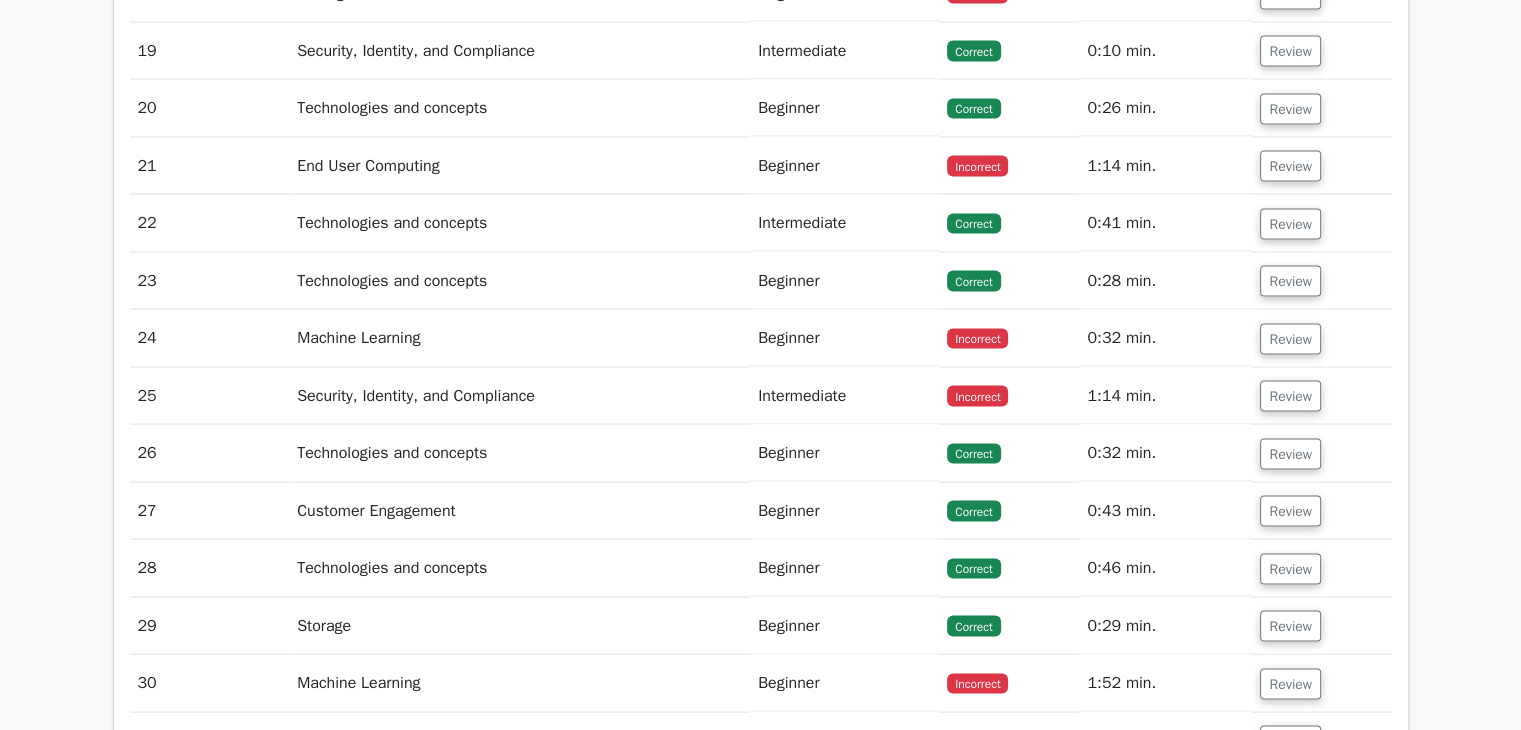scroll, scrollTop: 3763, scrollLeft: 0, axis: vertical 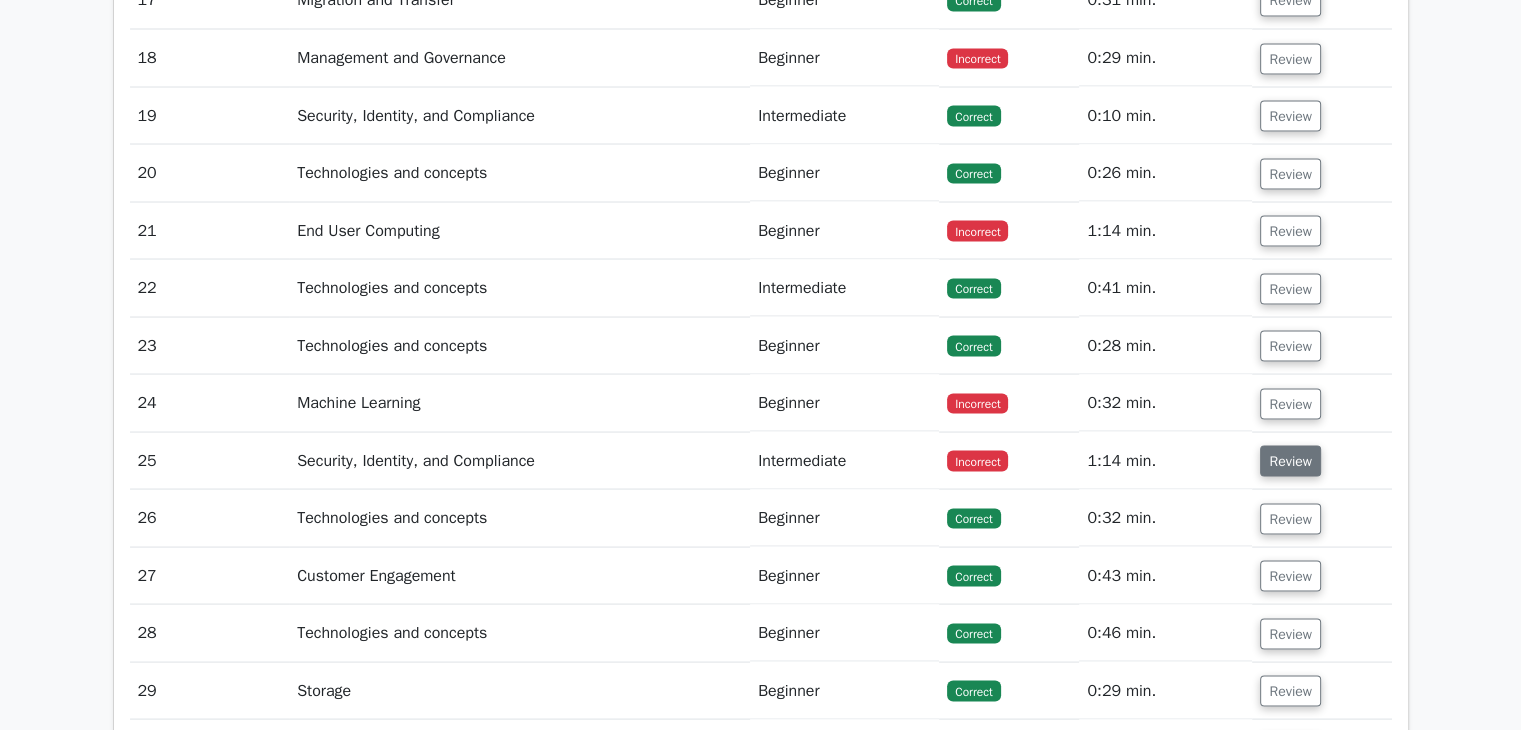 click on "Review" at bounding box center [1290, 460] 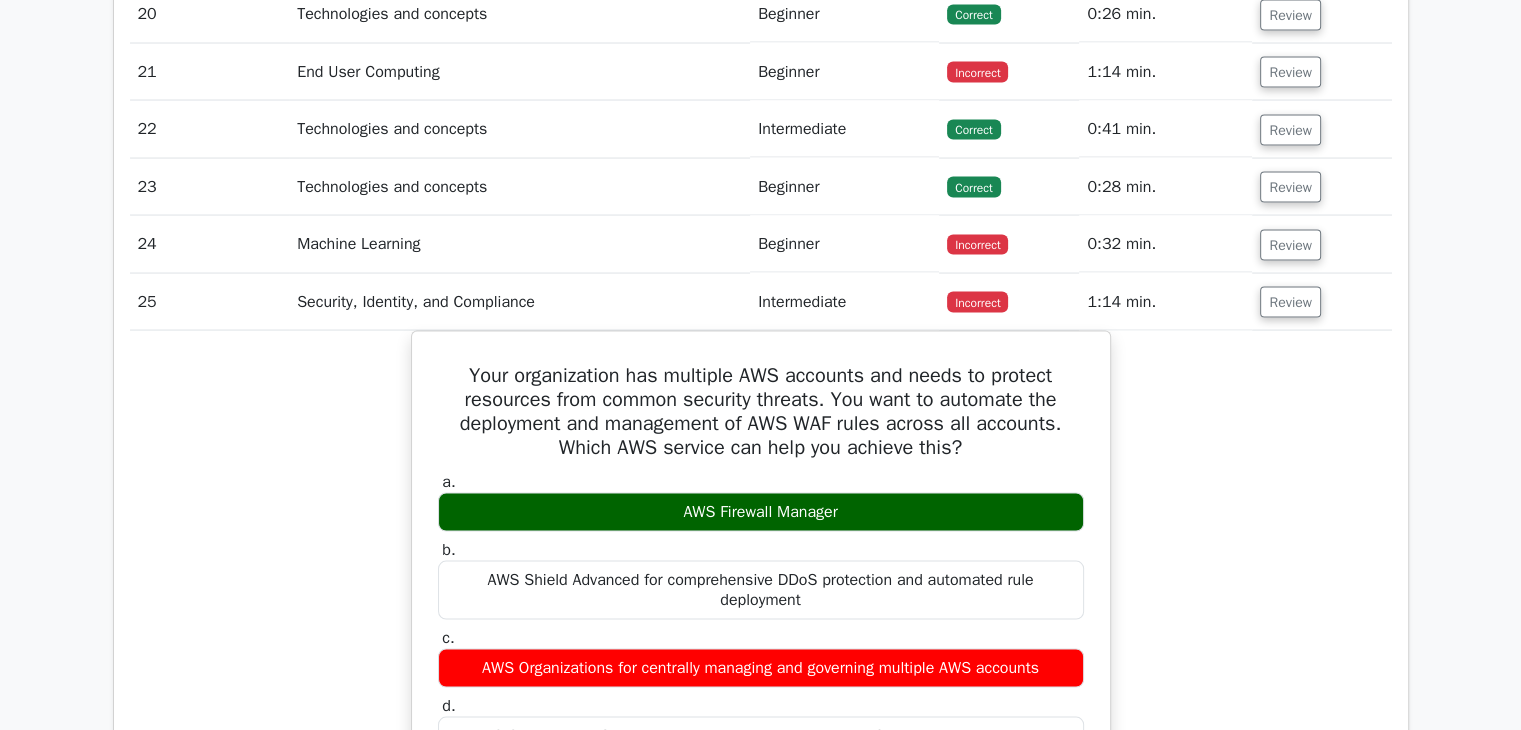 scroll, scrollTop: 3888, scrollLeft: 0, axis: vertical 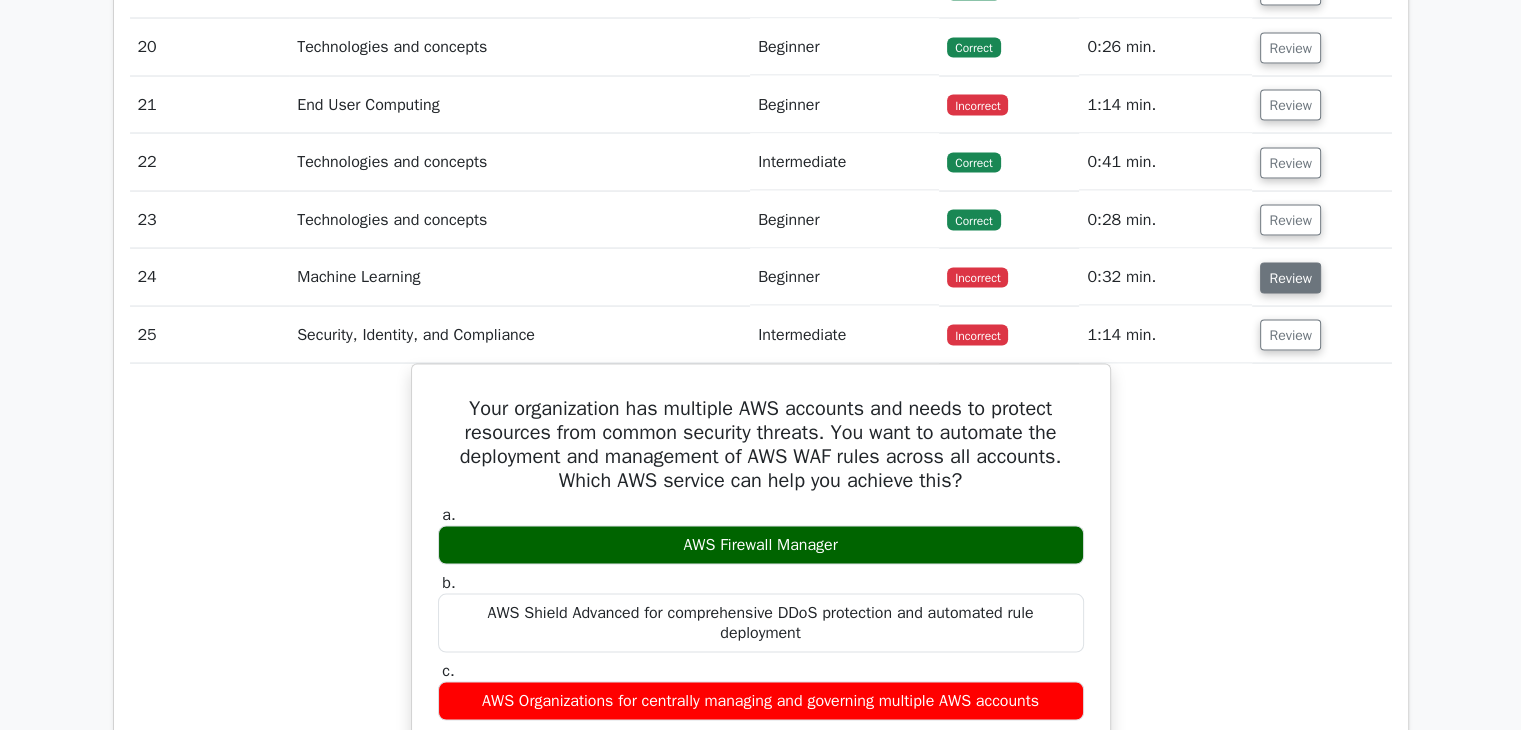 click on "Review" at bounding box center [1290, 278] 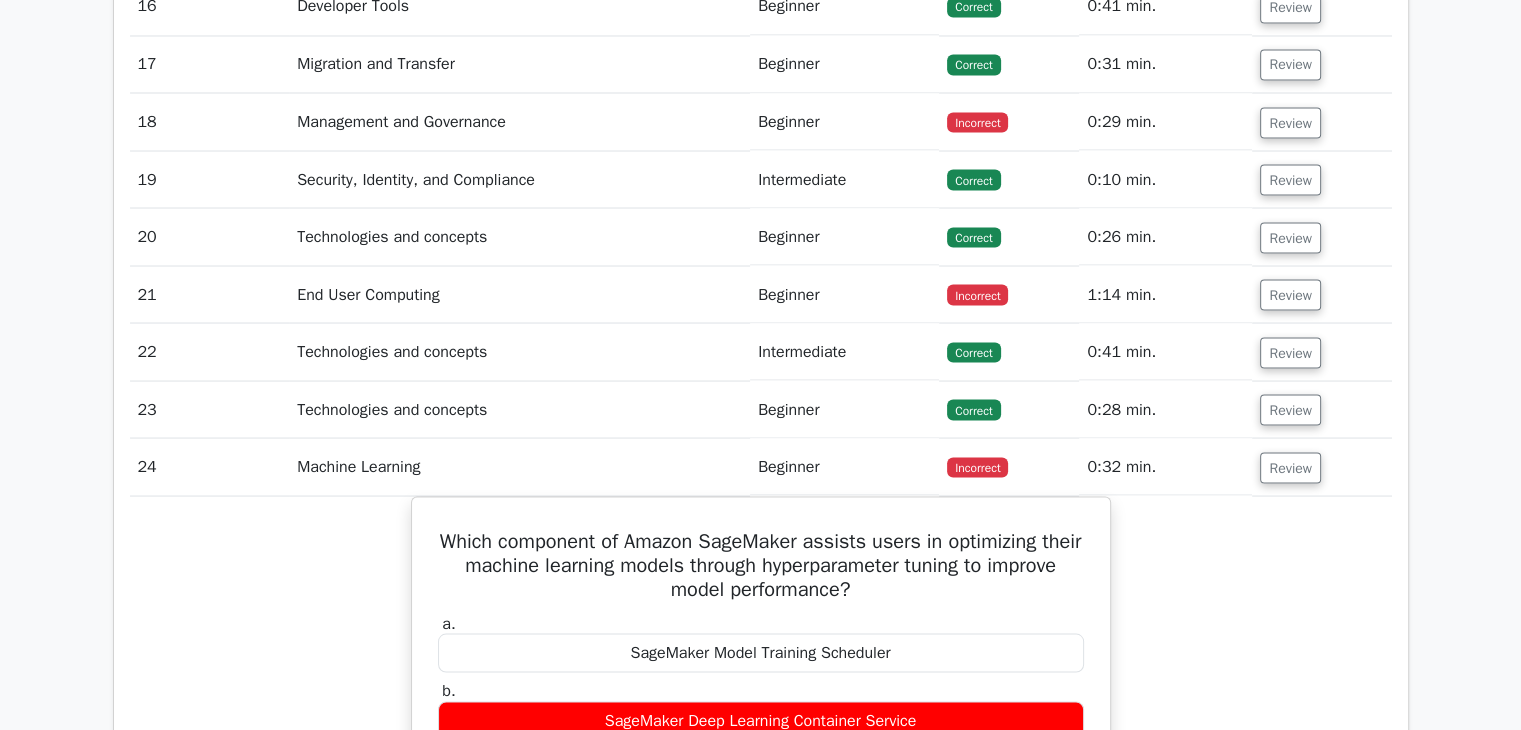 scroll, scrollTop: 3677, scrollLeft: 0, axis: vertical 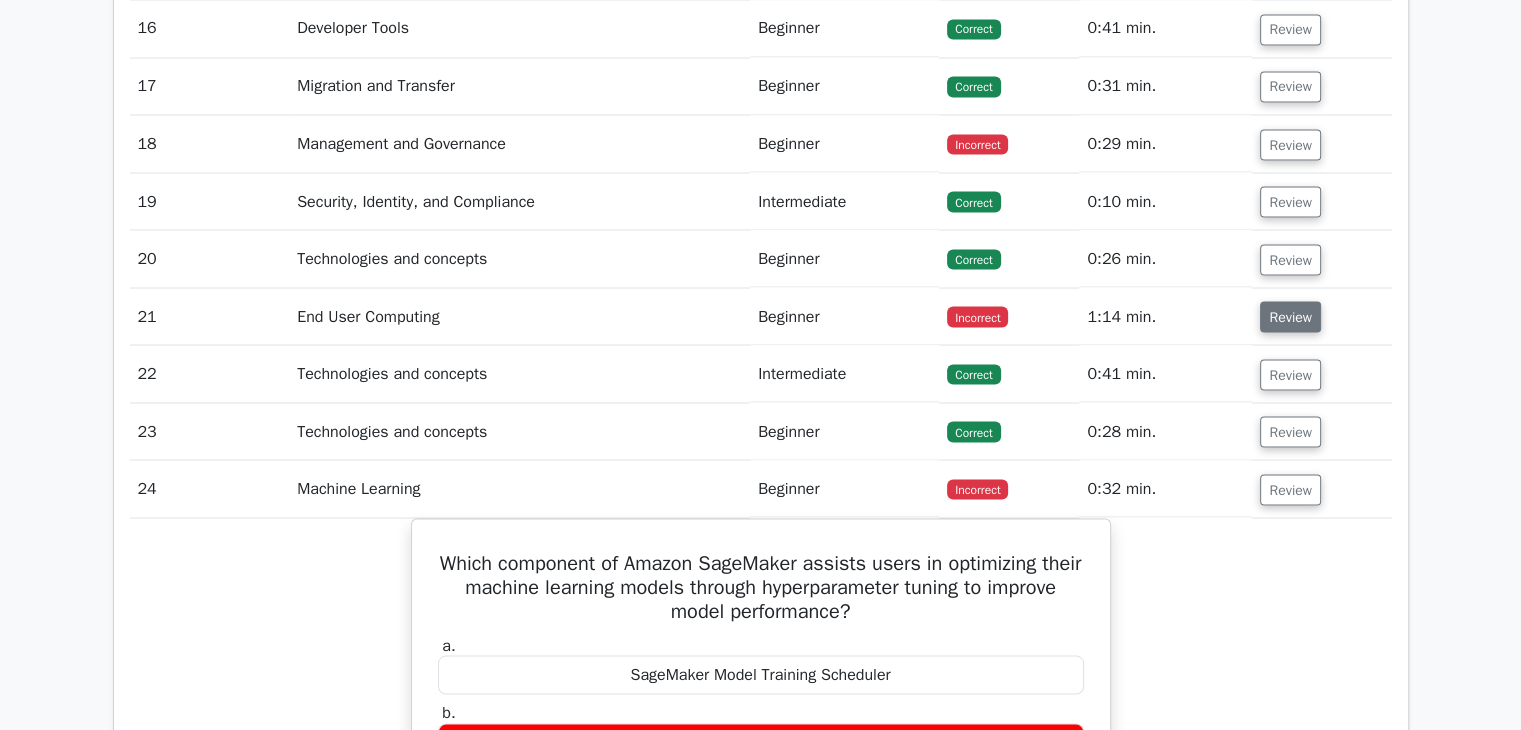 click on "Review" at bounding box center (1290, 316) 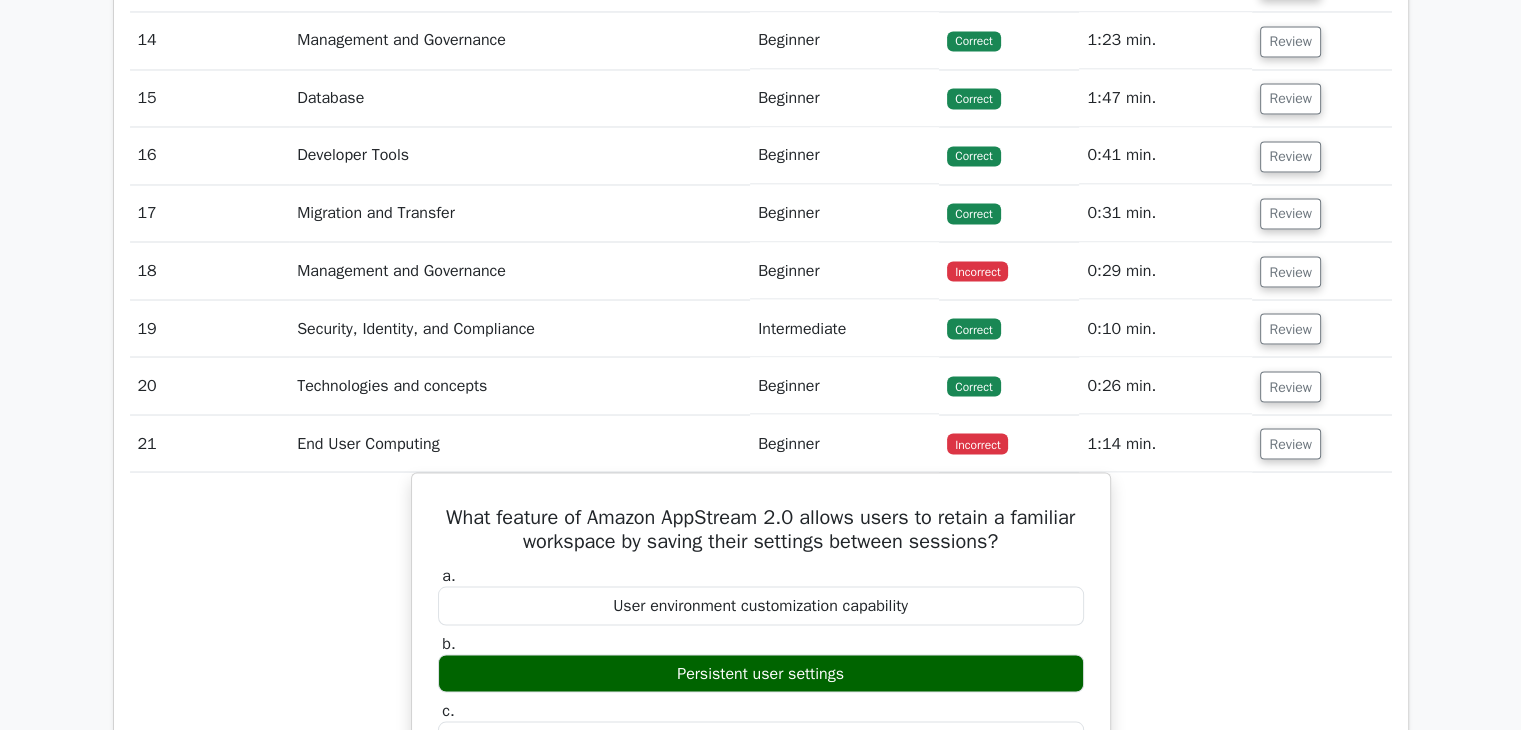 scroll, scrollTop: 3599, scrollLeft: 0, axis: vertical 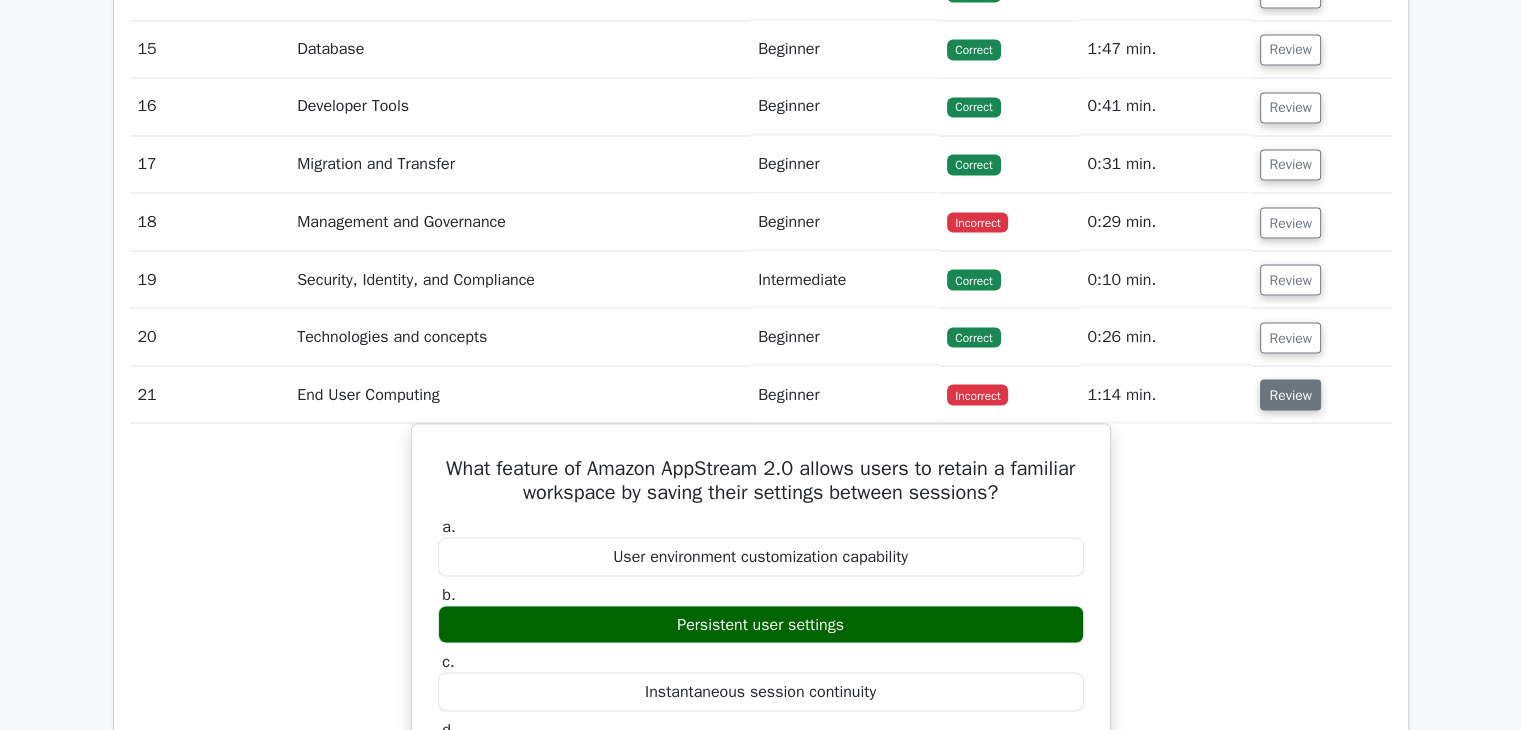 click on "Review" at bounding box center [1290, 394] 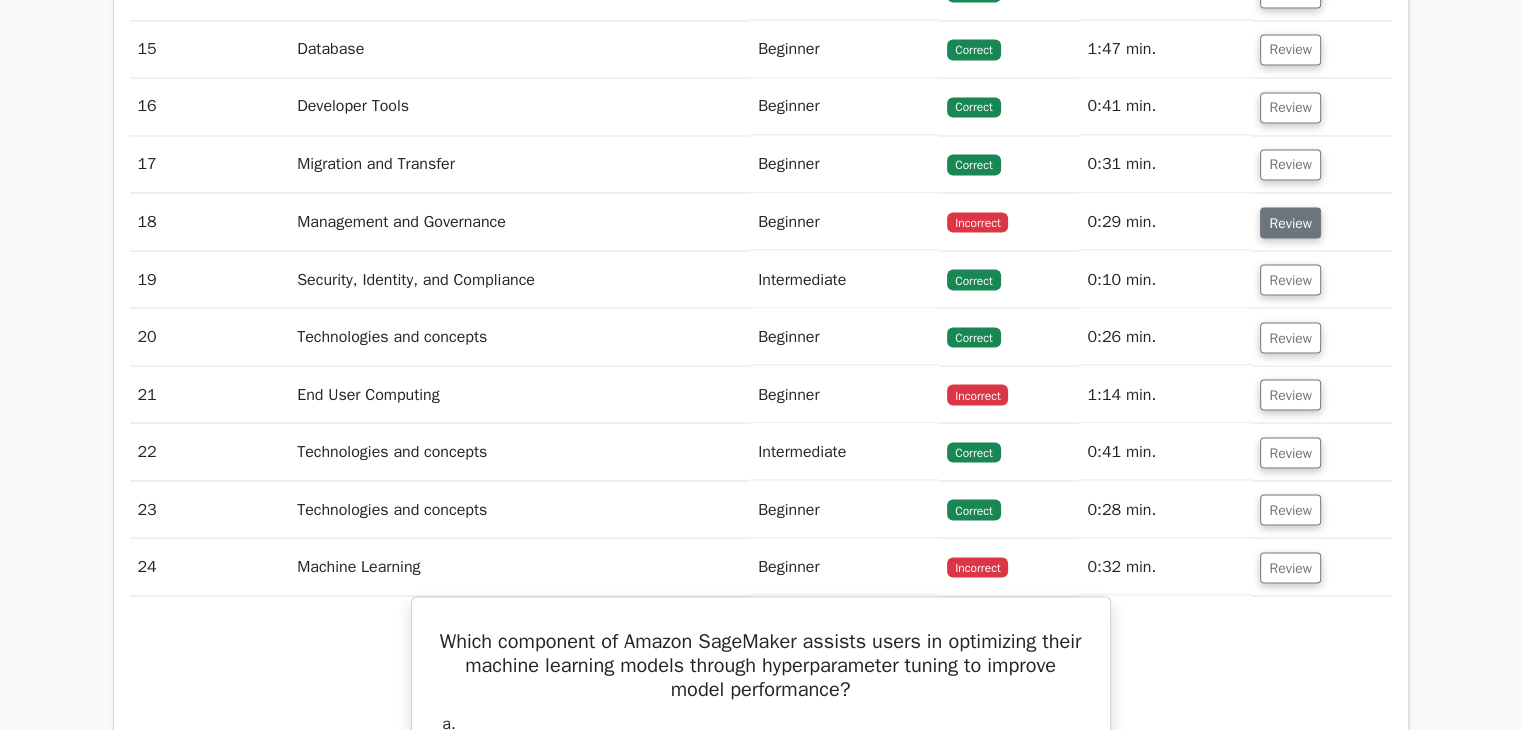 click on "Review" at bounding box center [1290, 222] 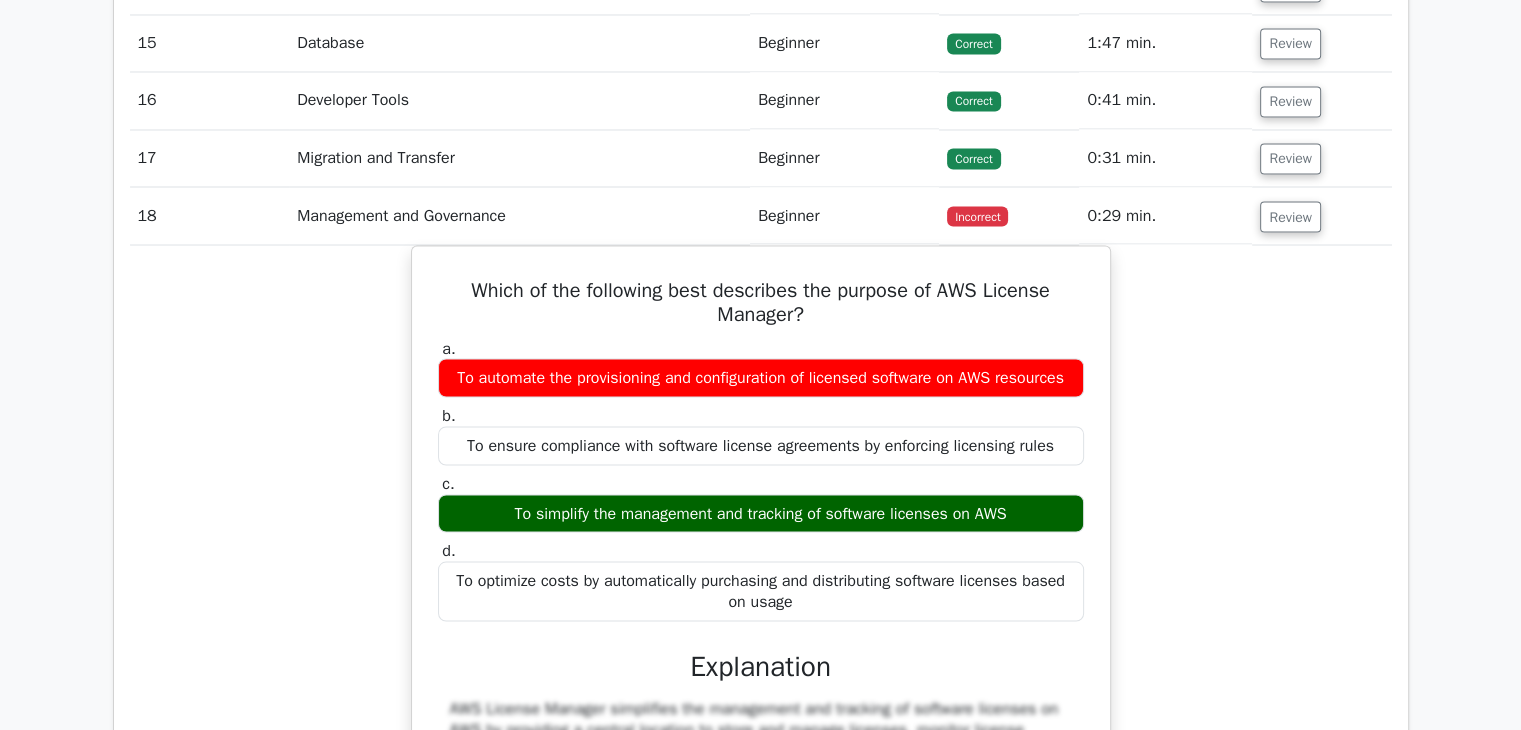 scroll, scrollTop: 3625, scrollLeft: 0, axis: vertical 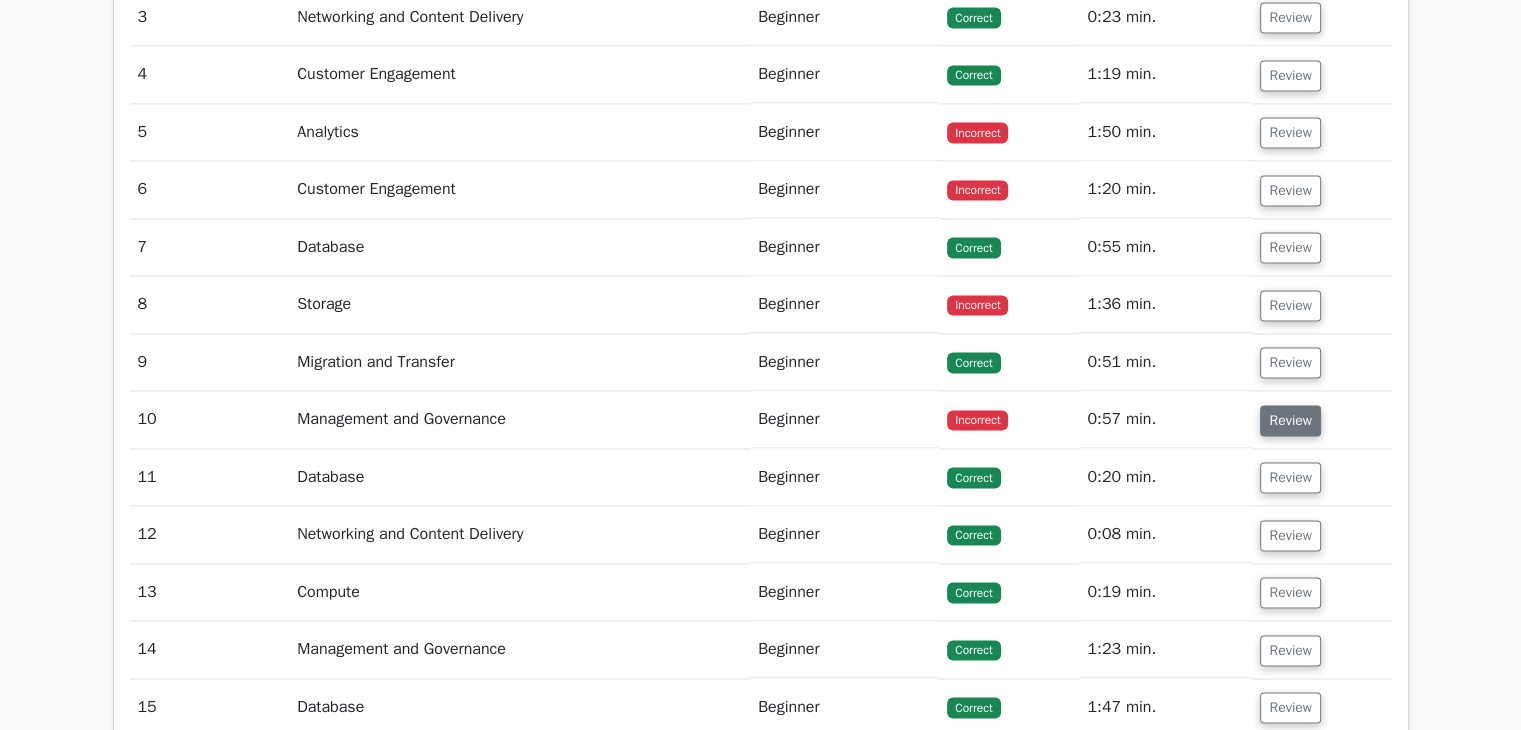 click on "Review" at bounding box center [1290, 420] 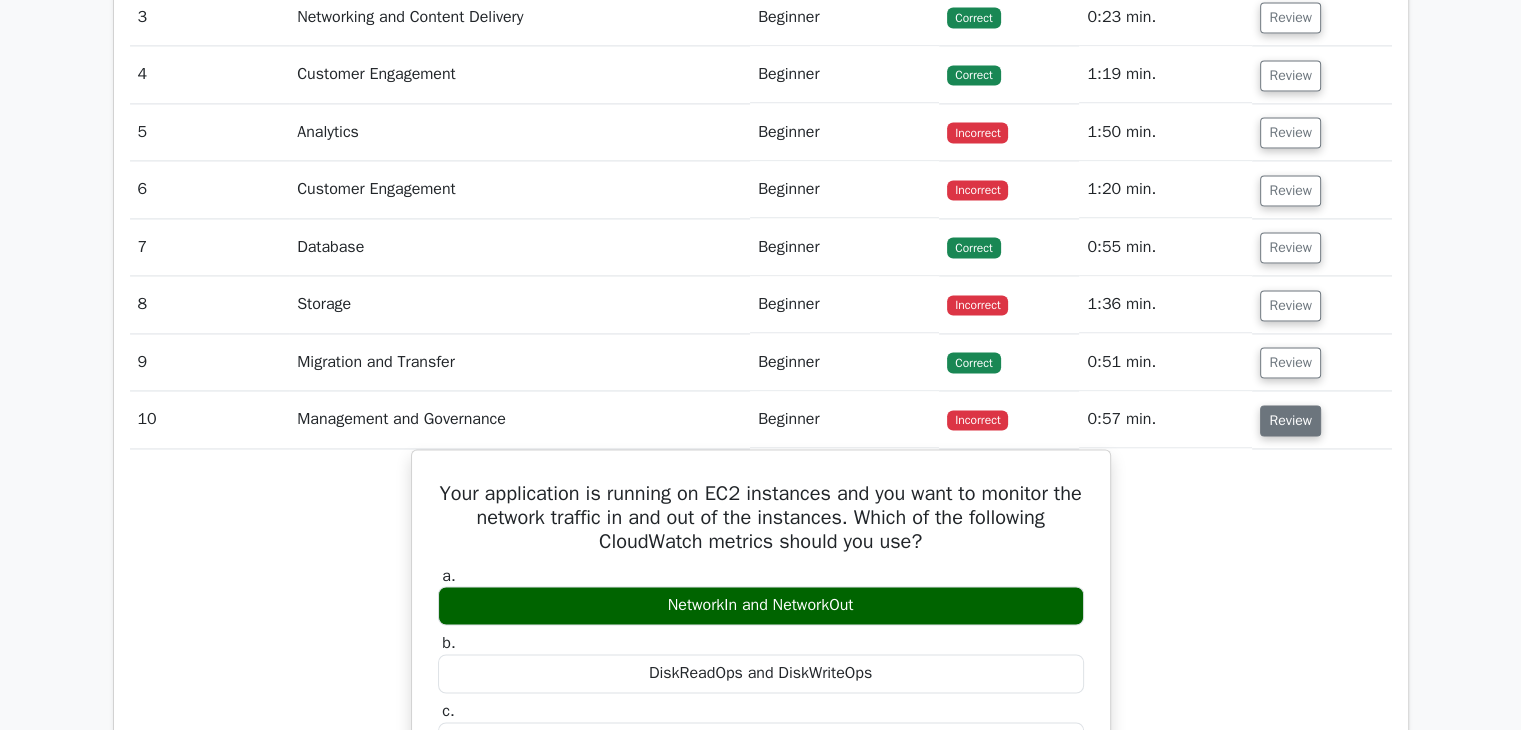 click on "Review" at bounding box center (1290, 420) 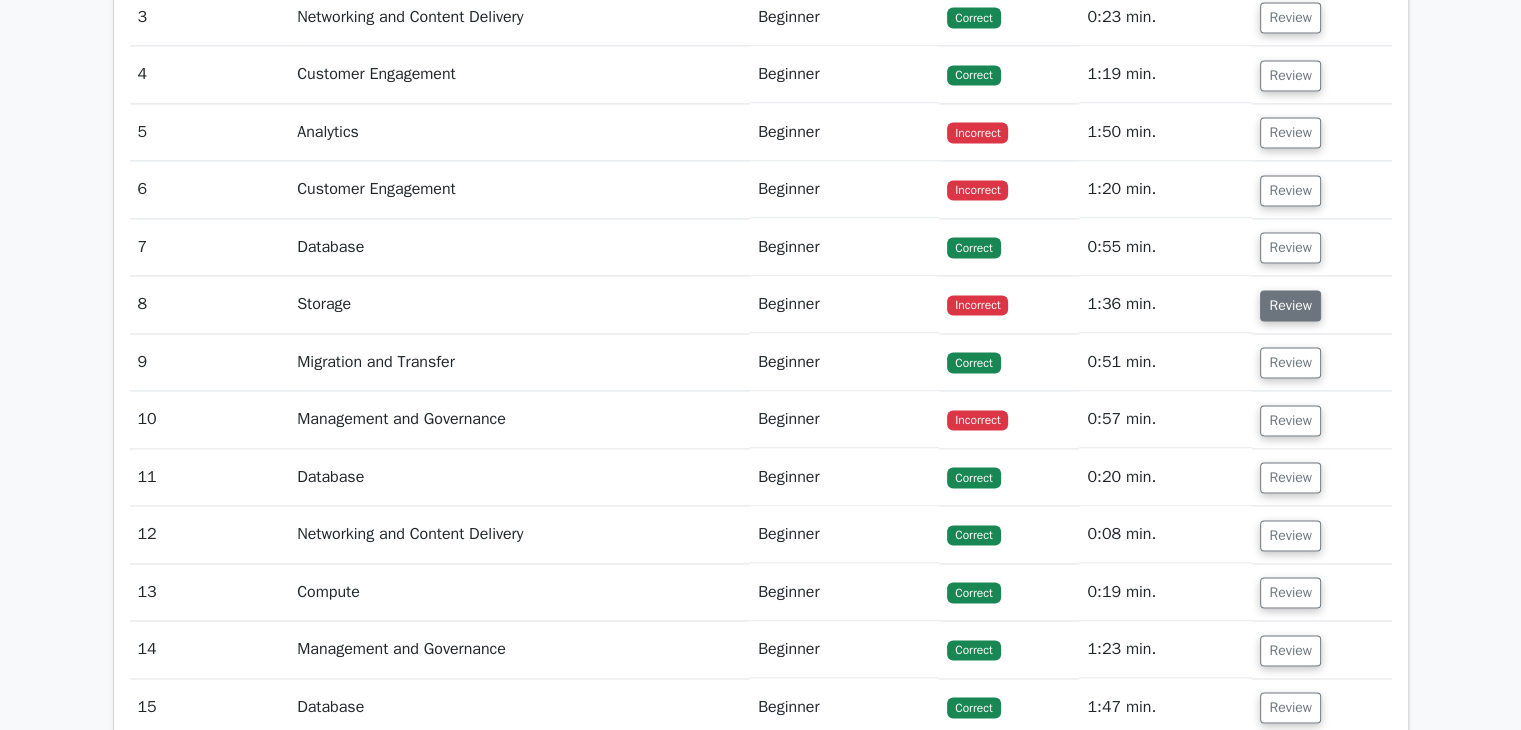 click on "Review" at bounding box center (1290, 305) 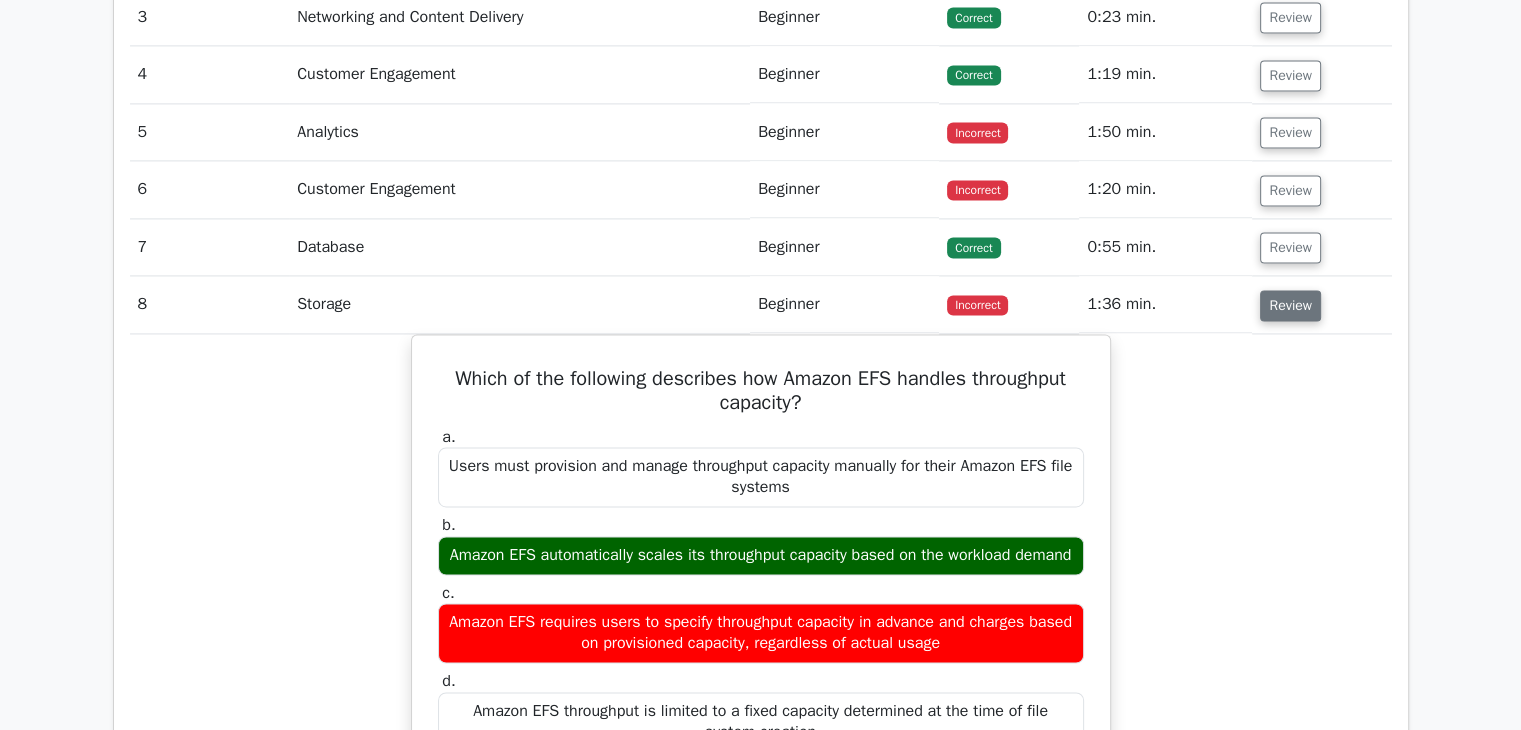 click on "Review" at bounding box center [1290, 305] 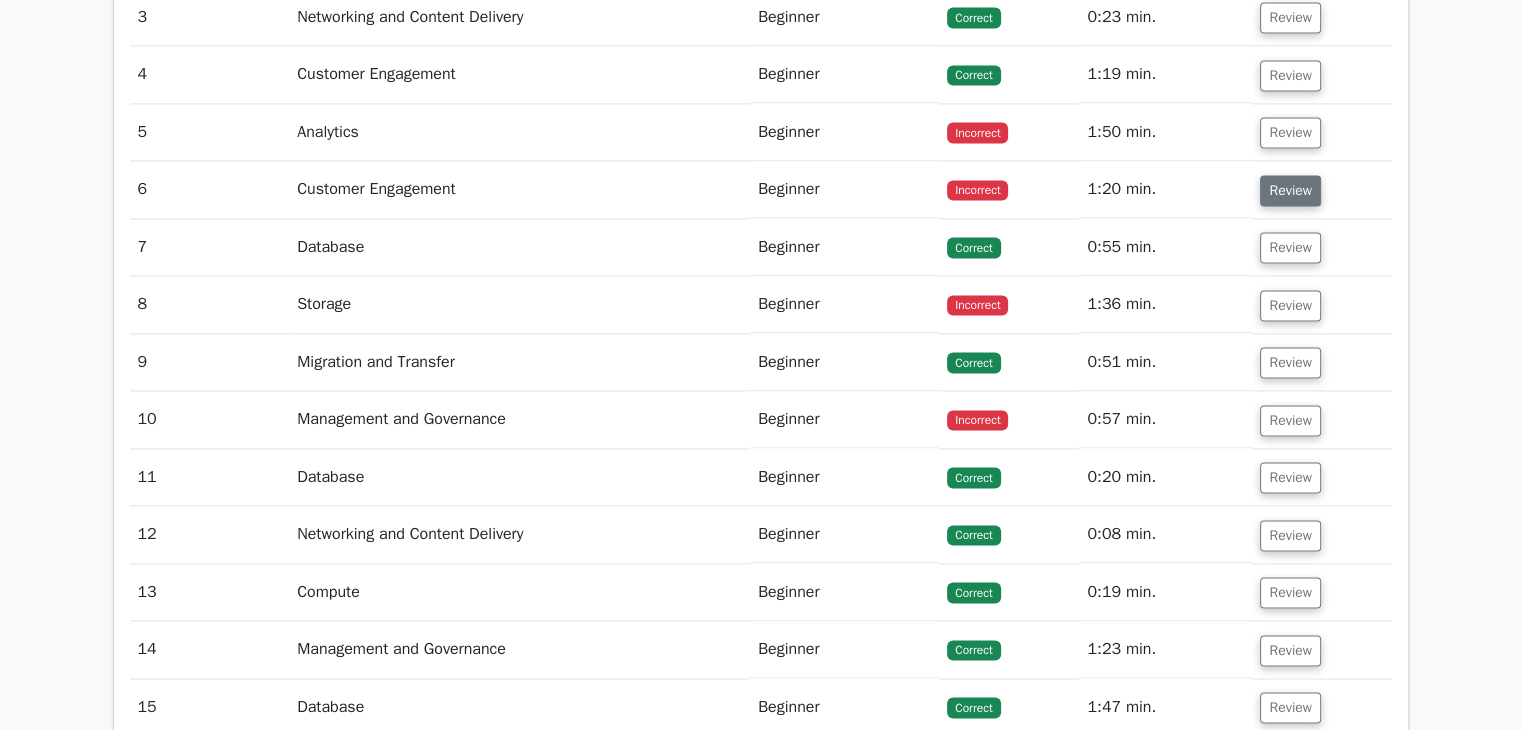 click on "Review" at bounding box center (1290, 190) 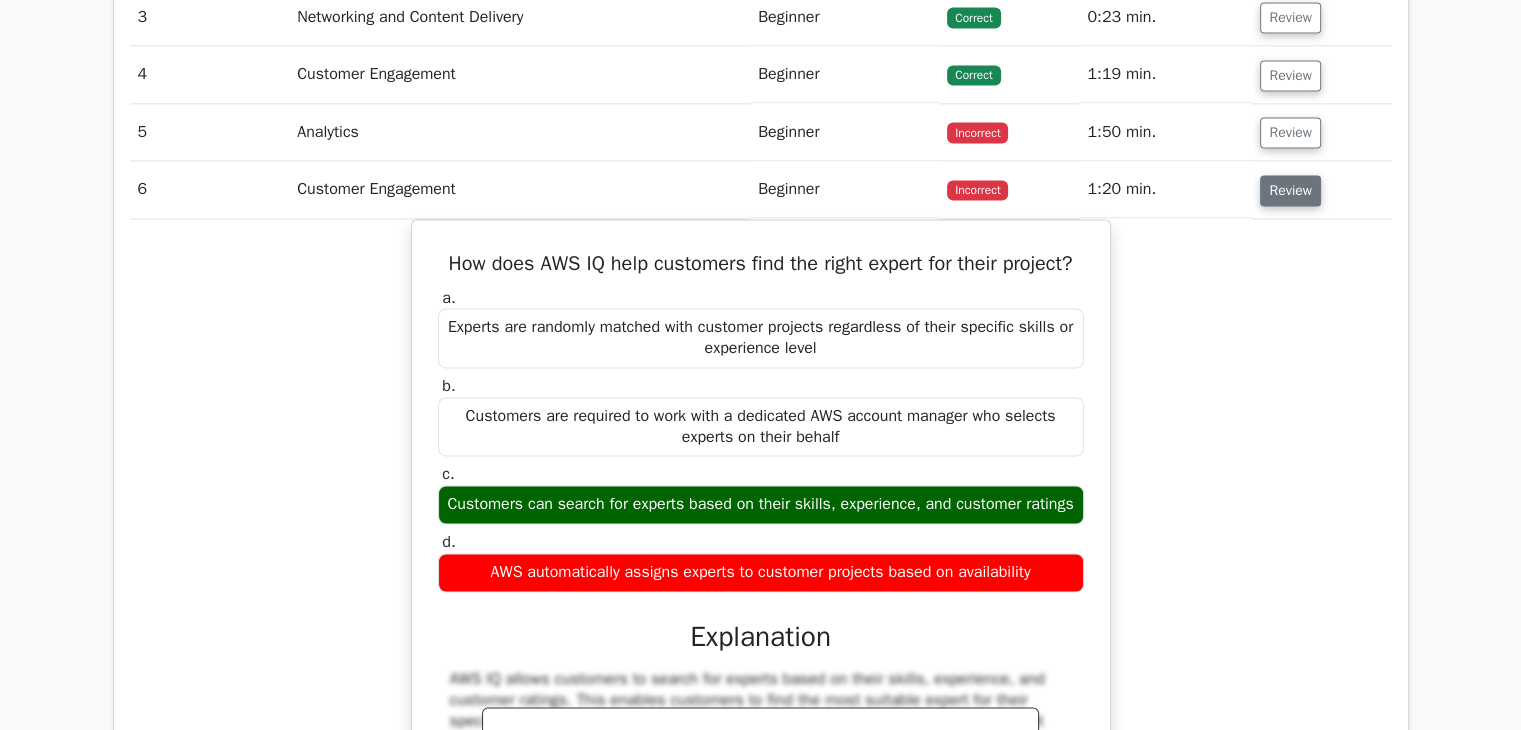 click on "Review" at bounding box center [1290, 190] 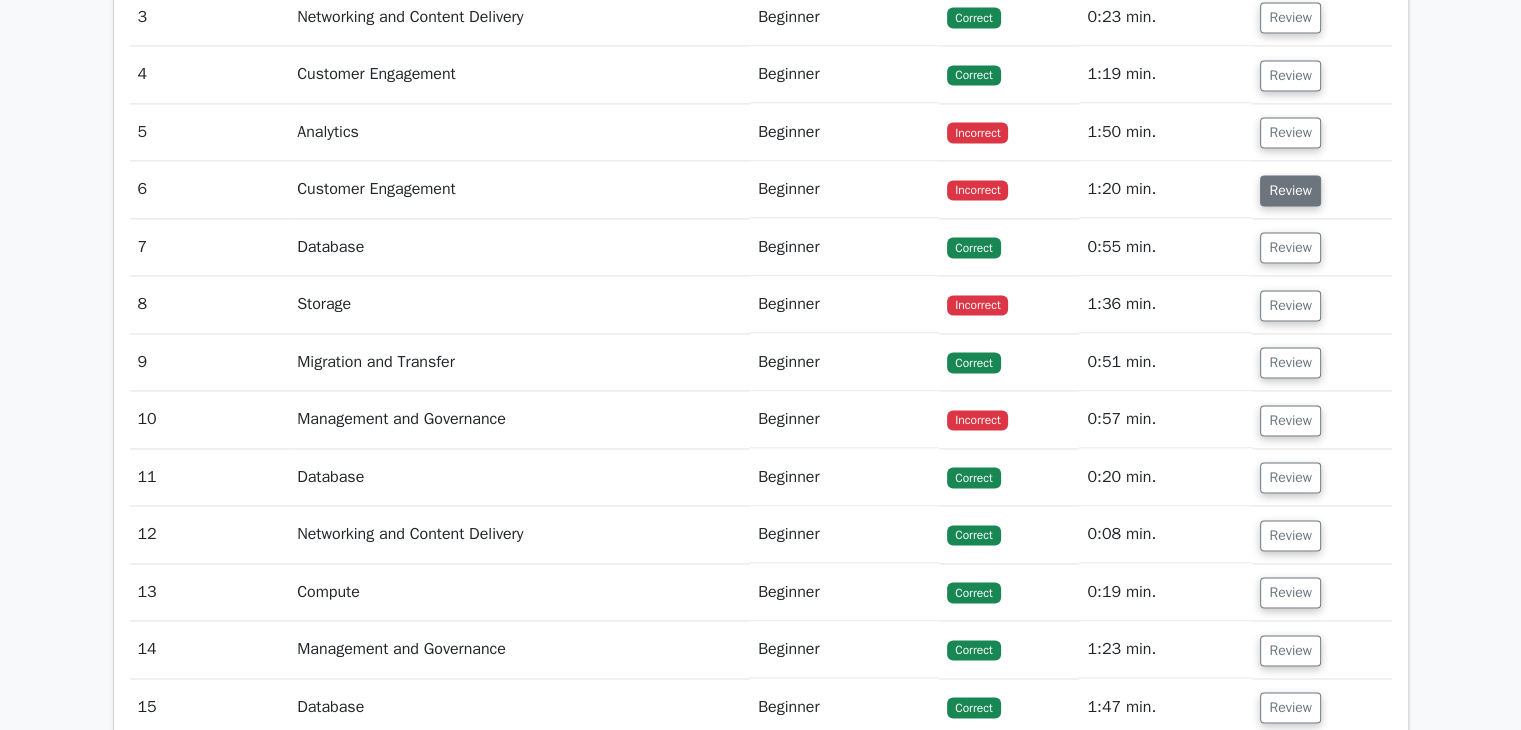 click on "Review" at bounding box center (1290, 190) 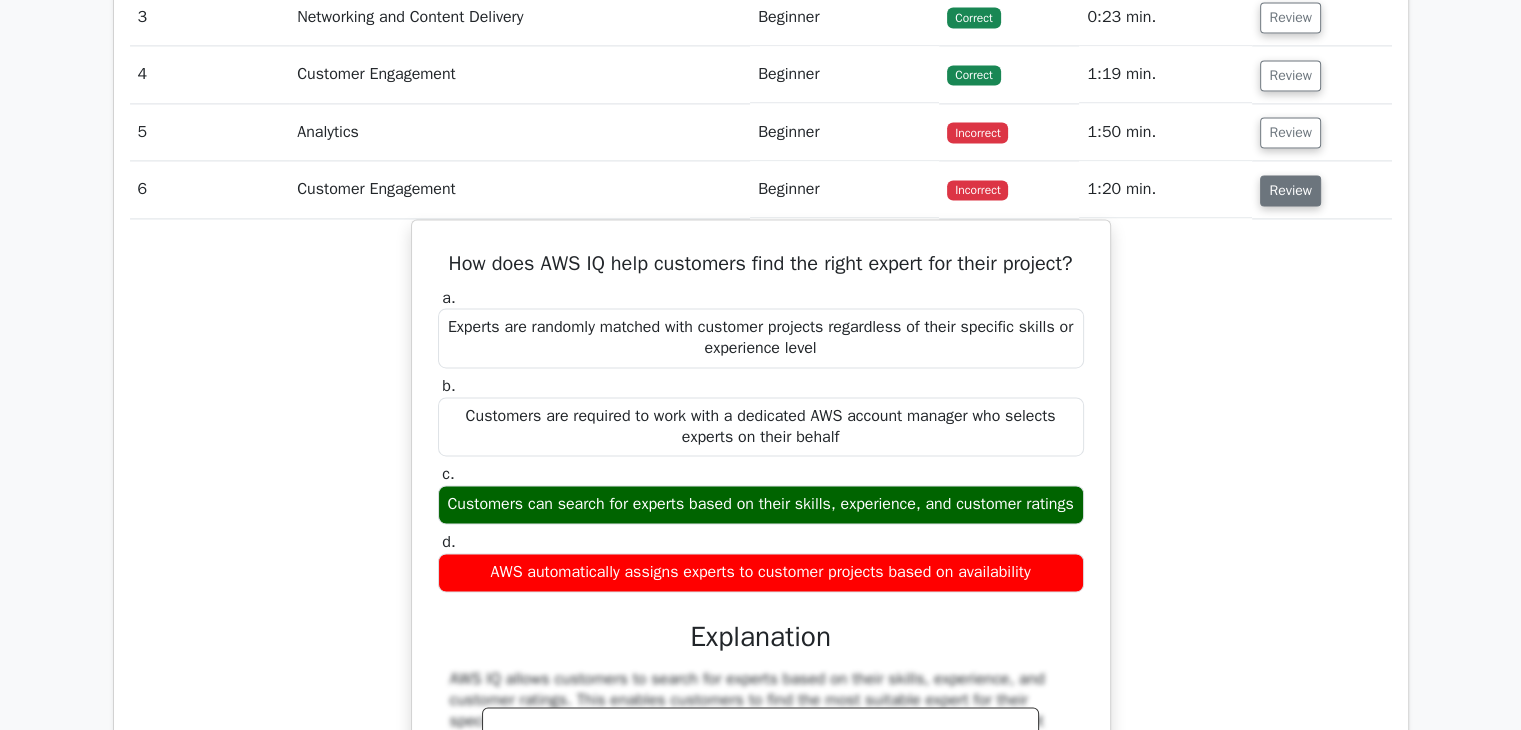 click on "Review" at bounding box center [1290, 190] 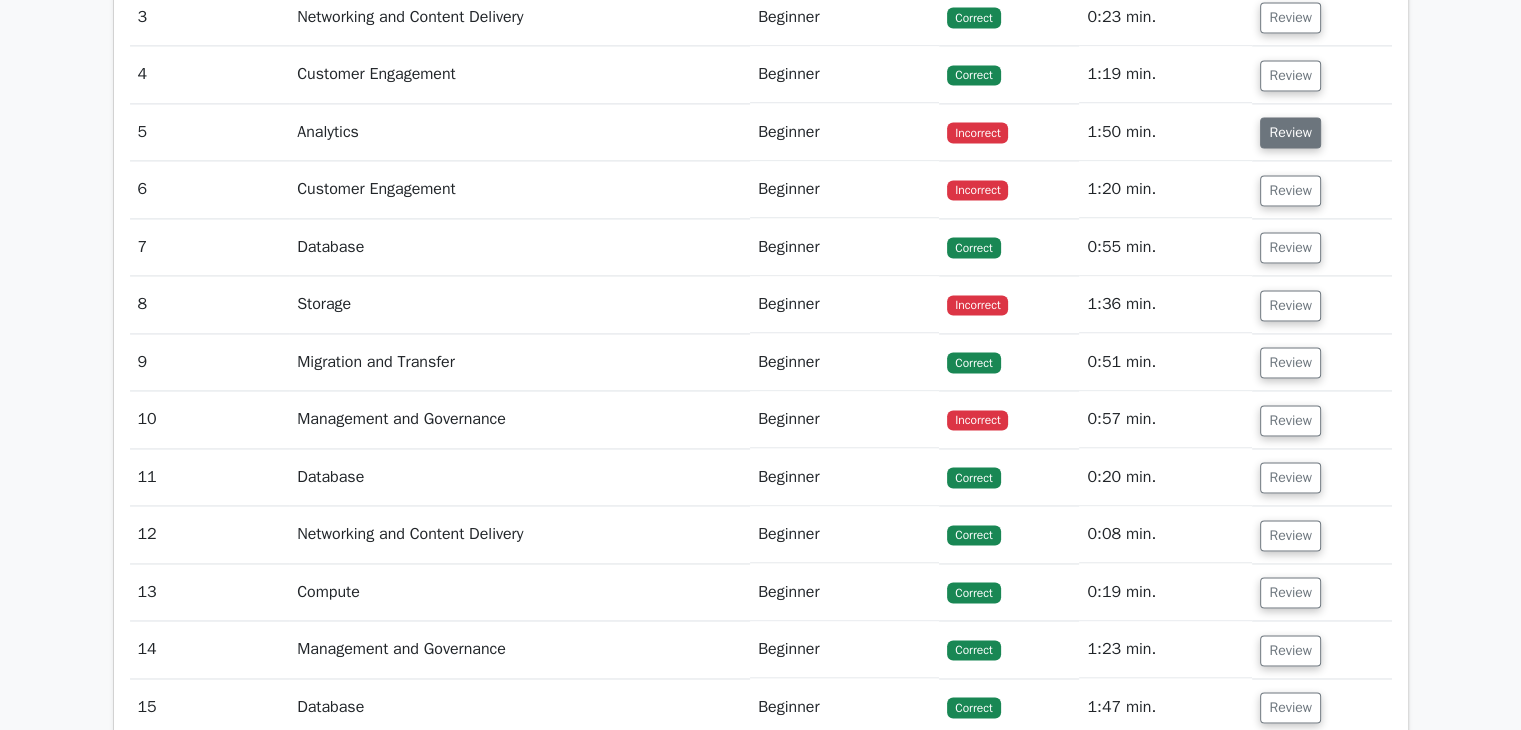 click on "Review" at bounding box center (1290, 132) 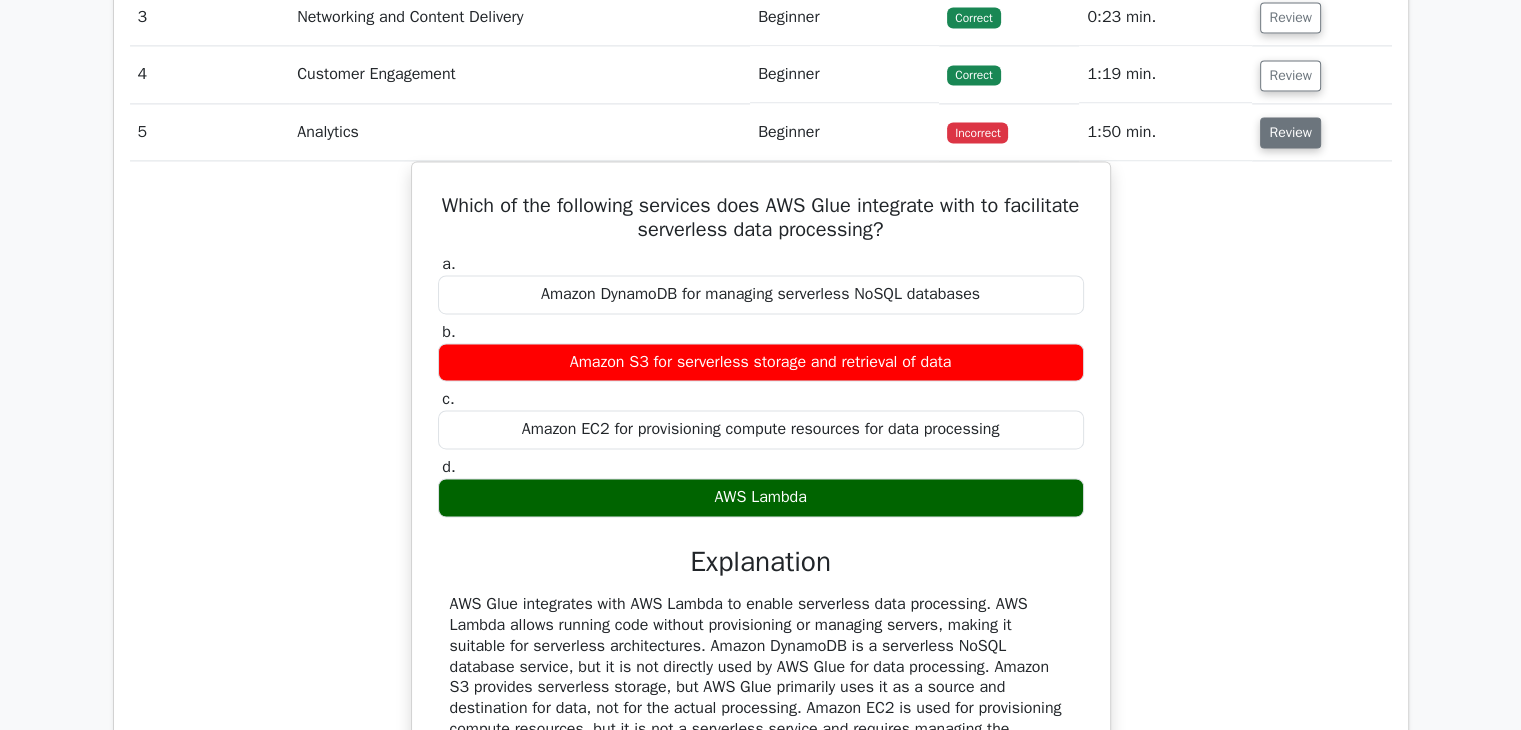 click on "Review" at bounding box center (1290, 132) 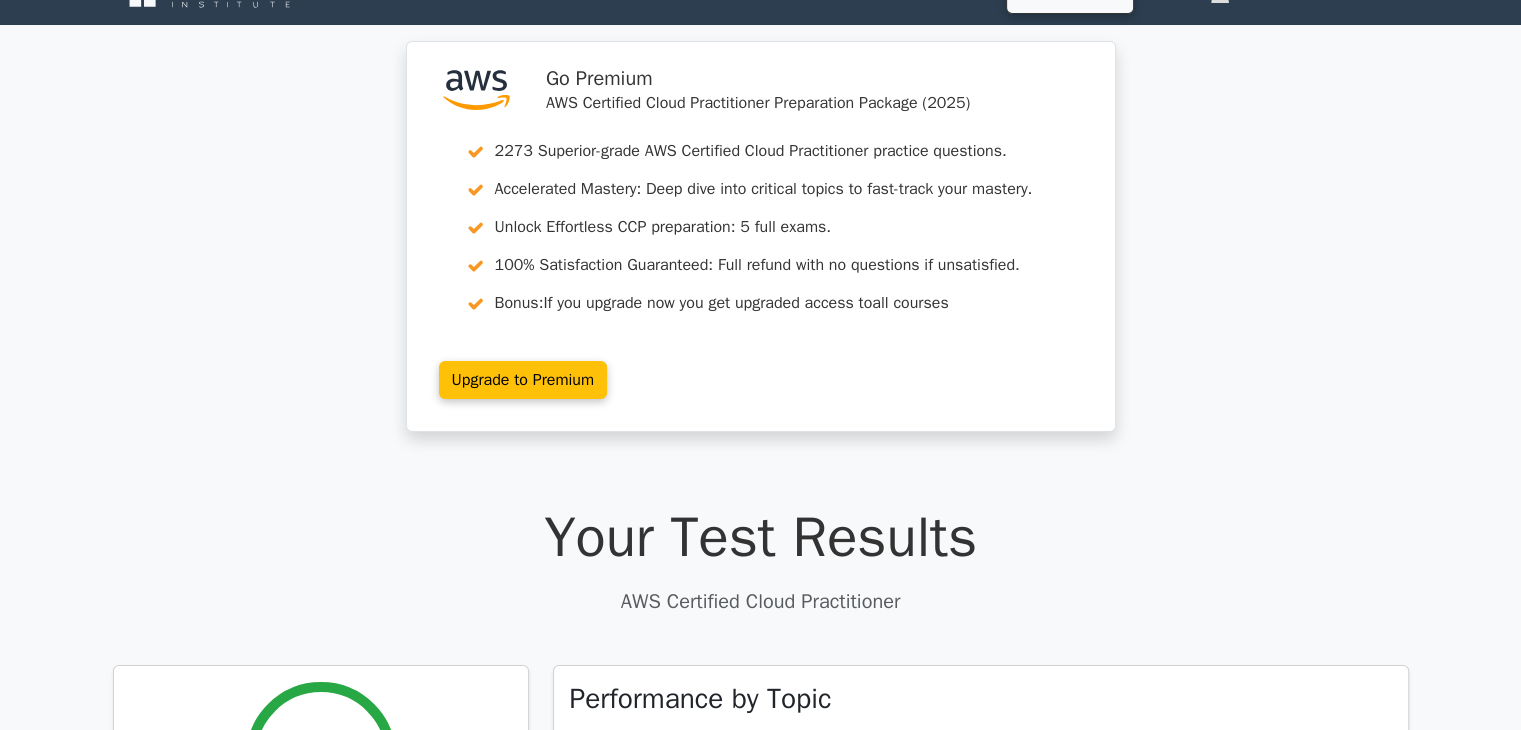 scroll, scrollTop: 0, scrollLeft: 0, axis: both 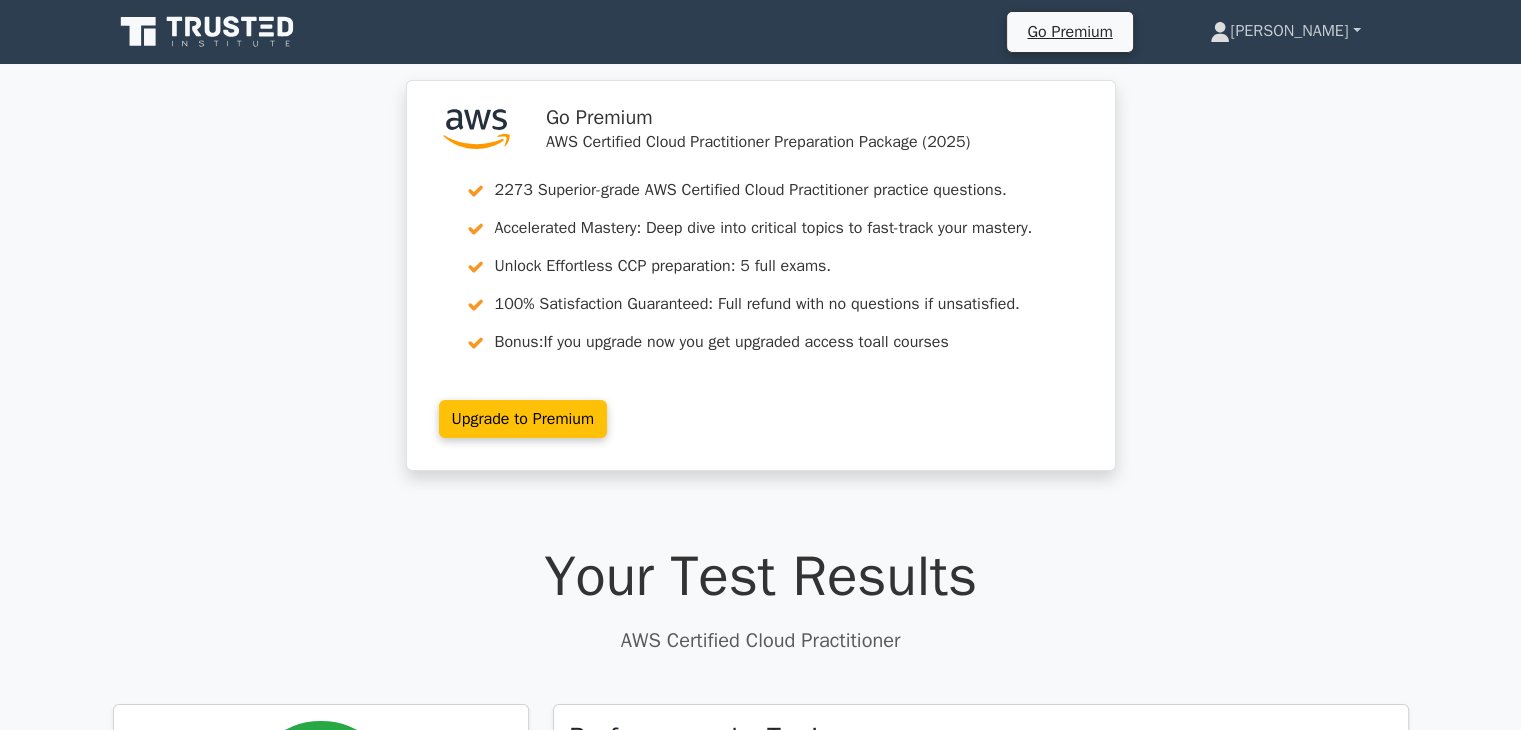 click on "[PERSON_NAME]" at bounding box center [1285, 31] 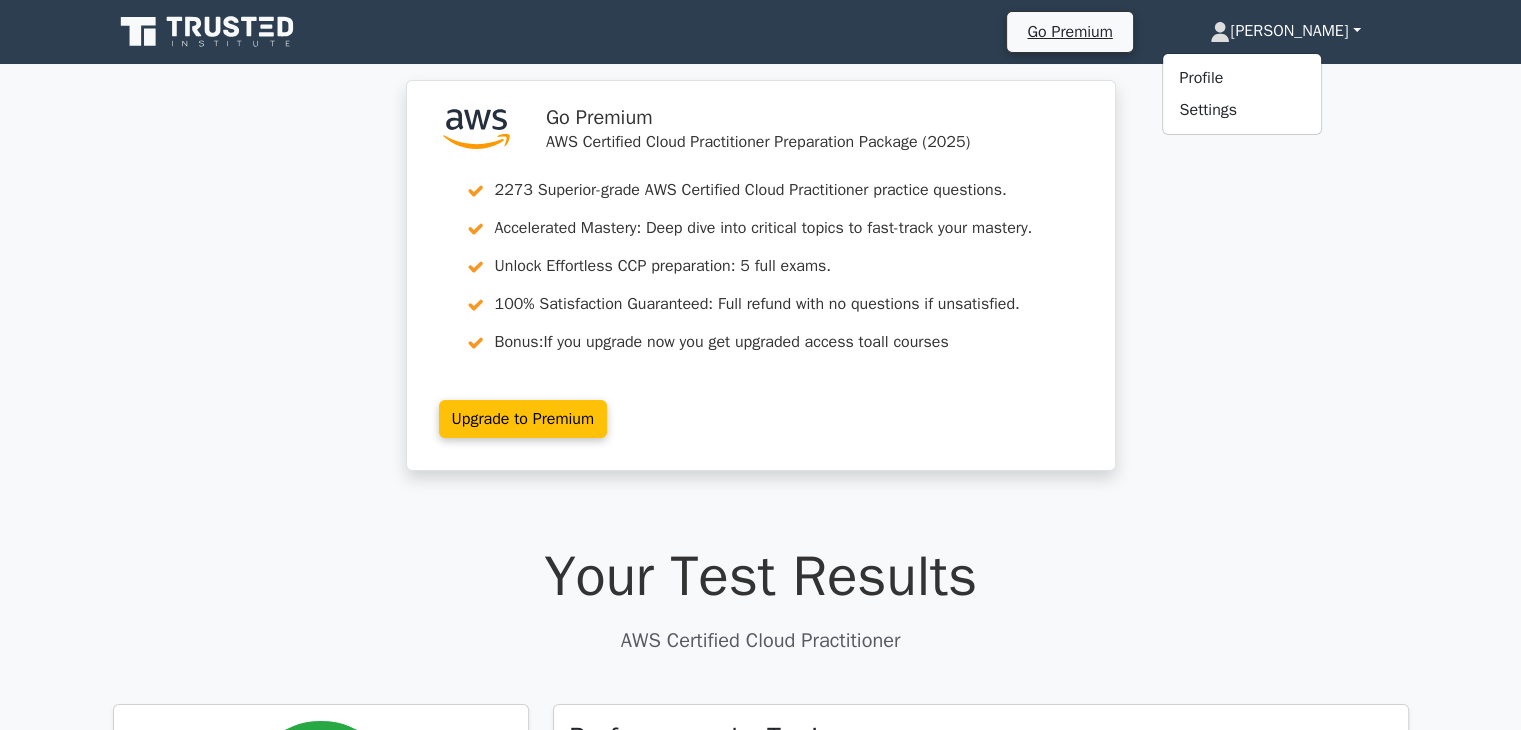 click on ".st0{fill:#252F3E;} .st1{fill-rule:evenodd;clip-rule:evenodd;fill:#FF9900;}
Go Premium
AWS Certified Cloud Practitioner Preparation Package (2025)
2273 Superior-grade  AWS Certified Cloud Practitioner practice questions.
Accelerated Mastery: Deep dive into critical topics to fast-track your mastery.
Unlock Effortless CCP preparation: 5 full exams.
100% Satisfaction Guaranteed: Full refund with no questions if unsatisfied.
Bonus:" at bounding box center [760, 287] 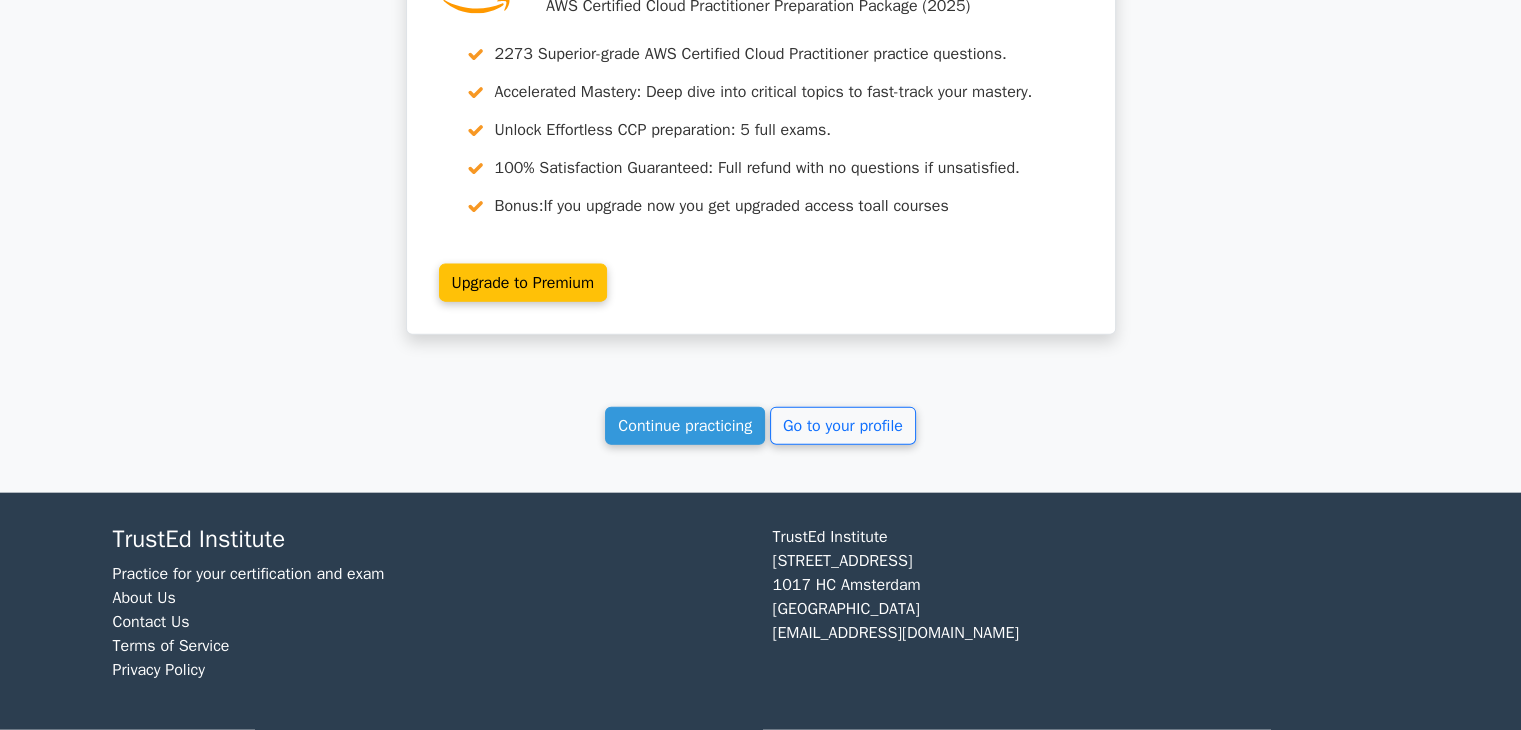 scroll, scrollTop: 12081, scrollLeft: 0, axis: vertical 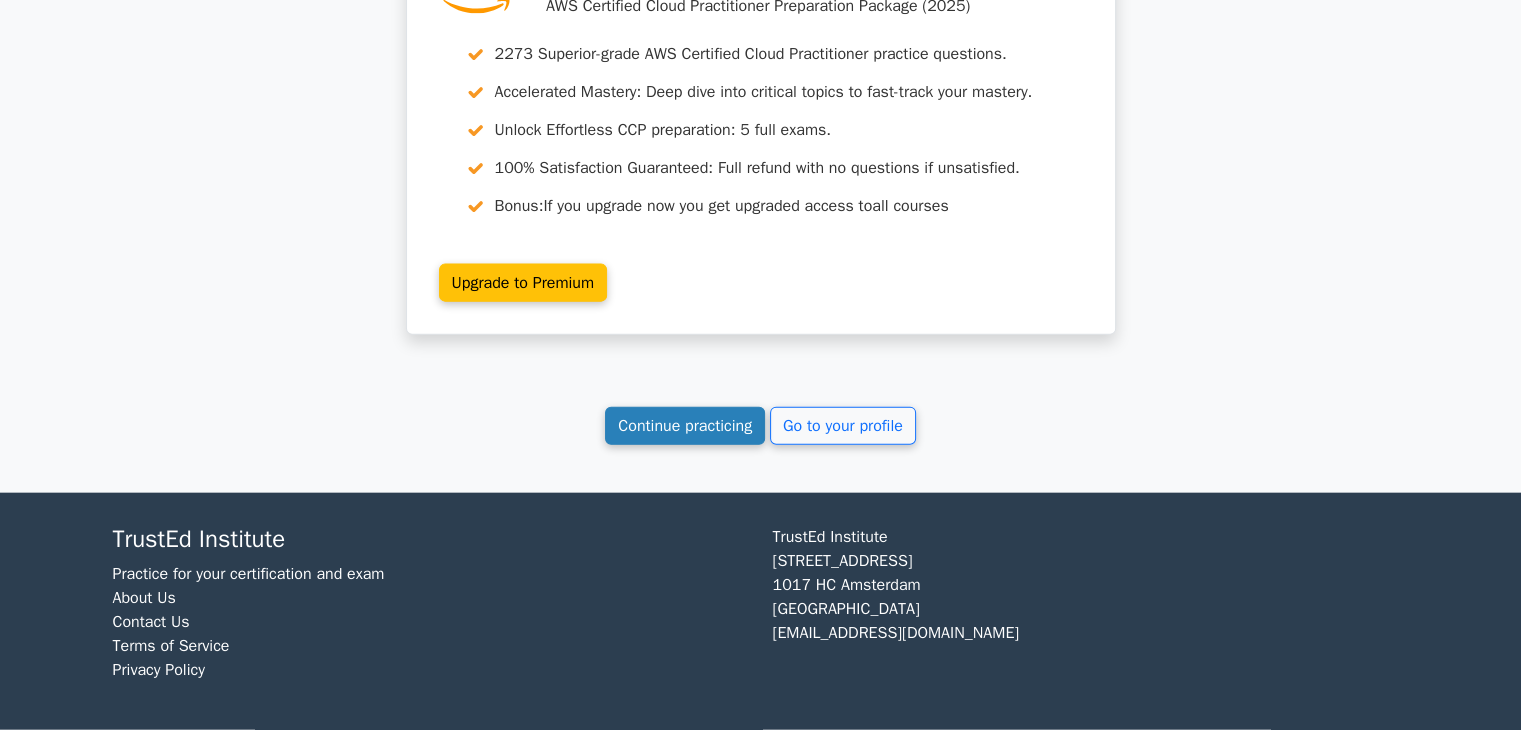 click on "Continue practicing" at bounding box center (685, 426) 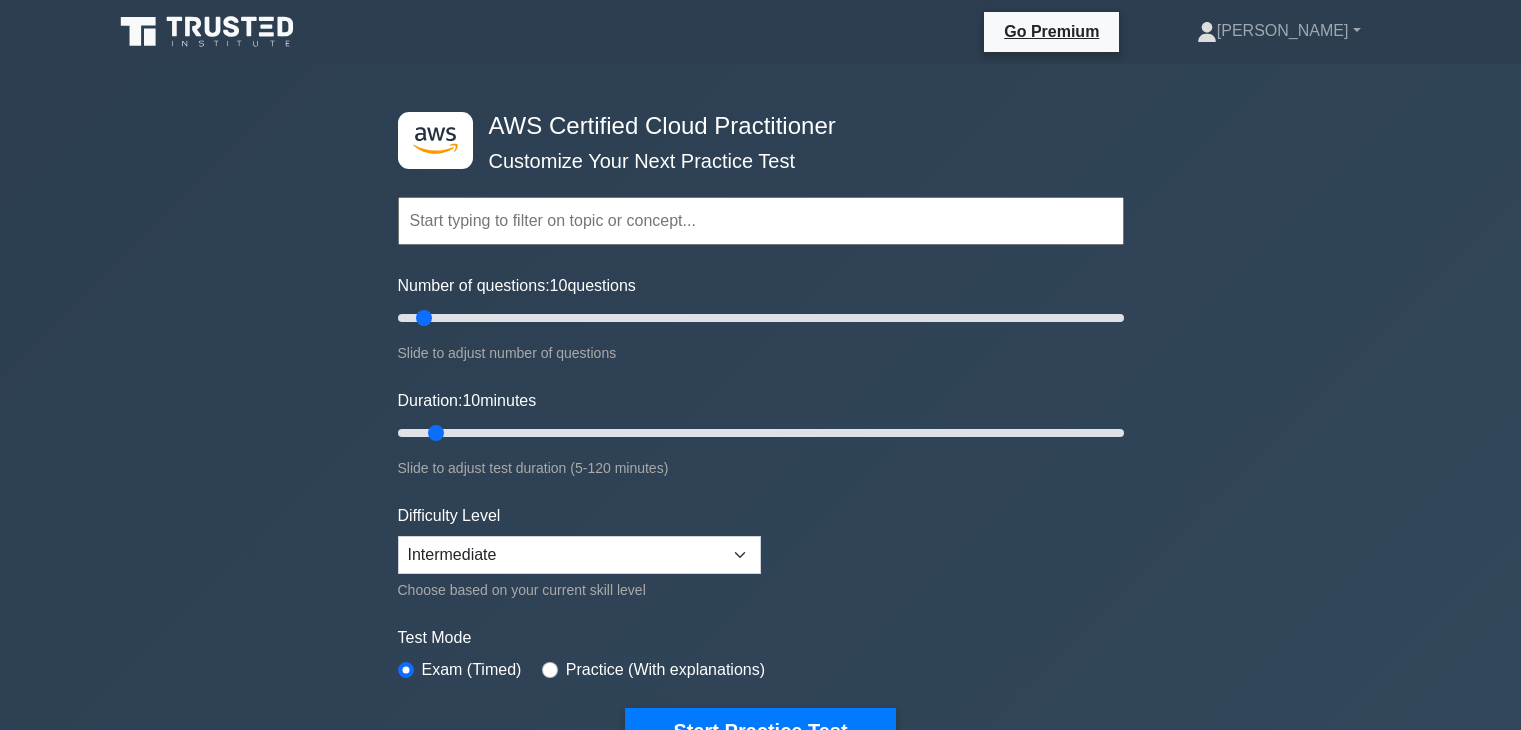 scroll, scrollTop: 0, scrollLeft: 0, axis: both 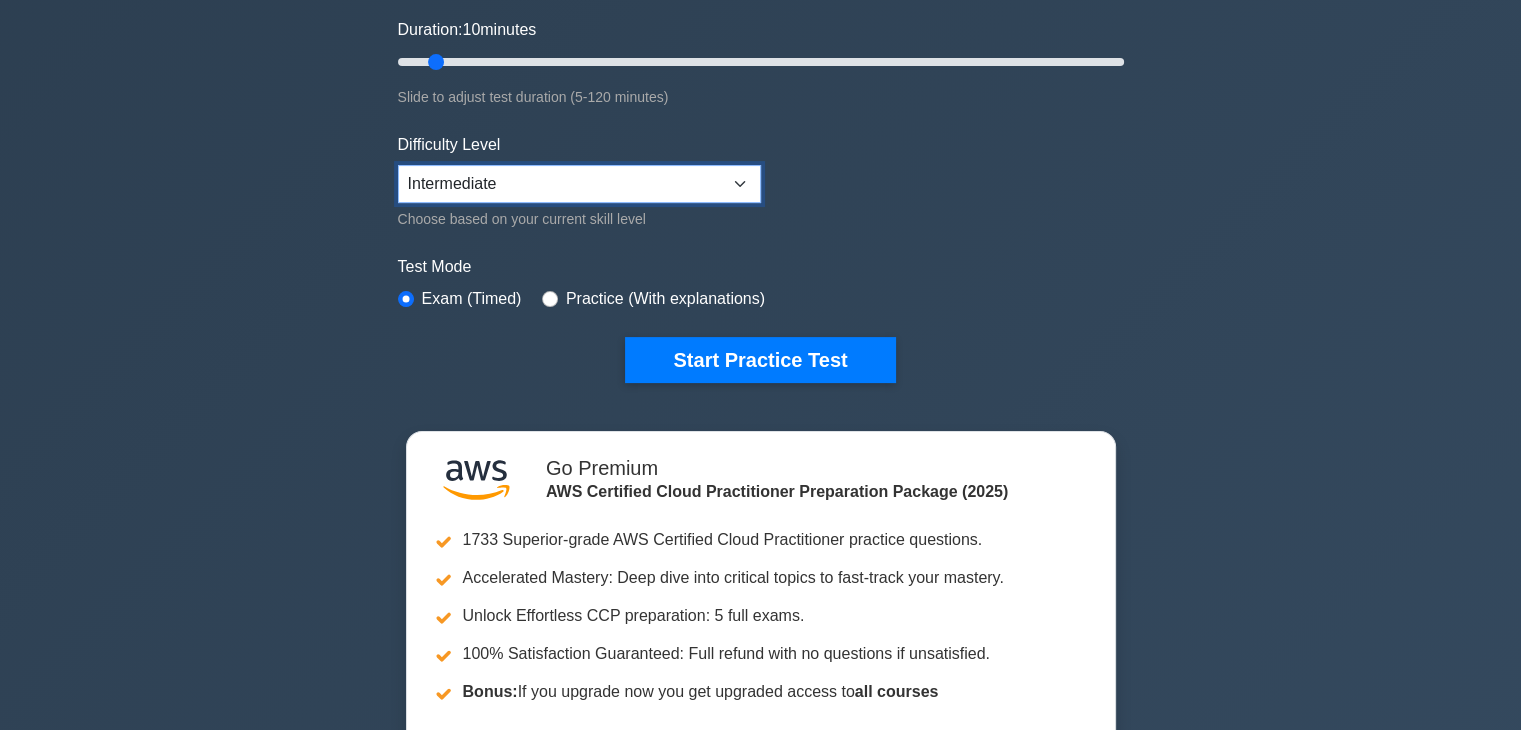 click on "Beginner
Intermediate
Expert" at bounding box center [579, 184] 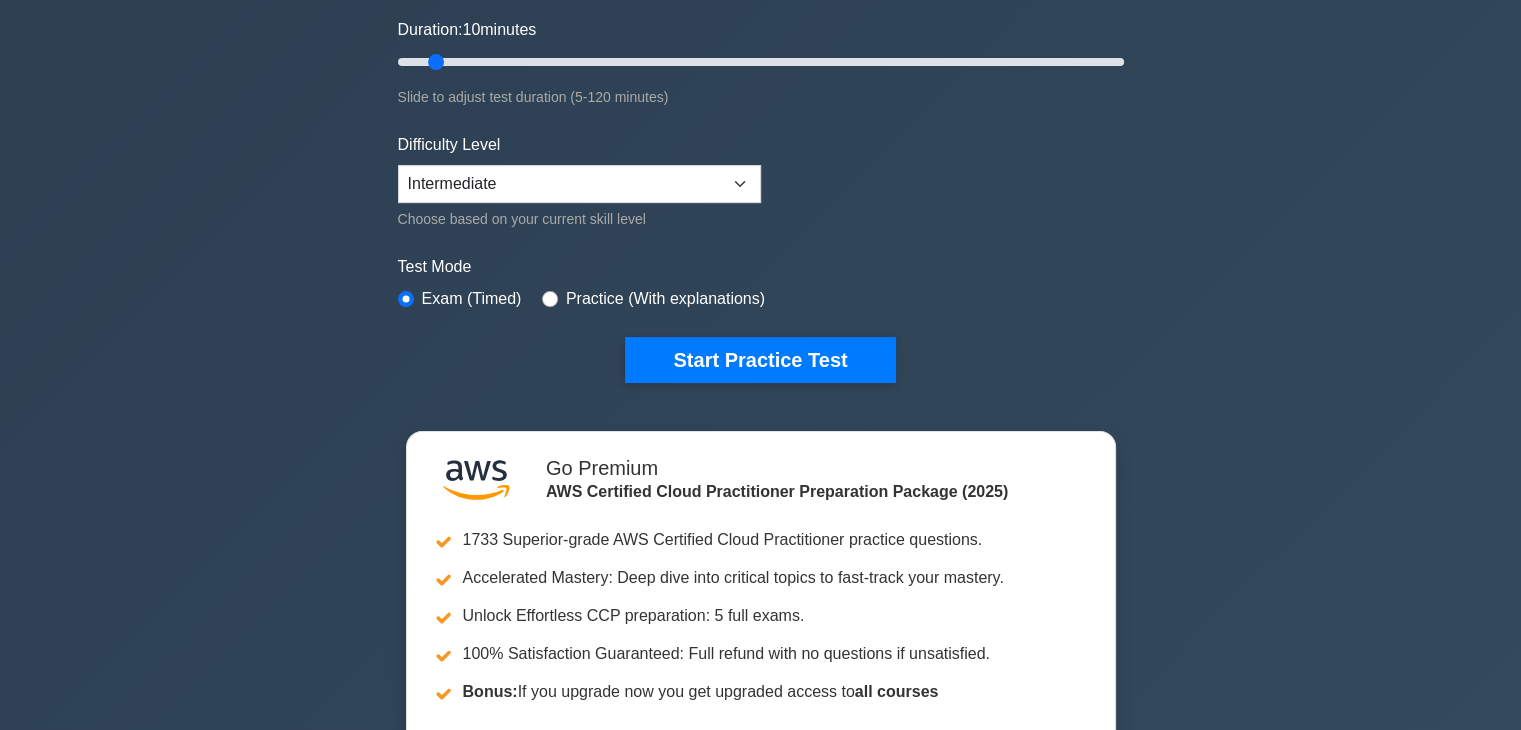 click on ".st0{fill:#252F3E;} .st1{fill-rule:evenodd;clip-rule:evenodd;fill:#FF9900;}
AWS Certified Cloud Practitioner
Customize Your Next Practice Test
Topics
Technologies and concepts
Analytics
Application Integration
Business Applications
Cloud Financial Management
Compute
Containers" at bounding box center [761, 62] 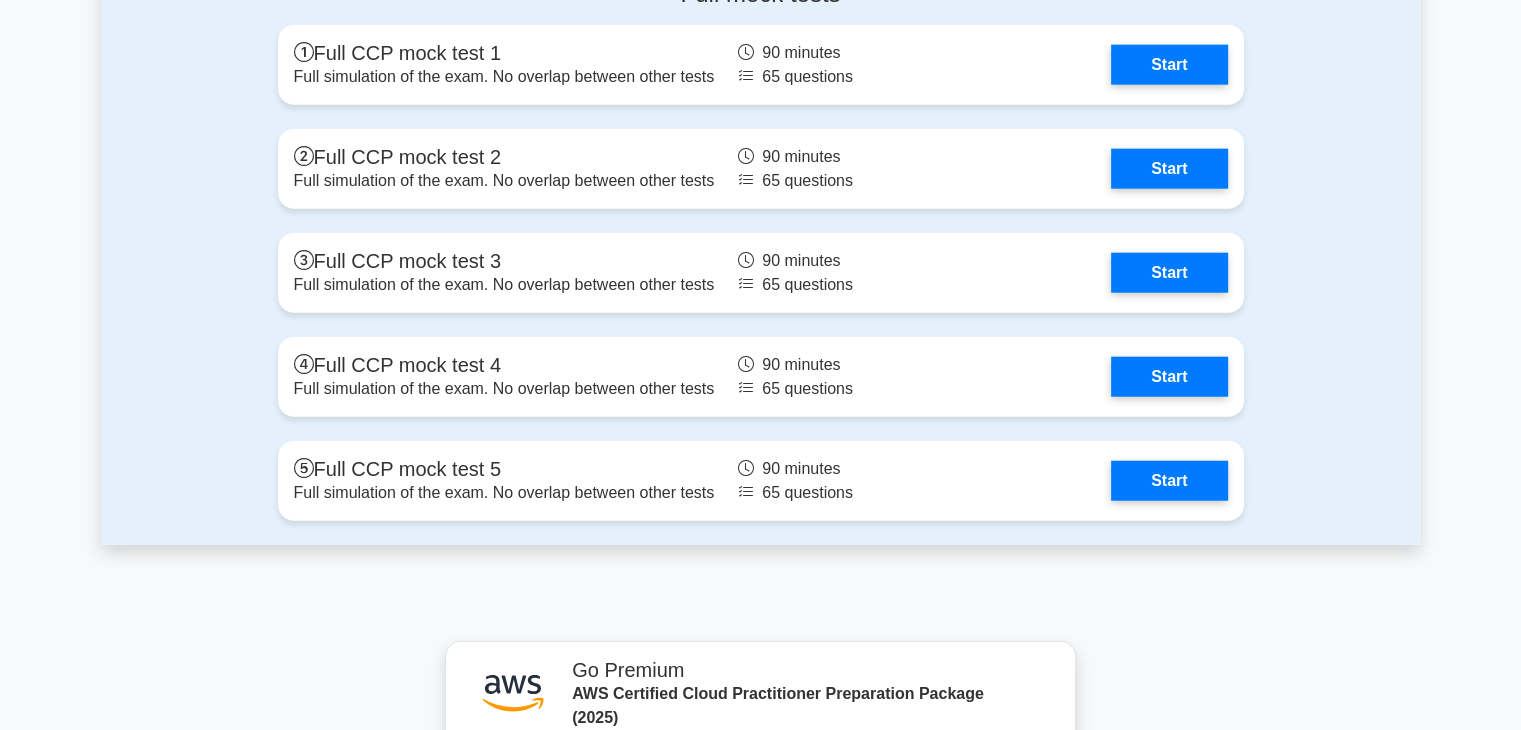 scroll, scrollTop: 4940, scrollLeft: 0, axis: vertical 